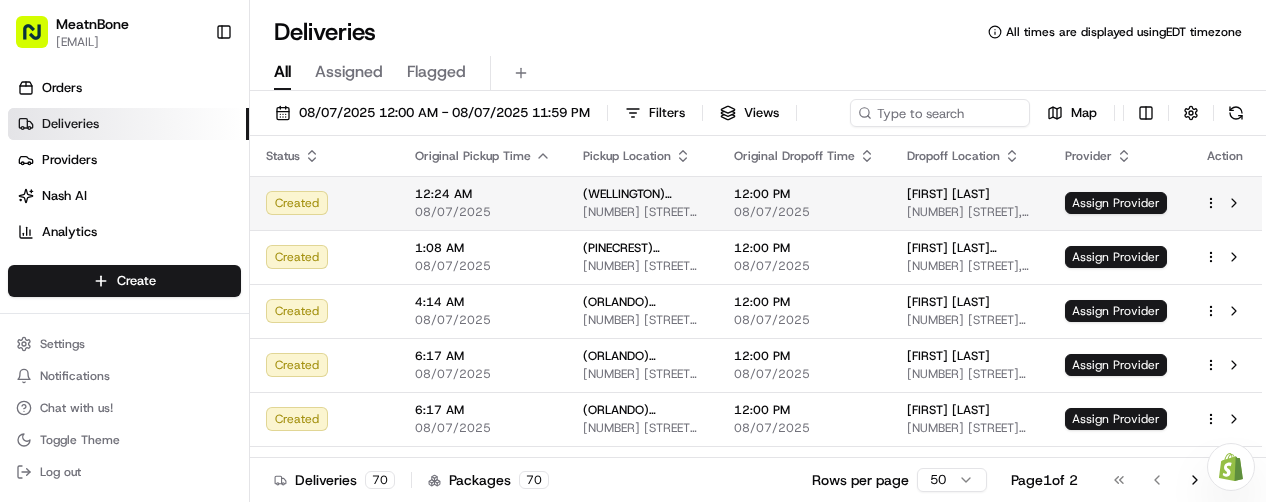 scroll, scrollTop: 0, scrollLeft: 0, axis: both 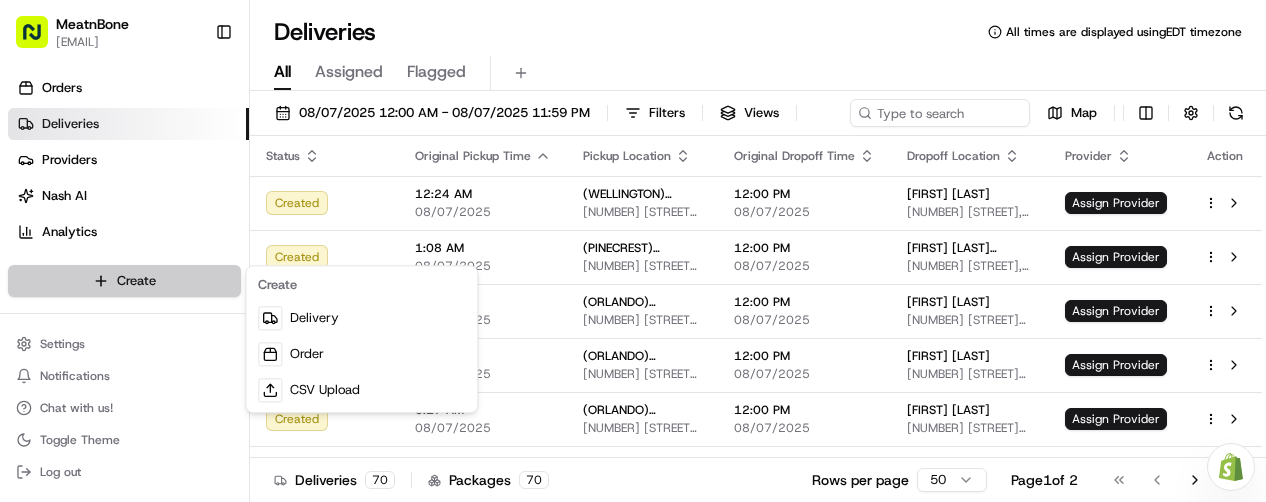 click on "MeatnBone [EMAIL] Toggle Sidebar Orders Deliveries Providers Nash AI Analytics Shopify Favorites Main Menu Members & Organization Organization Users Roles Preferences Customization Tracking Orchestration Automations Locations Pickup Locations Dropoff Locations Billing Billing Refund Requests Integrations Notification Triggers Webhooks API Keys Request Logs Create Settings Notifications Chat with us! Toggle Theme Log out Need help with your Shopify Onboarding? Reach out to Support by clicking this button! Deliveries All times are displayed using EDT timezone All Assigned Flagged [DATE] [TIME] - [DATE] [TIME] Filters Views Map Status Original Pickup Time Pickup Location Original Dropoff Time Dropoff Location Provider Action Created [TIME] [DATE] (WELLINGTON) [NUMBER] [STREET] [NUMBER] [STREET] B7, [CITY], [STATE] [POSTAL_CODE], [COUNTRY] [TIME] [DATE] [FIRST] [LAST] [NUMBER] [STREET], [CITY], [STATE] [POSTAL_CODE], [COUNTRY] Assign Provider Created [TIME] [DATE]" at bounding box center [633, 251] 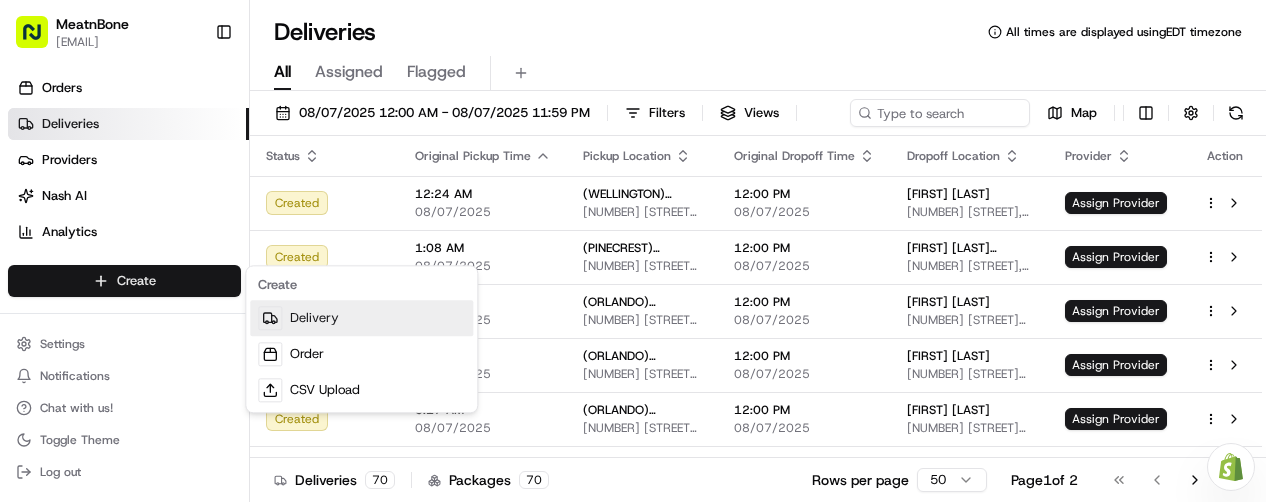 click on "Delivery" at bounding box center (361, 318) 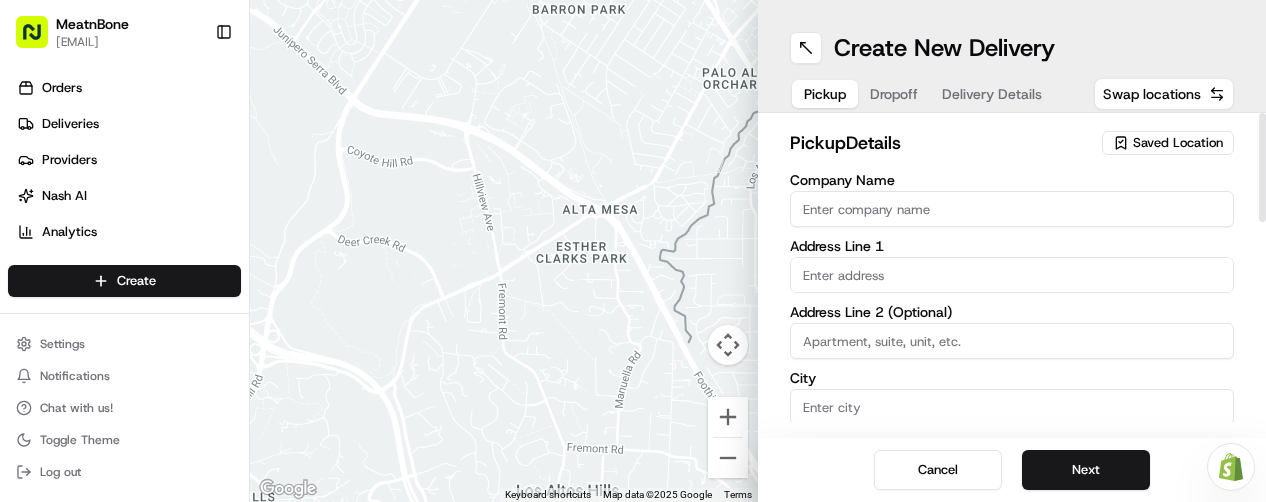 click on "Company Name" at bounding box center [1012, 209] 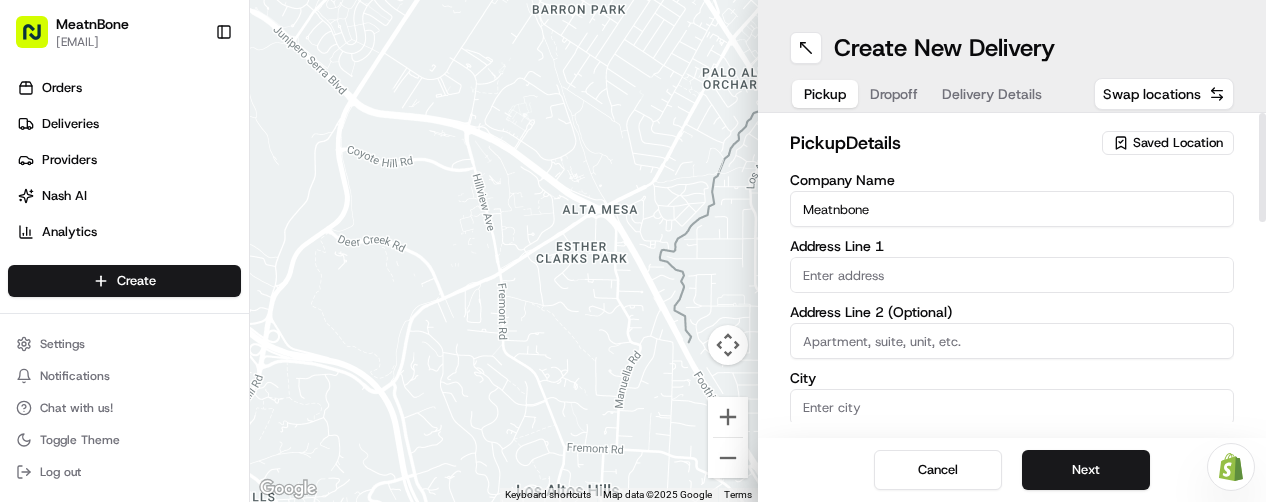 type on "[NUMBER] [STREET]" 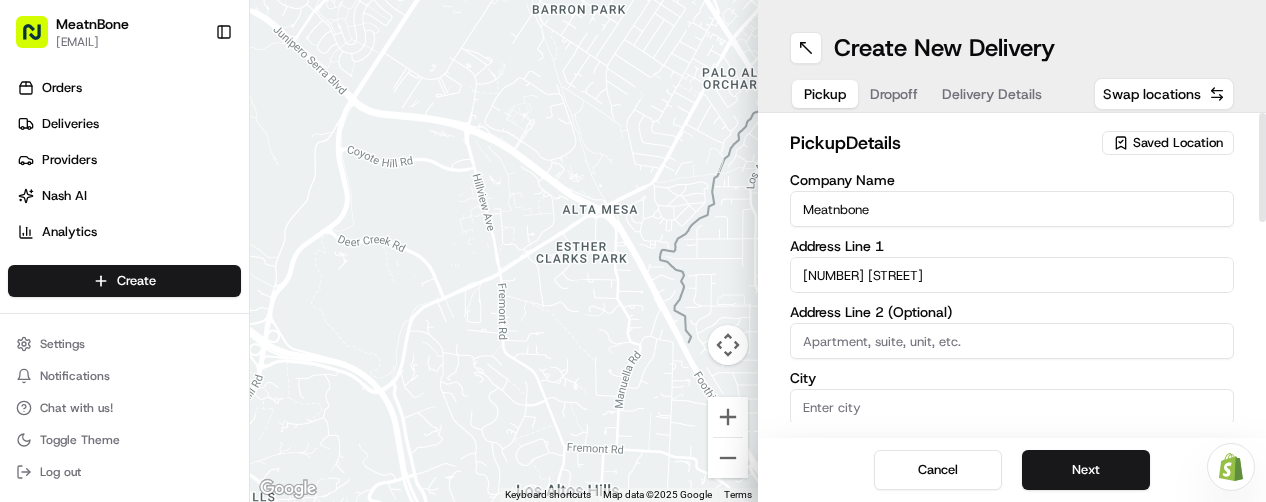 type on "[CITY]" 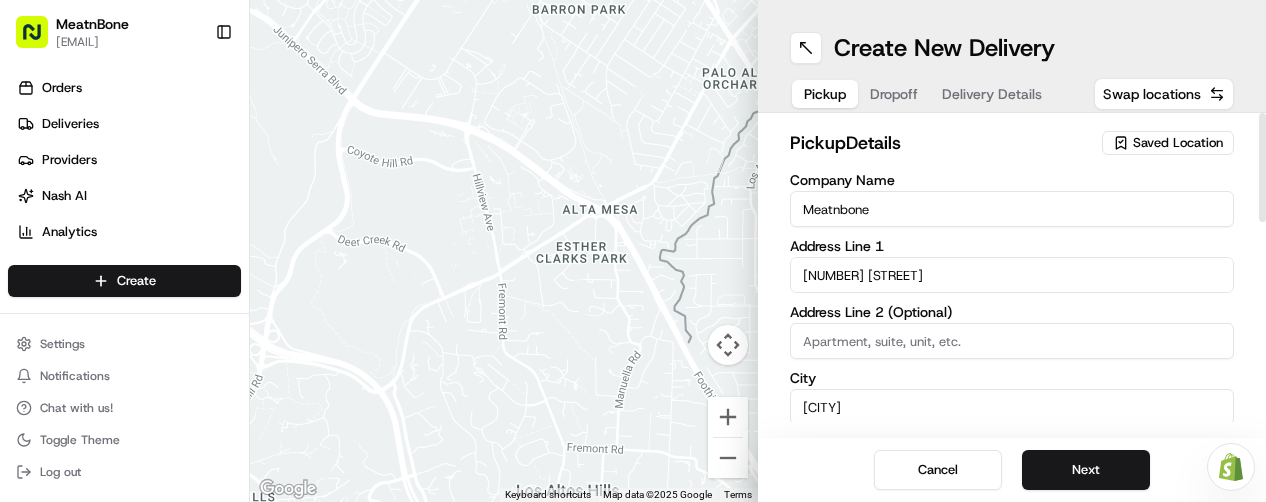 type on "United States" 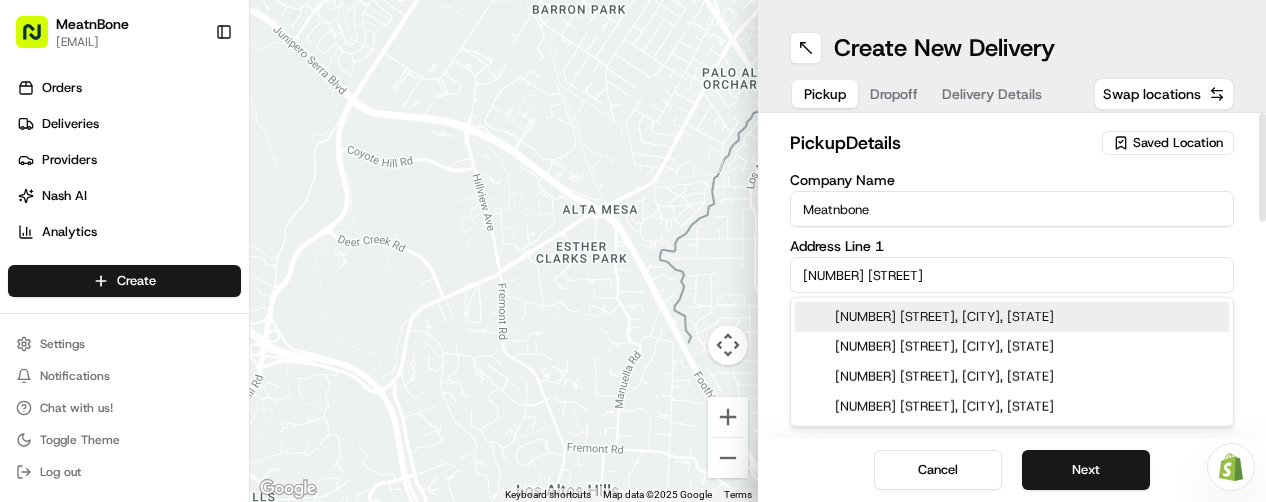 click on "[NUMBER] [STREET], [CITY], [STATE]" at bounding box center (1012, 317) 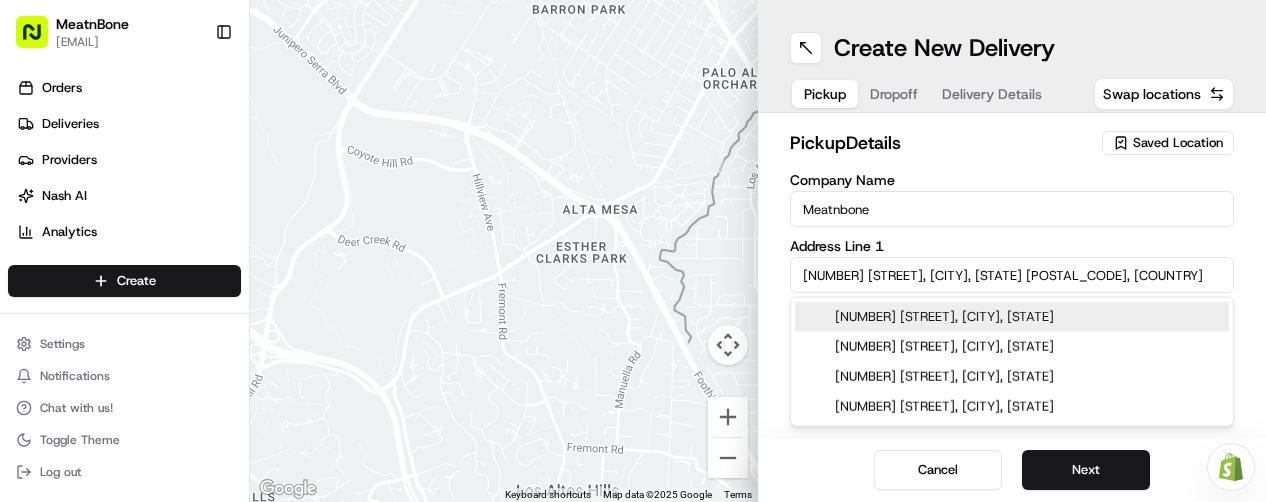type on "[NUMBER] [STREET]" 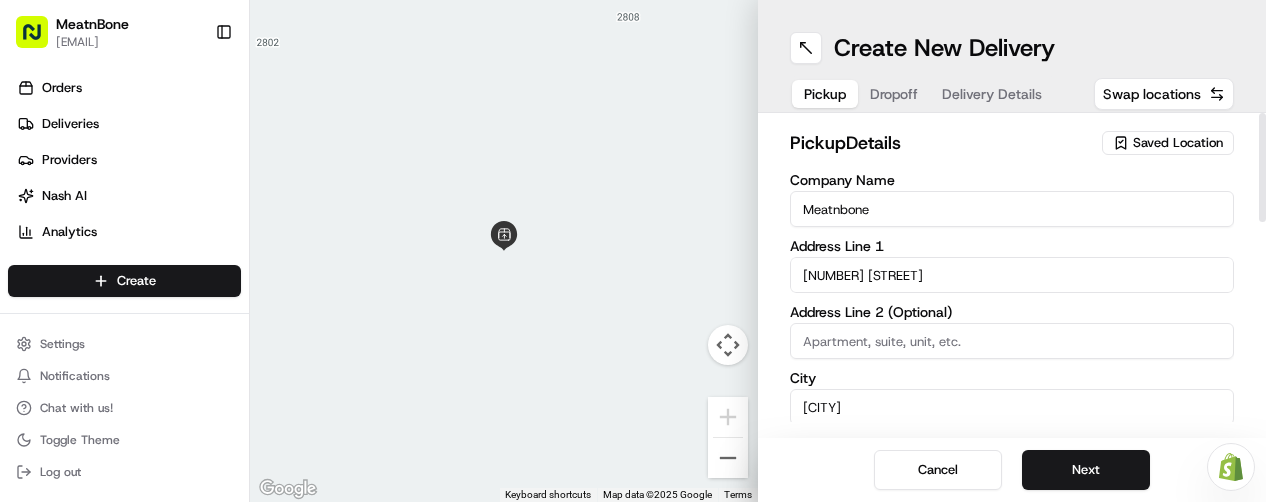 drag, startPoint x: 1242, startPoint y: 244, endPoint x: 1236, endPoint y: 337, distance: 93.193344 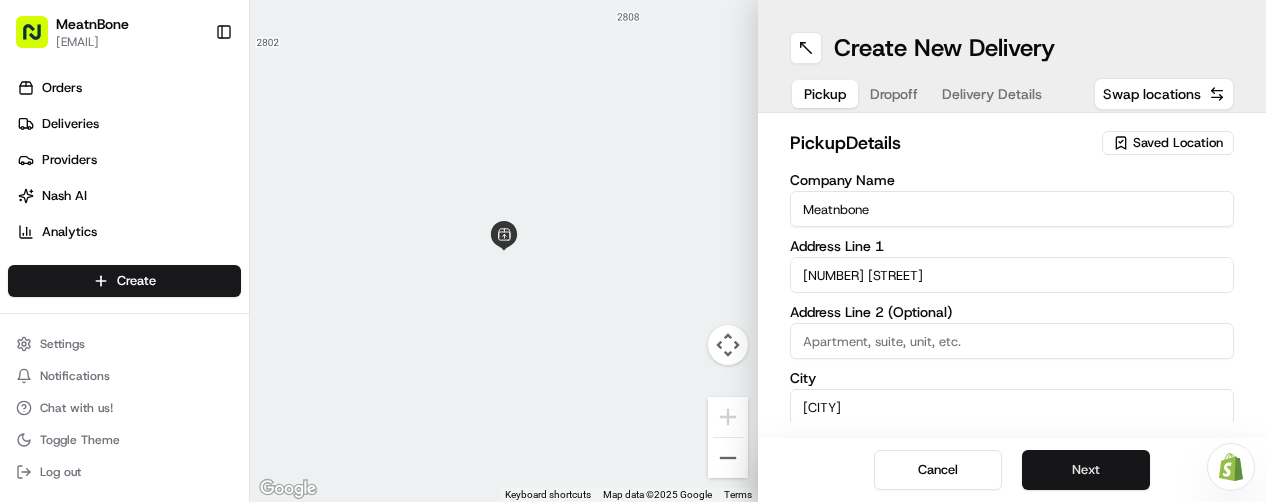 click on "Next" at bounding box center [1086, 470] 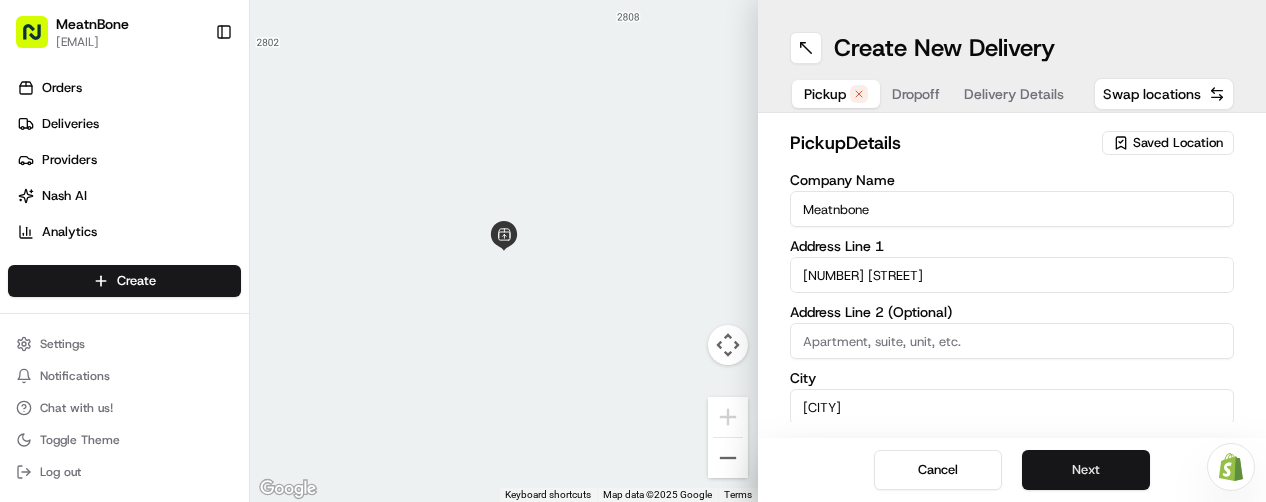 click on "Next" at bounding box center [1086, 470] 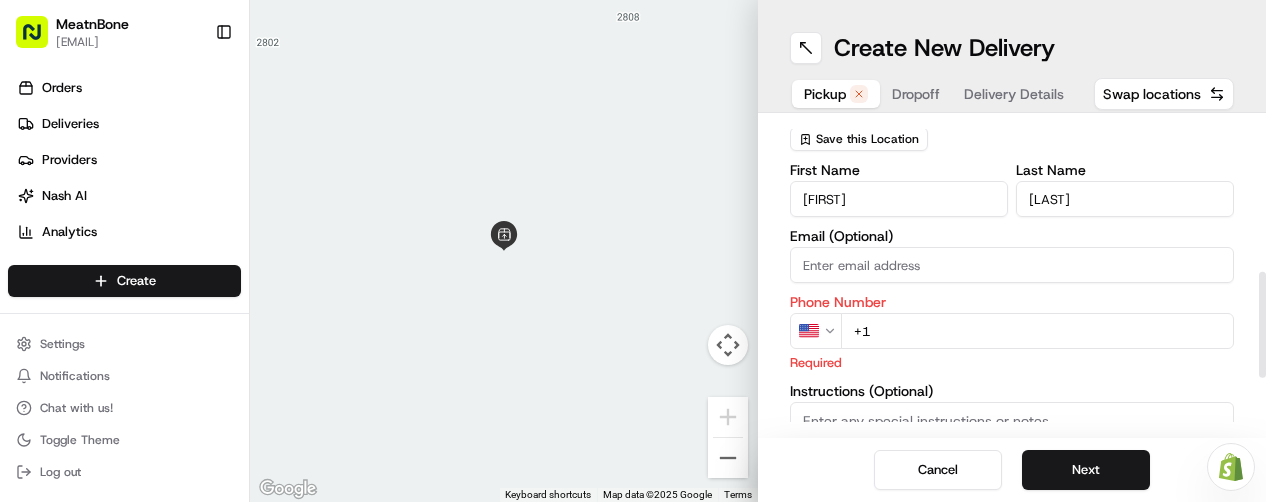 scroll, scrollTop: 454, scrollLeft: 0, axis: vertical 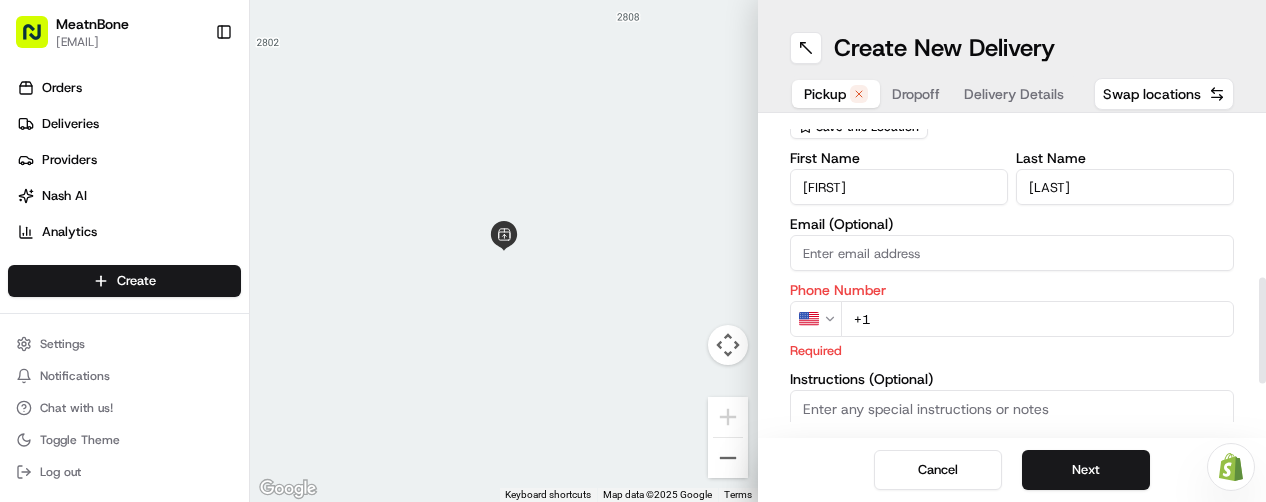 drag, startPoint x: 1258, startPoint y: 173, endPoint x: 1224, endPoint y: 337, distance: 167.48732 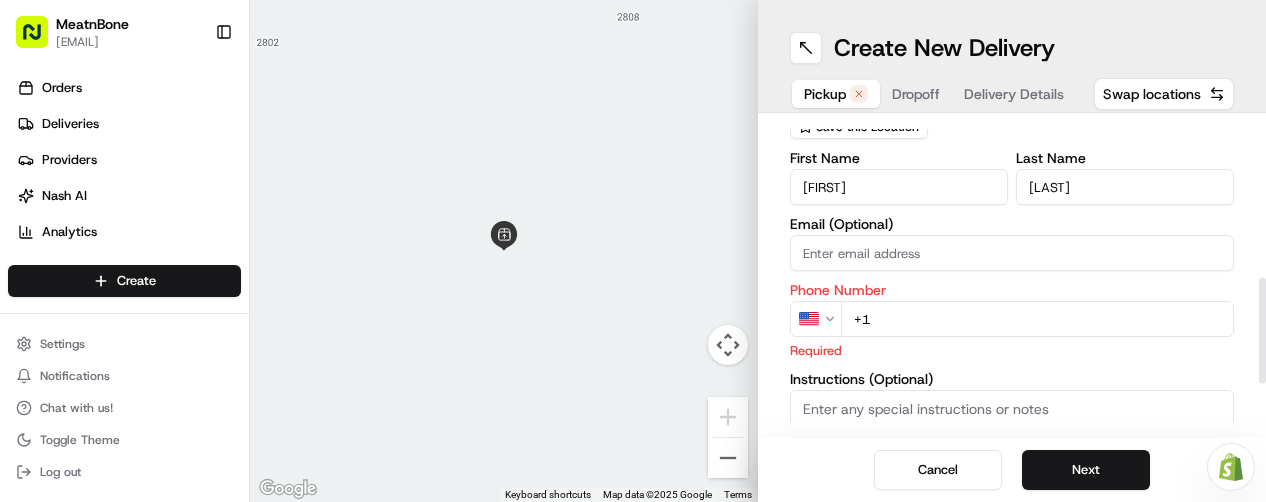 click at bounding box center (1262, 331) 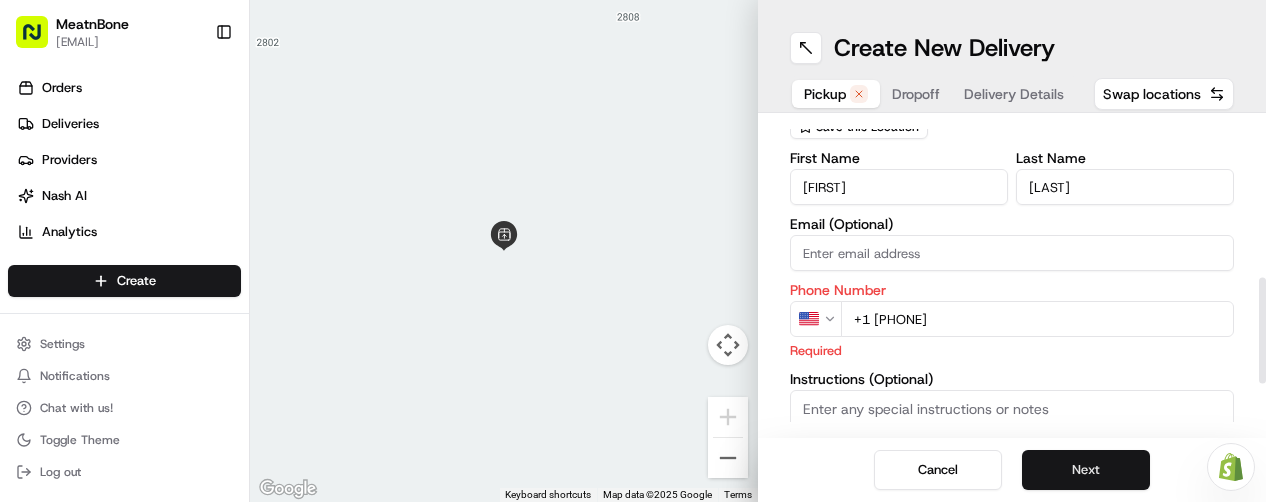 type on "+1 [PHONE]" 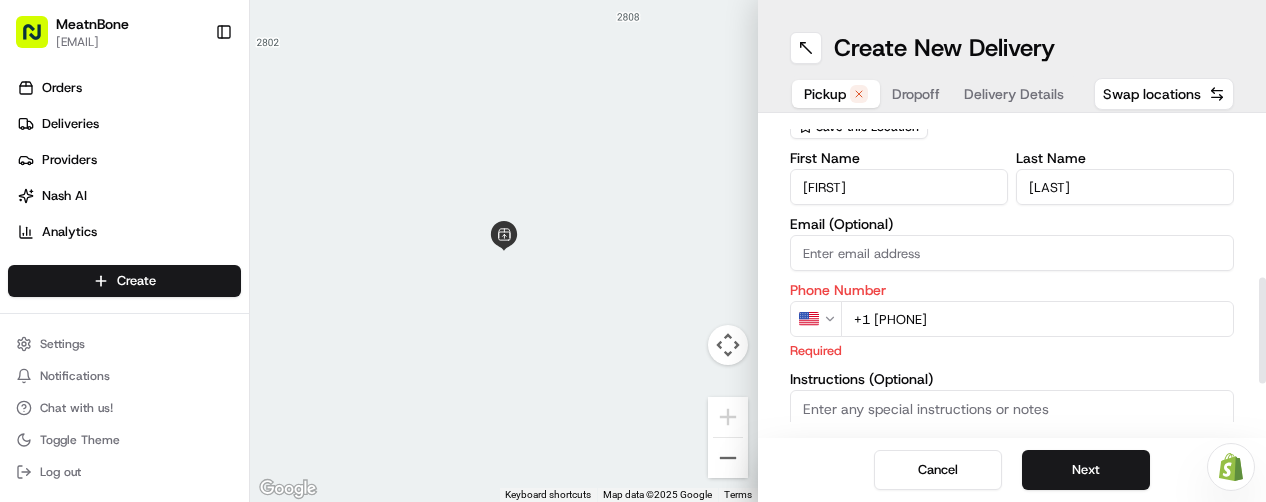 drag, startPoint x: 1096, startPoint y: 460, endPoint x: 1240, endPoint y: 372, distance: 168.76018 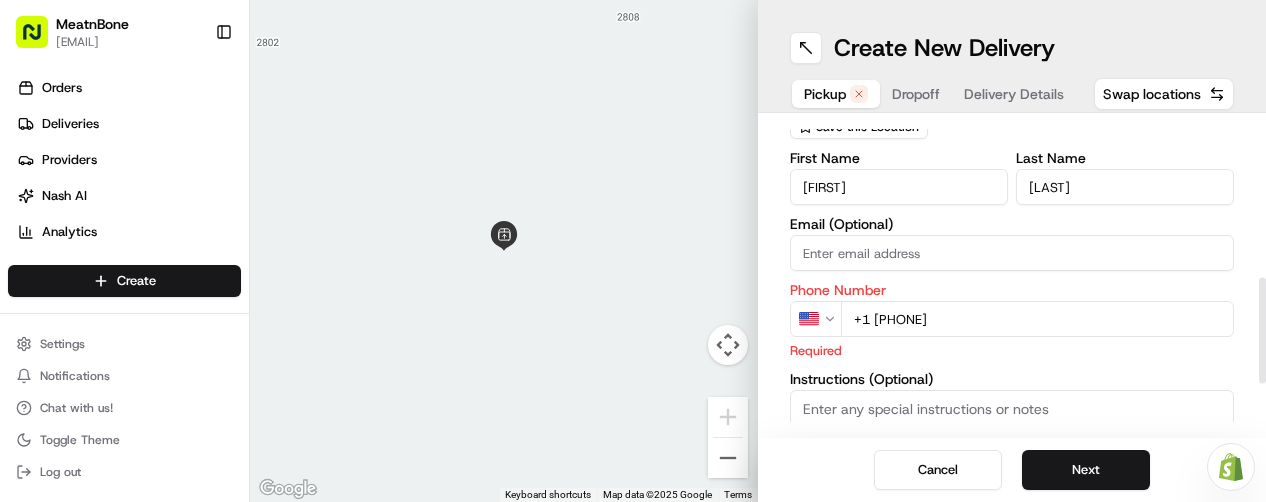 click on "pickup Details Saved Location Company Name Meatnbone Address Line 1 [NUMBER] [STREET] Address Line 2 (Optional) City Orlando Country United States State FL Zip Code [POSTAL_CODE] Save this Location First Name [FIRST] Last Name [LAST] Email (Optional) [EMAIL] Phone Number US [PHONE] Required Instructions (Optional) Advanced" at bounding box center (1012, 275) 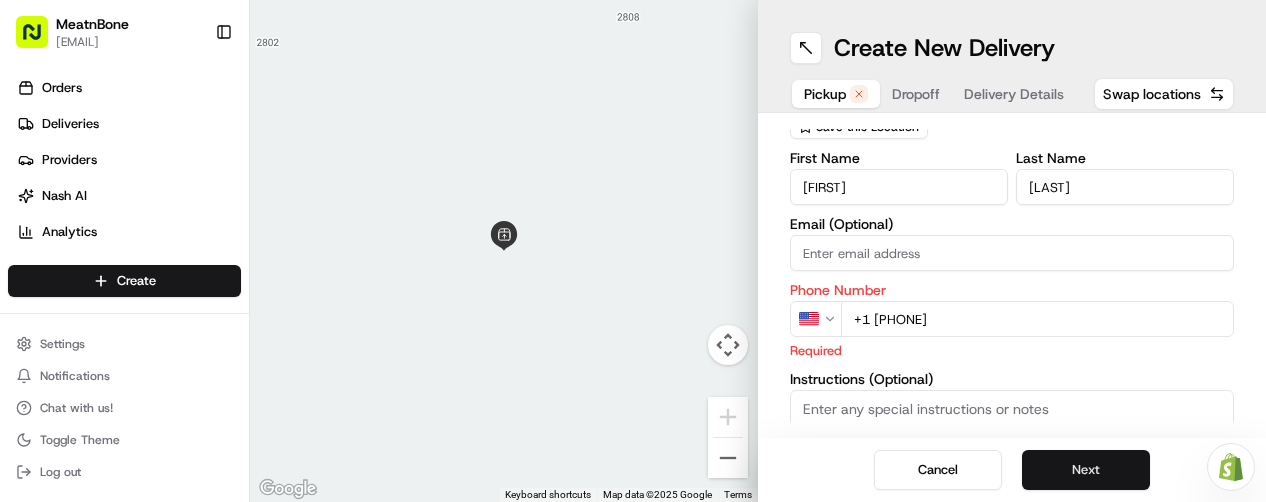 click on "Next" at bounding box center [1086, 470] 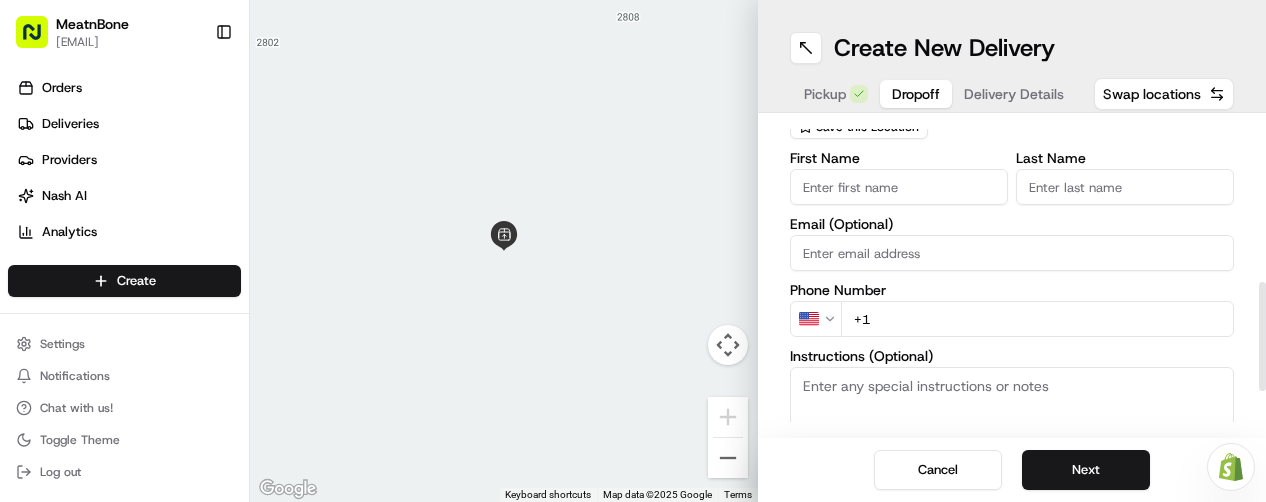 click on "Phone Number" at bounding box center (1012, 290) 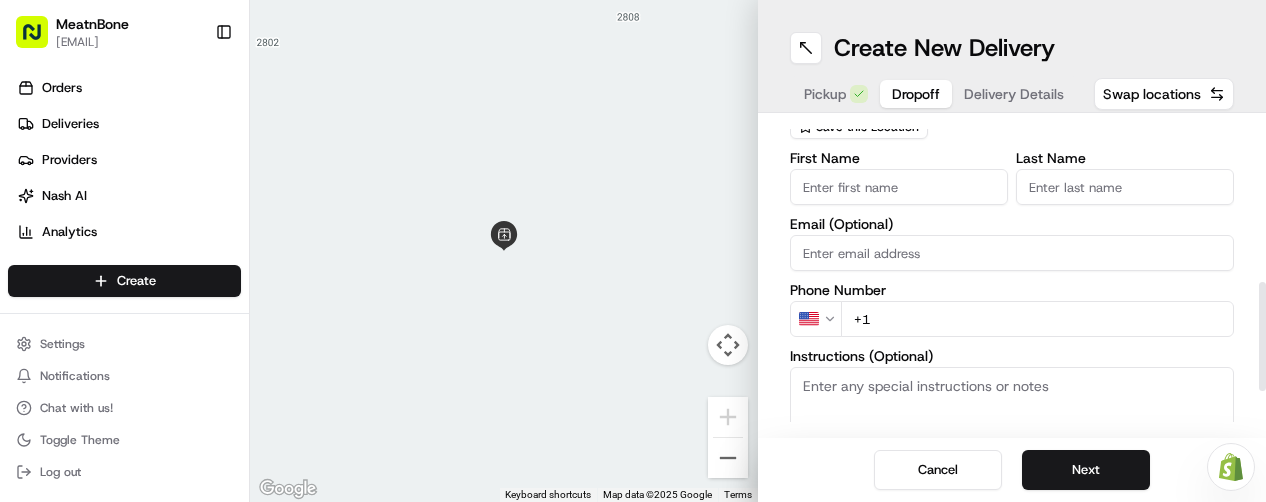 click on "+1" at bounding box center (1037, 319) 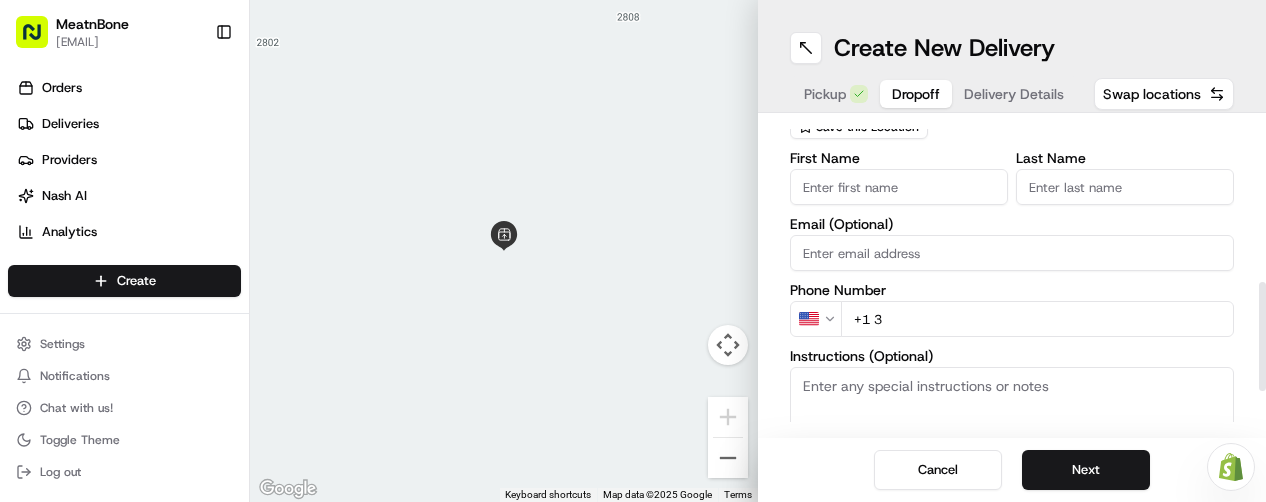 type on "+1 3" 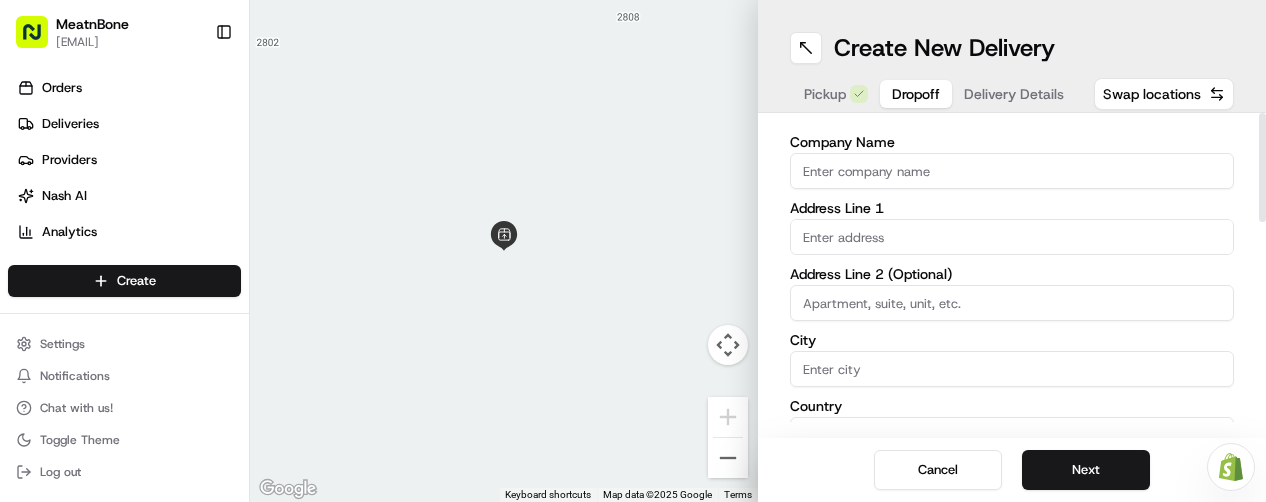 scroll, scrollTop: 0, scrollLeft: 0, axis: both 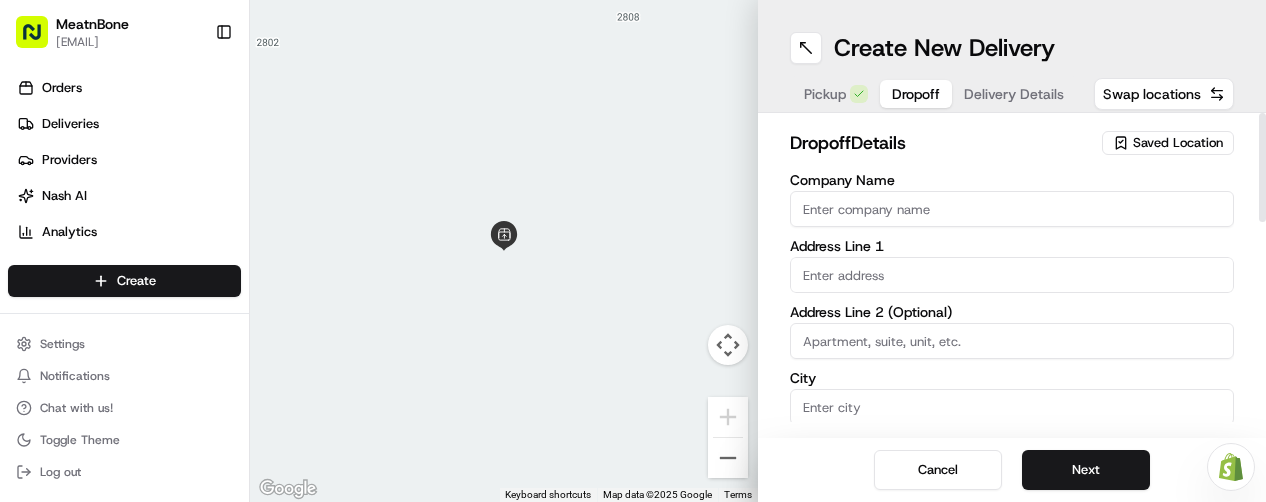 drag, startPoint x: 1264, startPoint y: 303, endPoint x: 1233, endPoint y: 14, distance: 290.65787 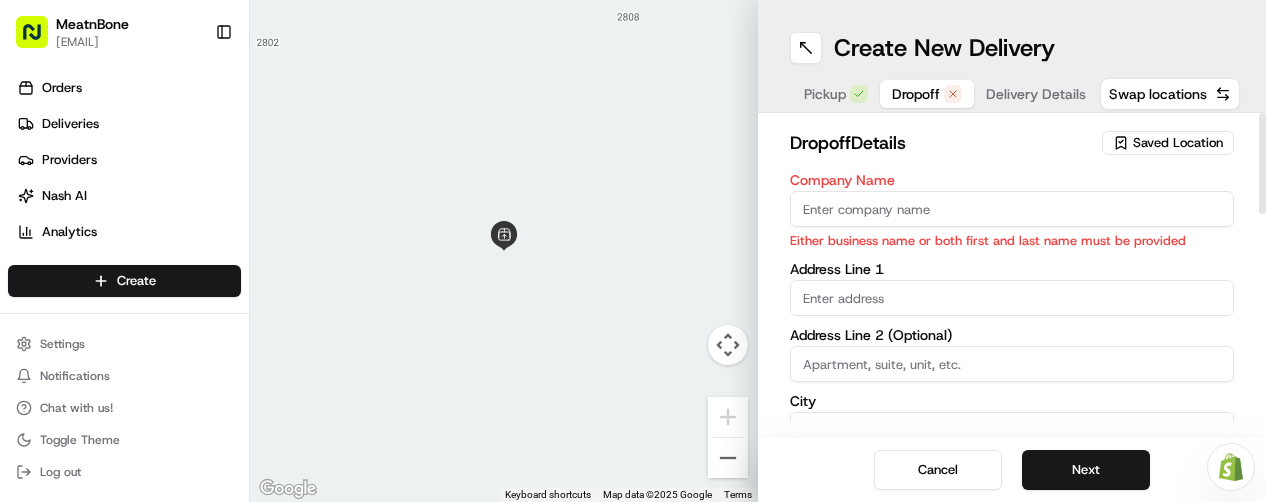 click on "Company Name" at bounding box center [1012, 209] 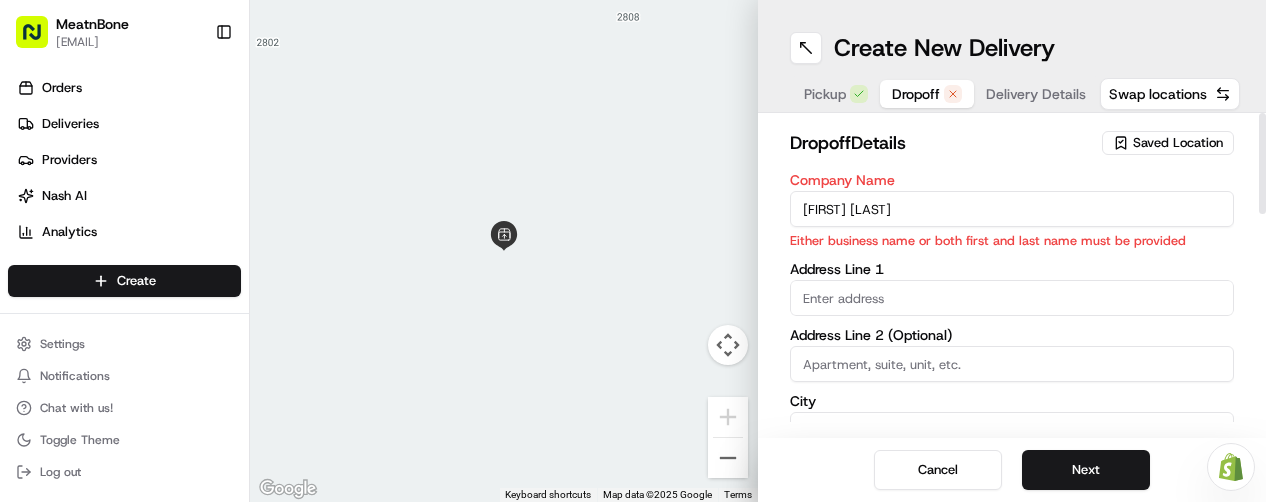 type on "[FIRST] [LAST]" 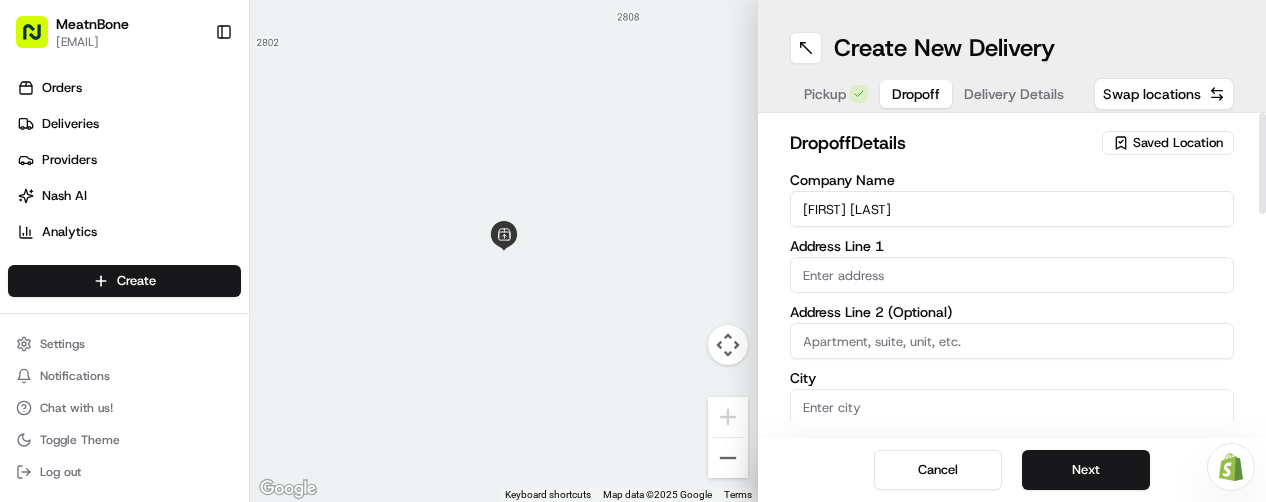 click on "Address Line 1" at bounding box center (1012, 266) 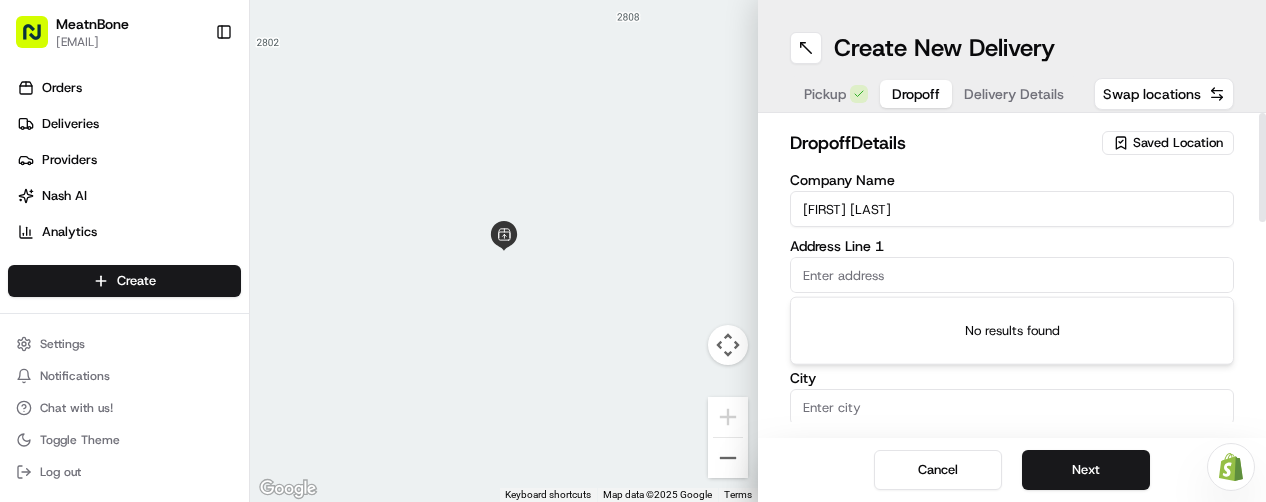 click at bounding box center [1012, 275] 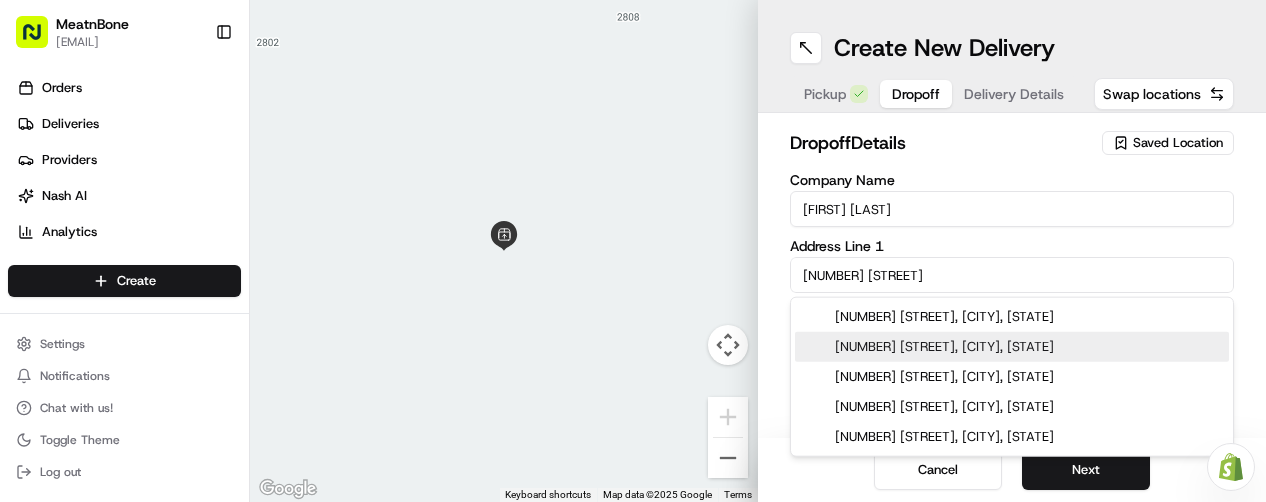 click on "[NUMBER] [STREET], [CITY], [STATE]" at bounding box center (1012, 347) 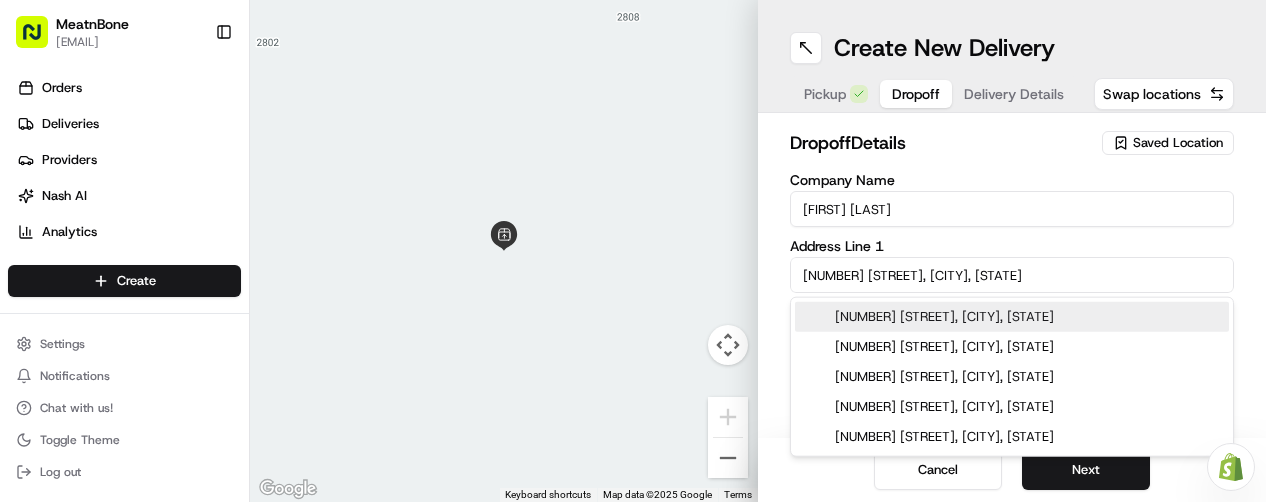 type on "[NUMBER] [STREET], [CITY], [STATE] [POSTAL_CODE], [COUNTRY]" 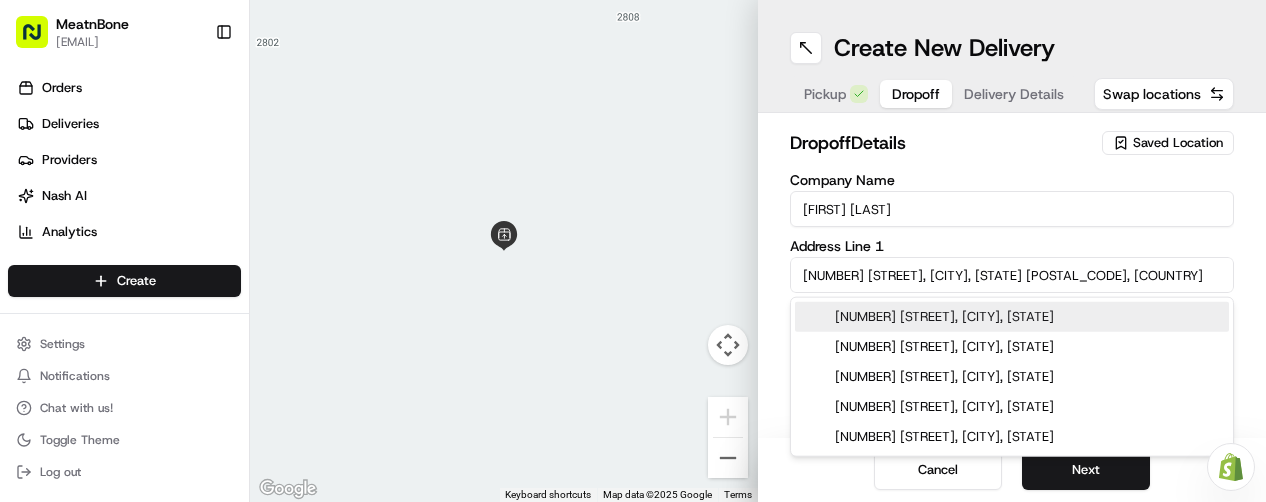 type on "[NUMBER] [STREET]" 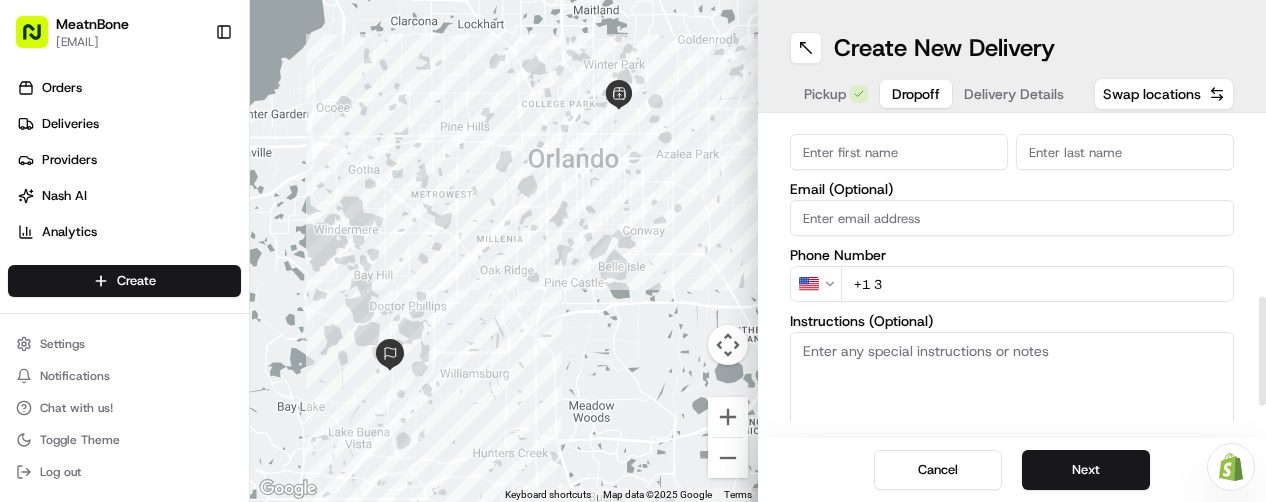 scroll, scrollTop: 493, scrollLeft: 0, axis: vertical 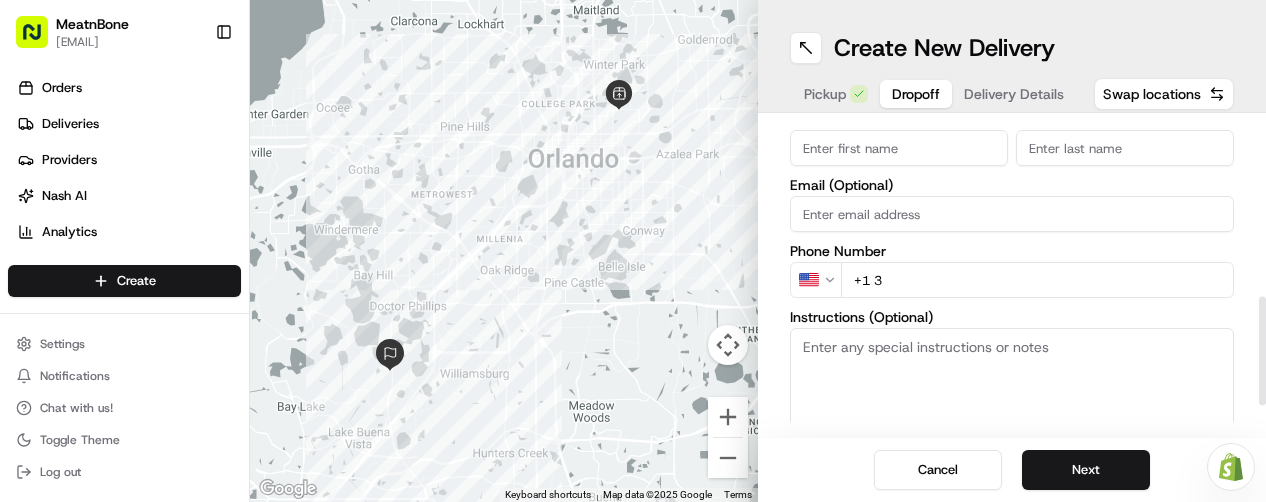 drag, startPoint x: 1260, startPoint y: 180, endPoint x: 1245, endPoint y: 363, distance: 183.61372 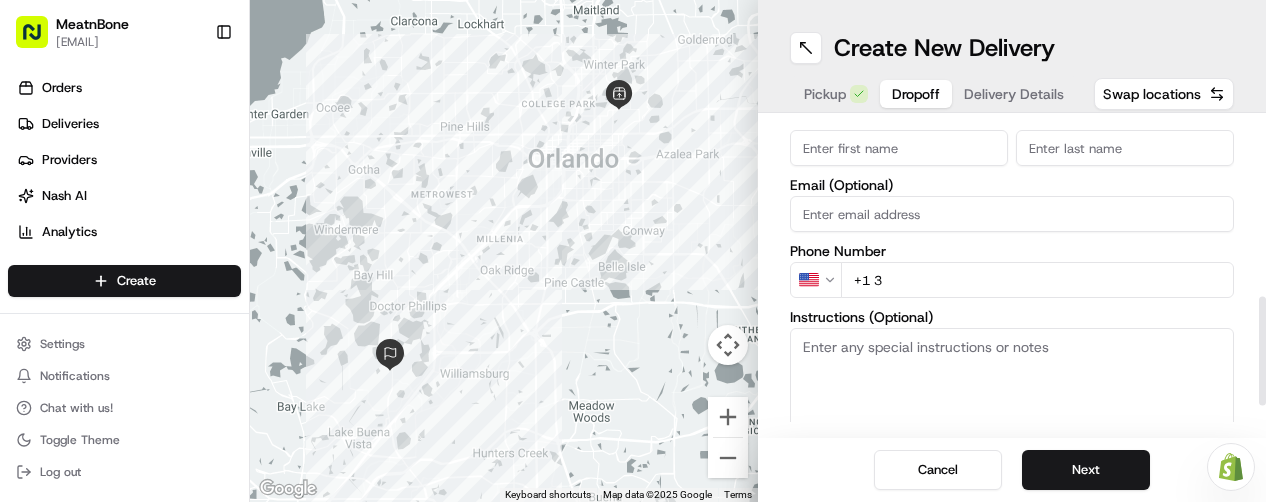 click at bounding box center (1262, 350) 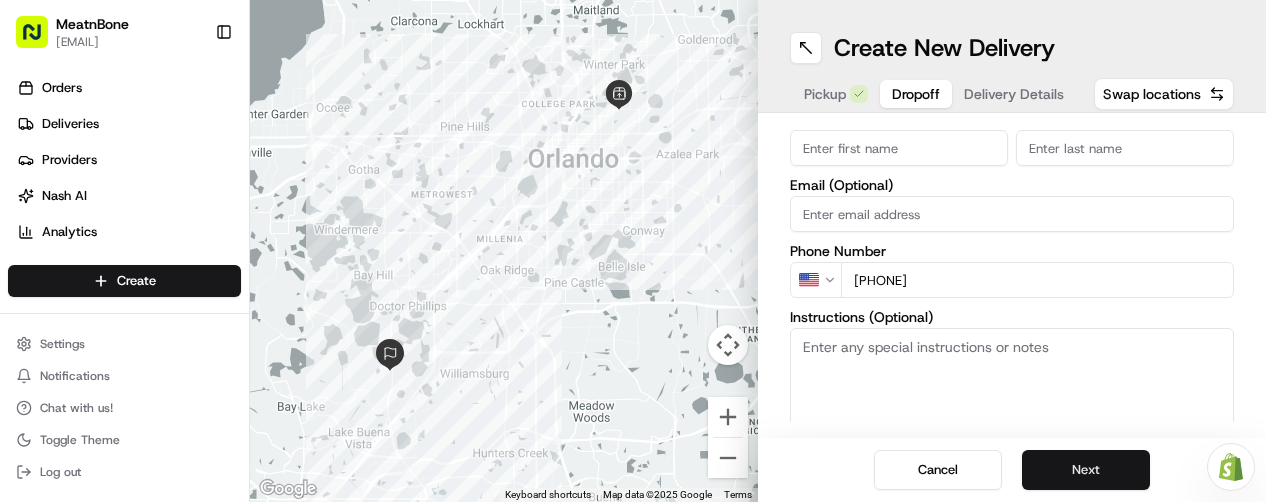 type on "[PHONE]" 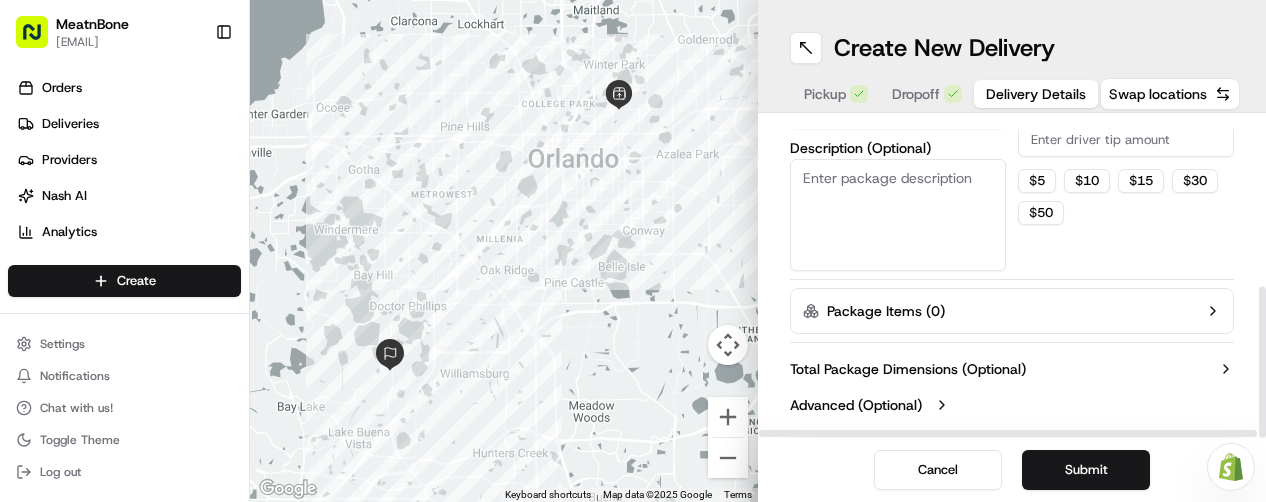 scroll, scrollTop: 336, scrollLeft: 3, axis: both 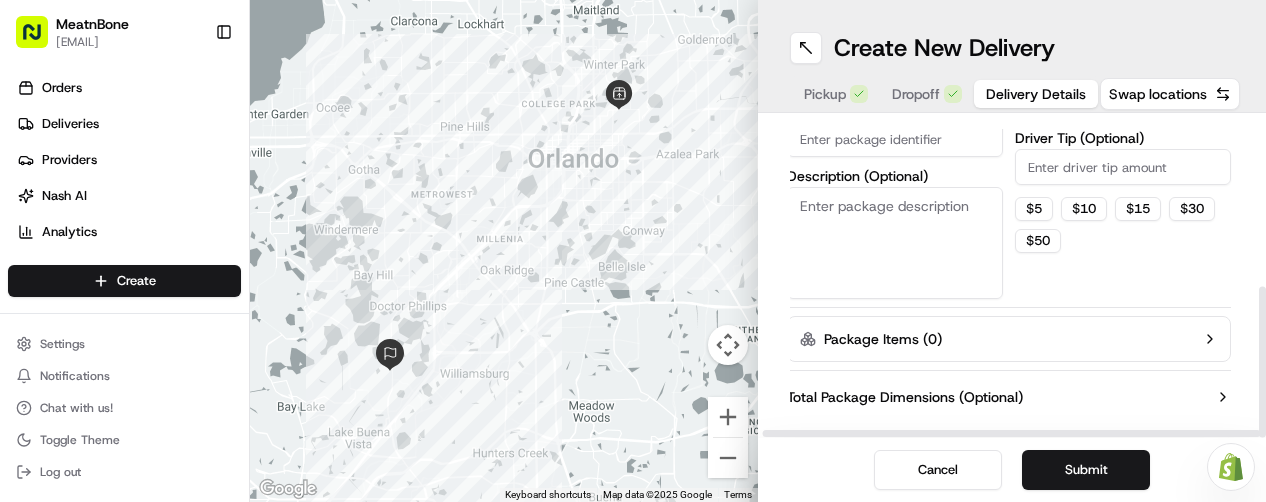 drag, startPoint x: 1264, startPoint y: 303, endPoint x: 1259, endPoint y: 289, distance: 14.866069 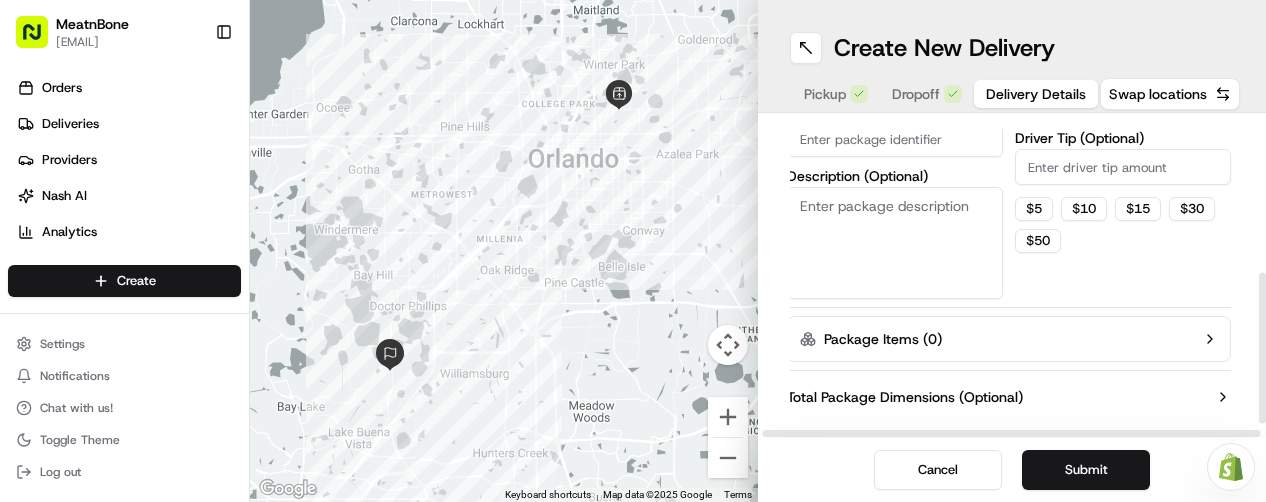 click 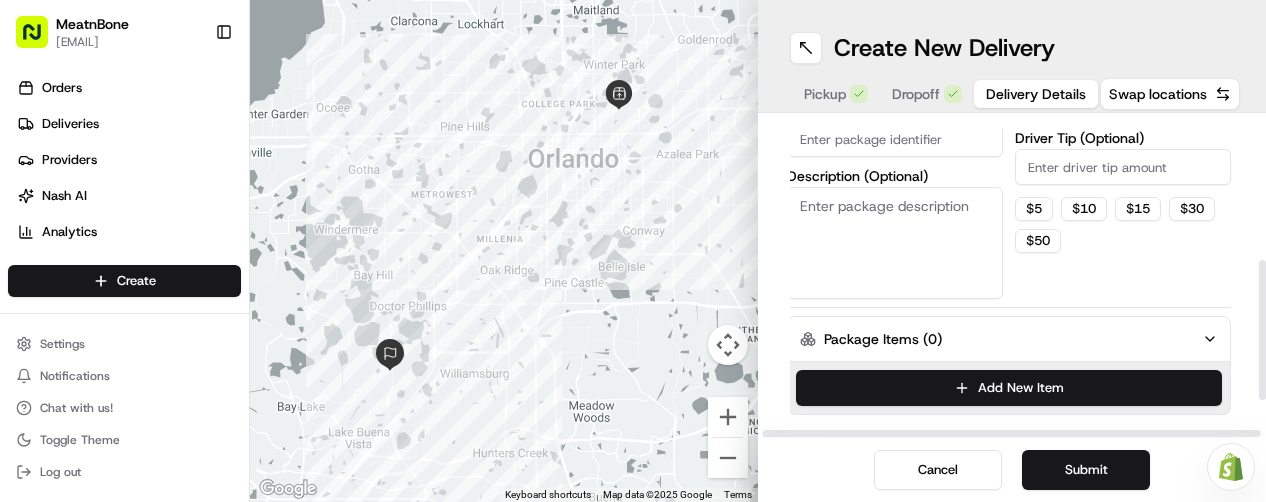 click on "[DELIVERY] [DETAILS] [NOW] [SCHEDULED] [ITEMS] [COUNT] ([OPTIONAL]) [CURRENCY] [USD] [PACKAGE] [VALUE] [PACKAGE] [IDENTIFIER] ([OPTIONAL]) [DESCRIPTION] ([OPTIONAL]) [DISPATCH] [STRATEGY] [SELECT] [STRATEGY] [PACKAGE] [REQUIREMENTS] ([OPTIONAL]) [PHOTO] [PROOF] [OF] [DELIVERY] [MINIMUM] [VEHICLE] [SIZE] ([OPTIONAL]) [ANY] [DRIVER] [TIP] ([OPTIONAL]) [CURRENCY] [PACKAGE] [ITEMS] [ADD] [NEW] [ITEM] [TOTAL] [PACKAGE] [DIMENSIONS] ([OPTIONAL]) [ADVANCED] ([OPTIONAL])" at bounding box center [1009, 162] 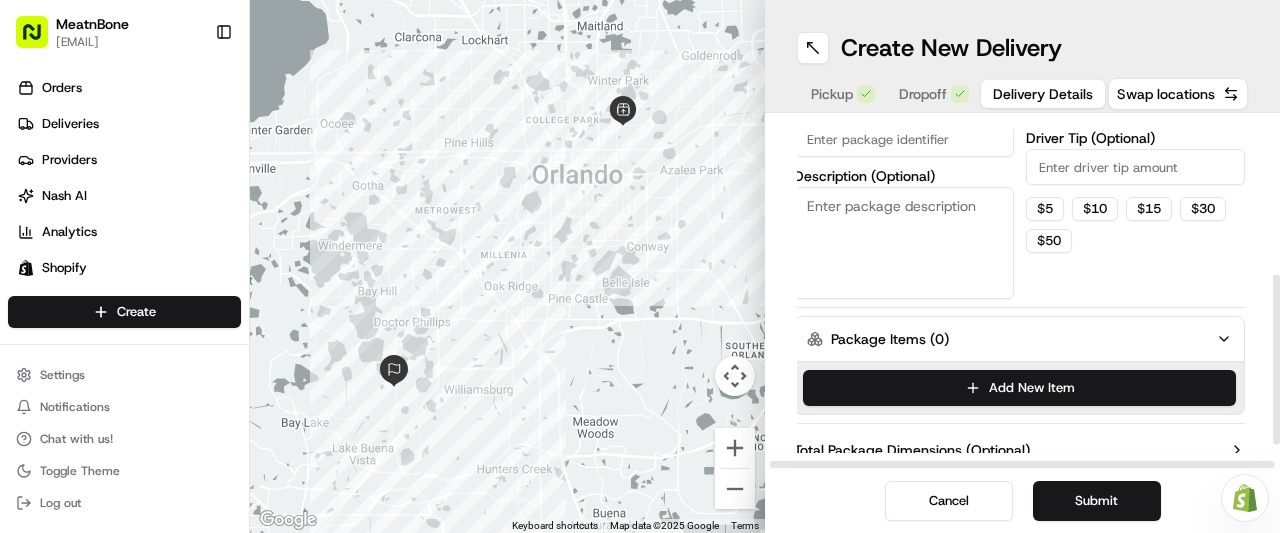scroll, scrollTop: 11, scrollLeft: 3, axis: both 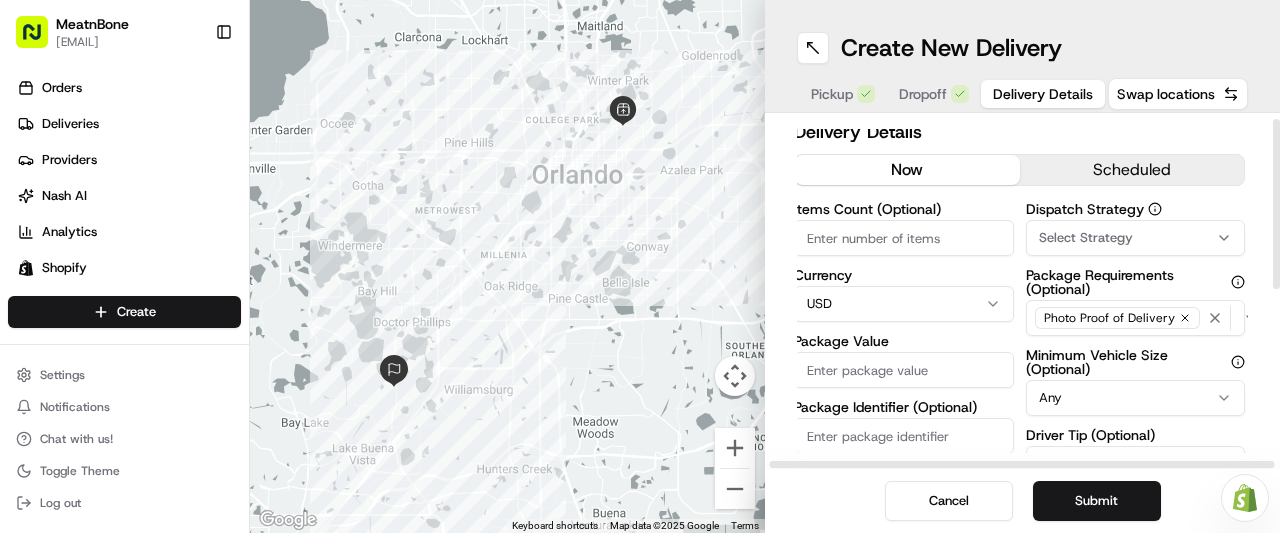 click at bounding box center (1276, 291) 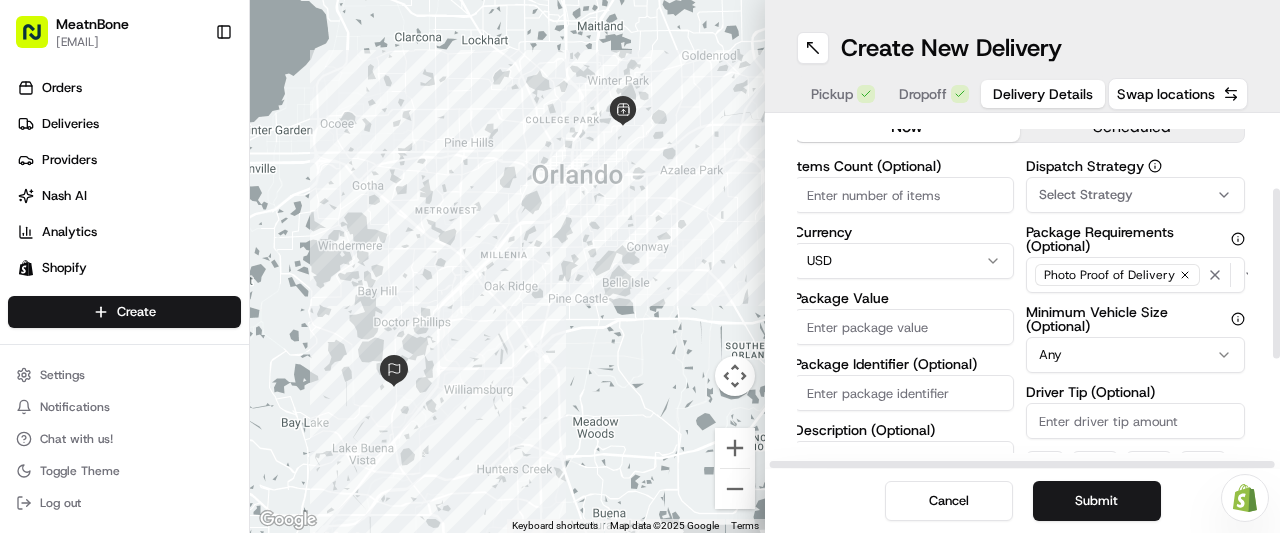 scroll, scrollTop: 0, scrollLeft: 3, axis: horizontal 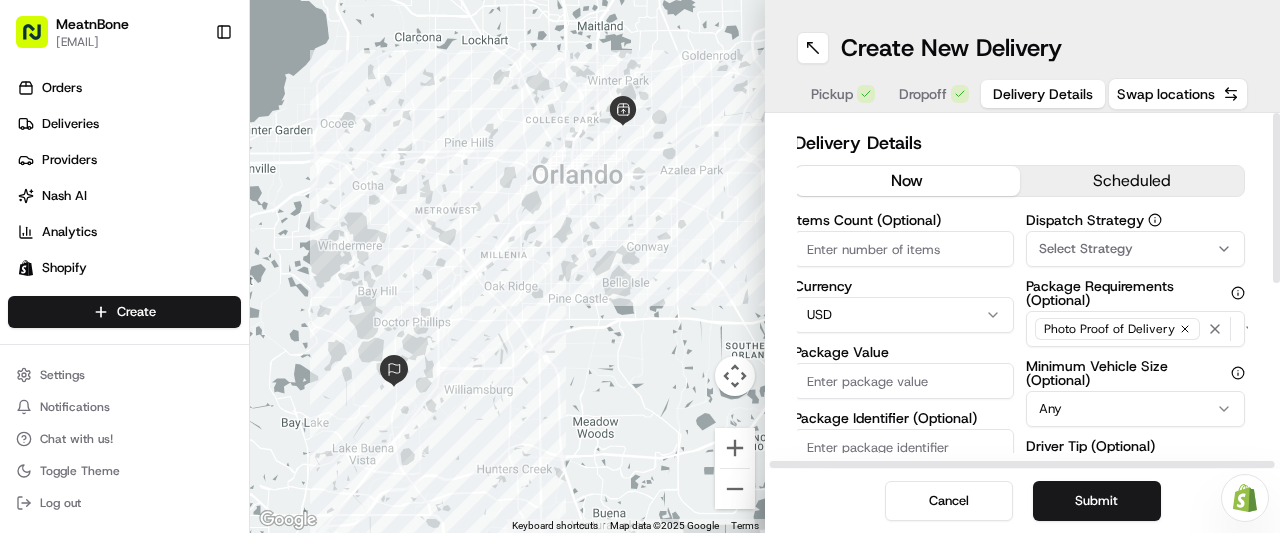 drag, startPoint x: 1272, startPoint y: 155, endPoint x: 1245, endPoint y: 107, distance: 55.072678 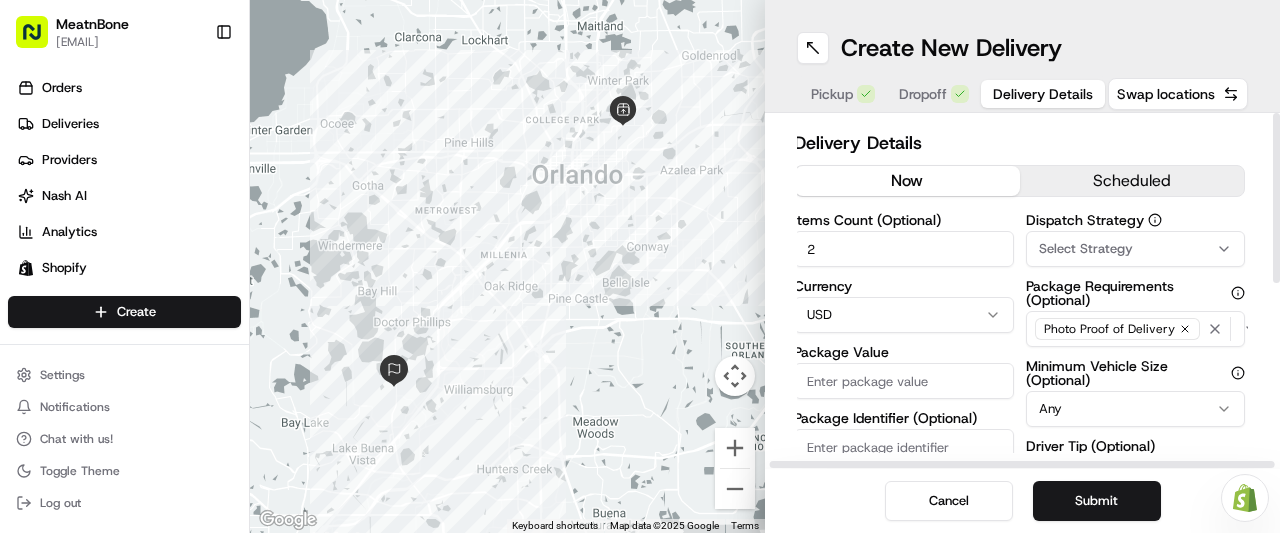 type on "2" 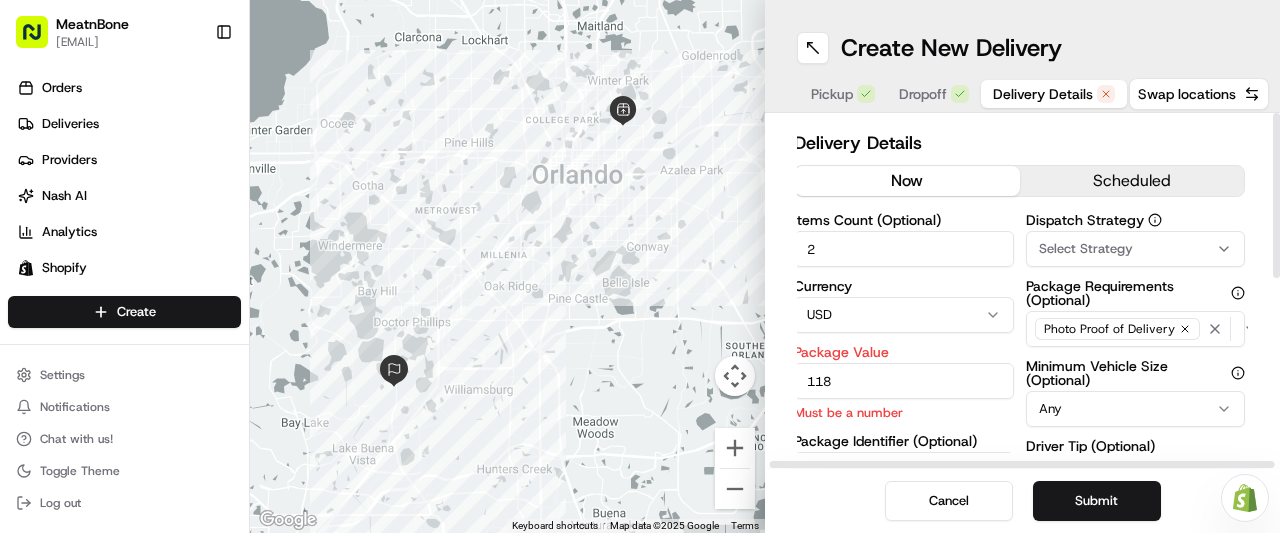 type on "118" 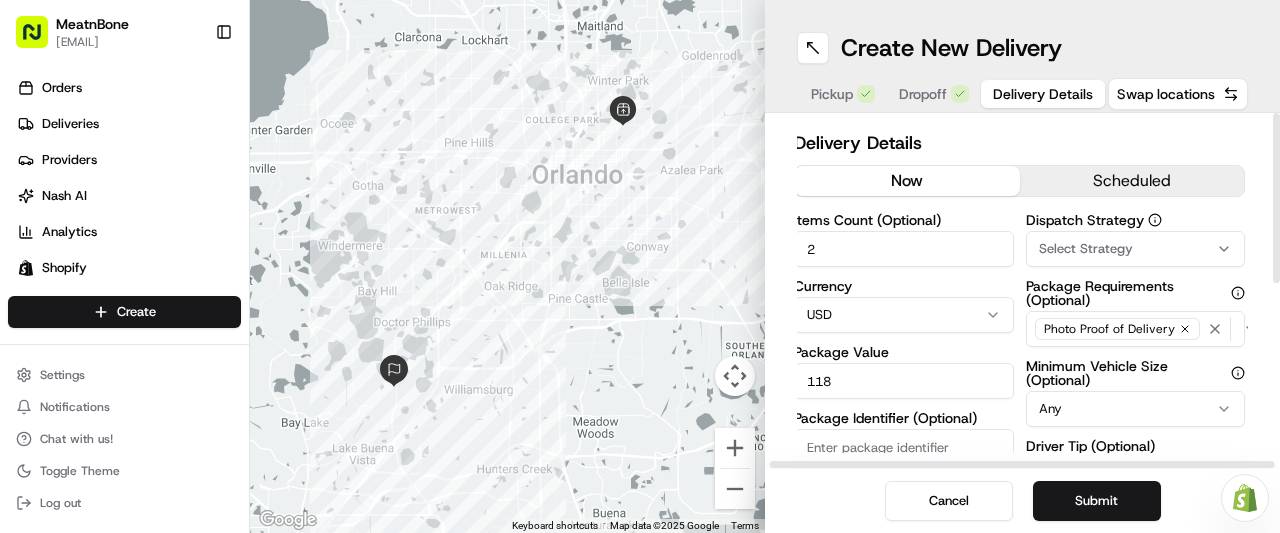 click on "Photo Proof of Delivery" at bounding box center (1109, 329) 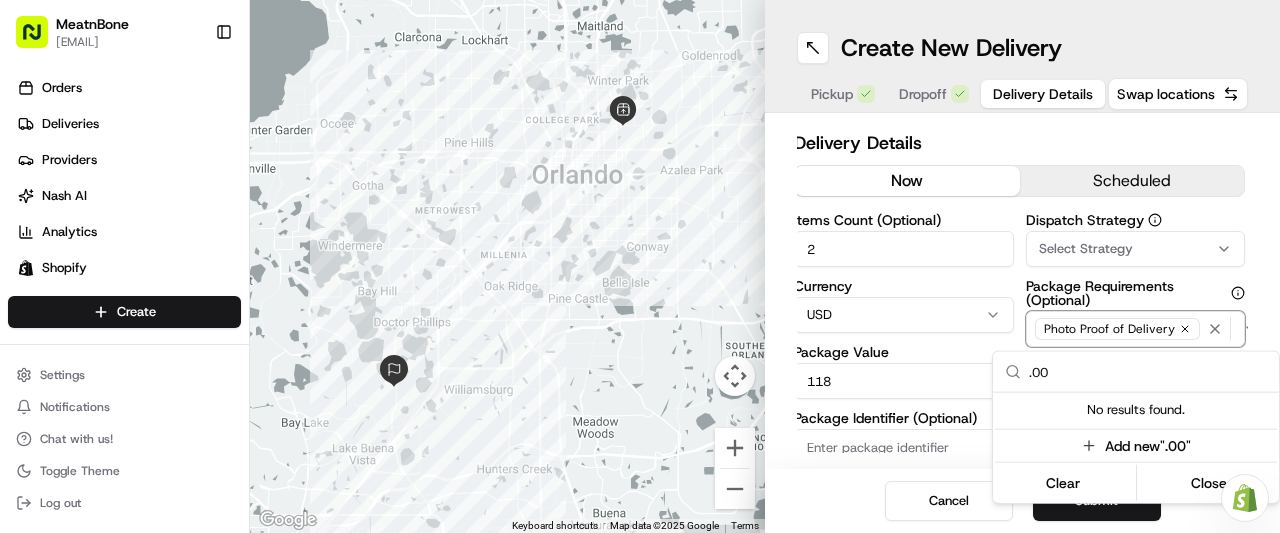 type on ".00" 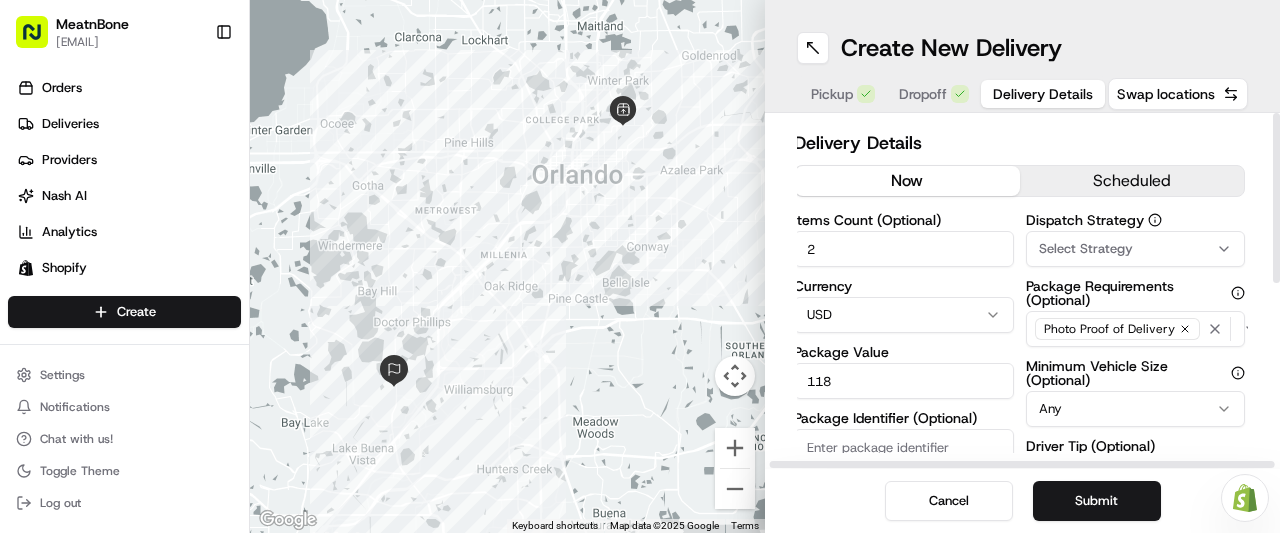 click on "118" at bounding box center [904, 381] 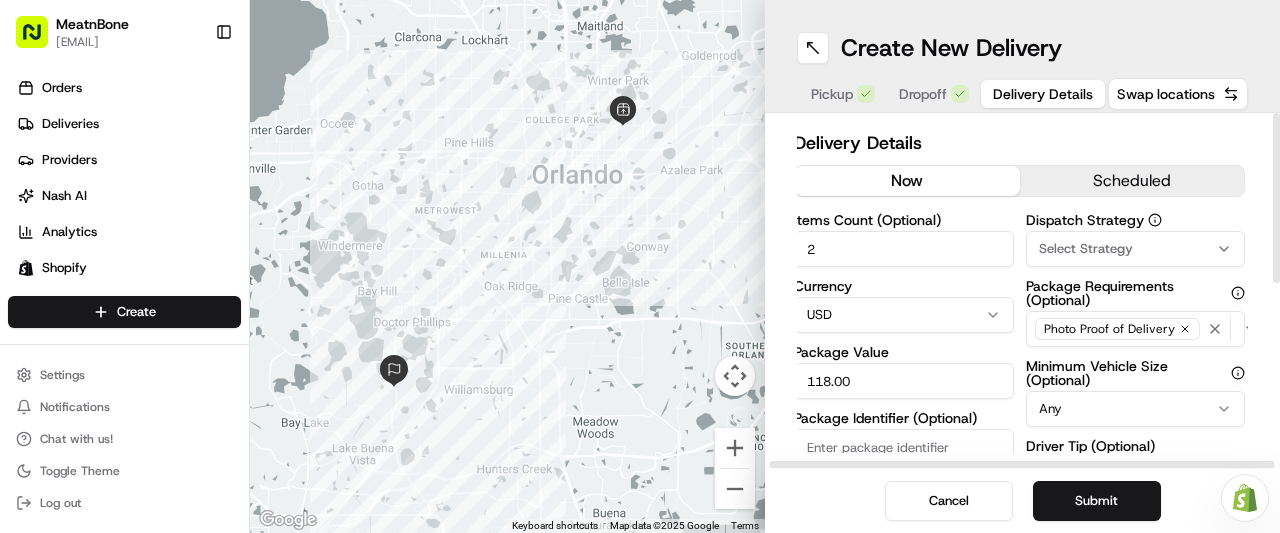 type on "118.00" 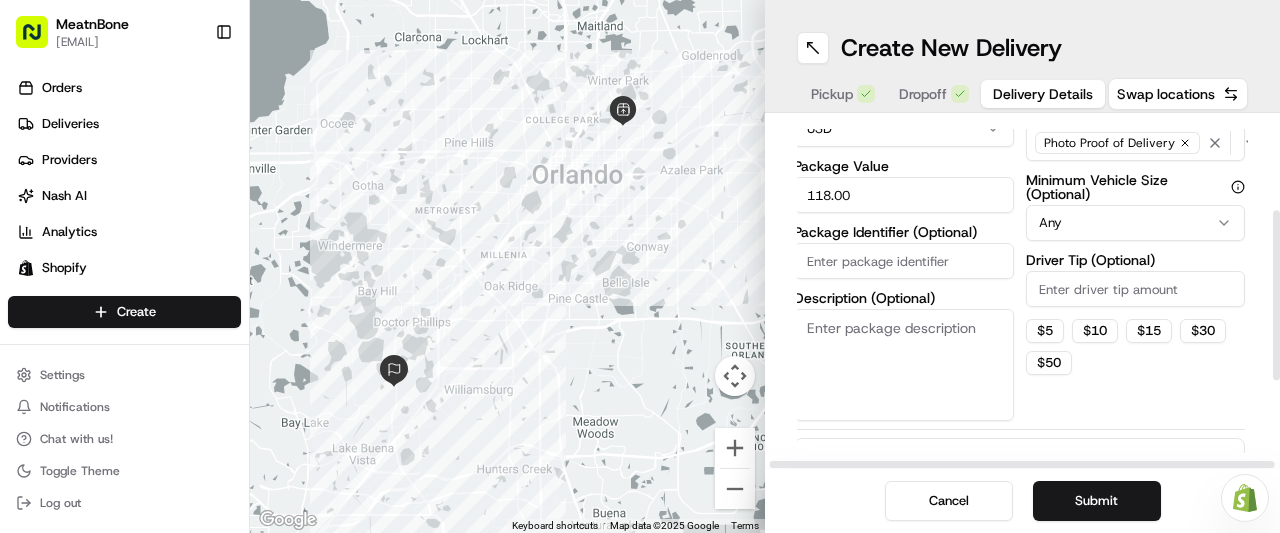 scroll, scrollTop: 187, scrollLeft: 3, axis: both 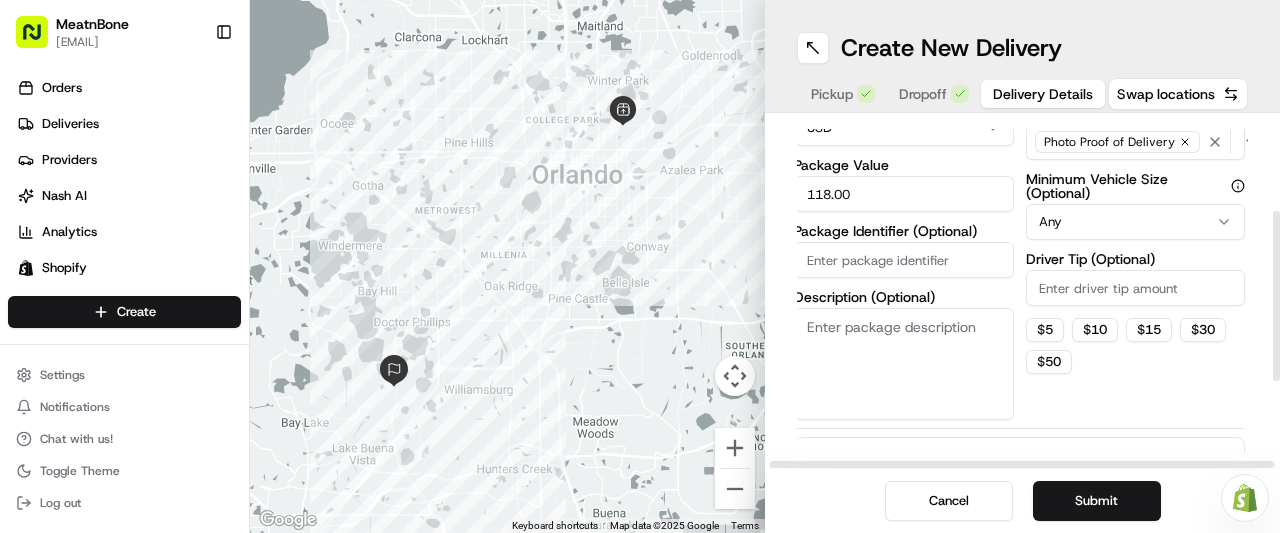 drag, startPoint x: 1278, startPoint y: 220, endPoint x: 1212, endPoint y: 318, distance: 118.15244 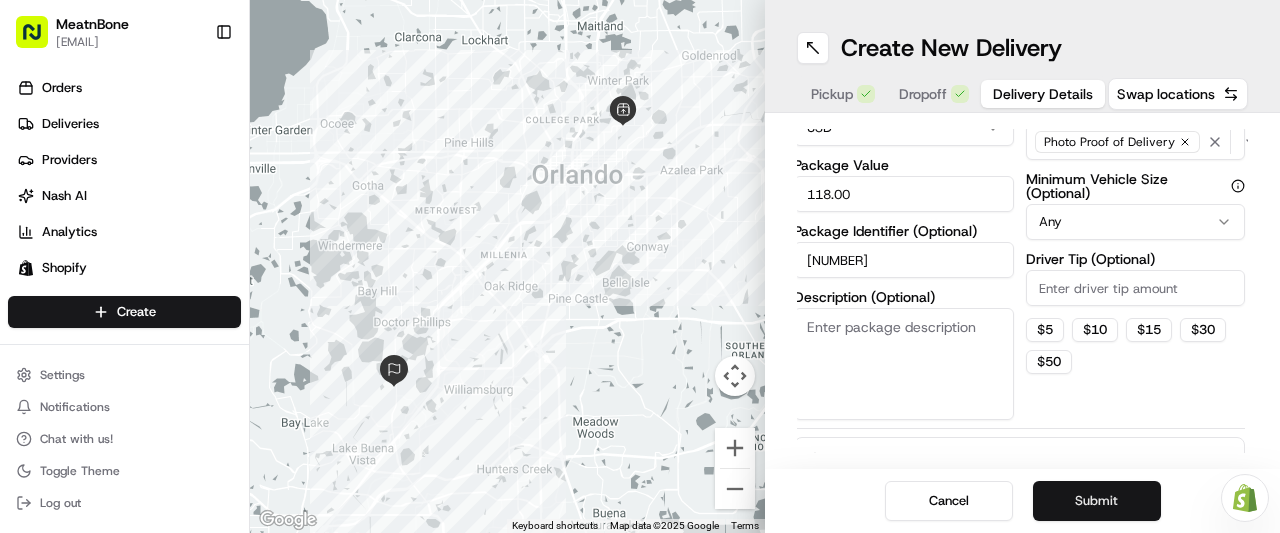 type on "[NUMBER]" 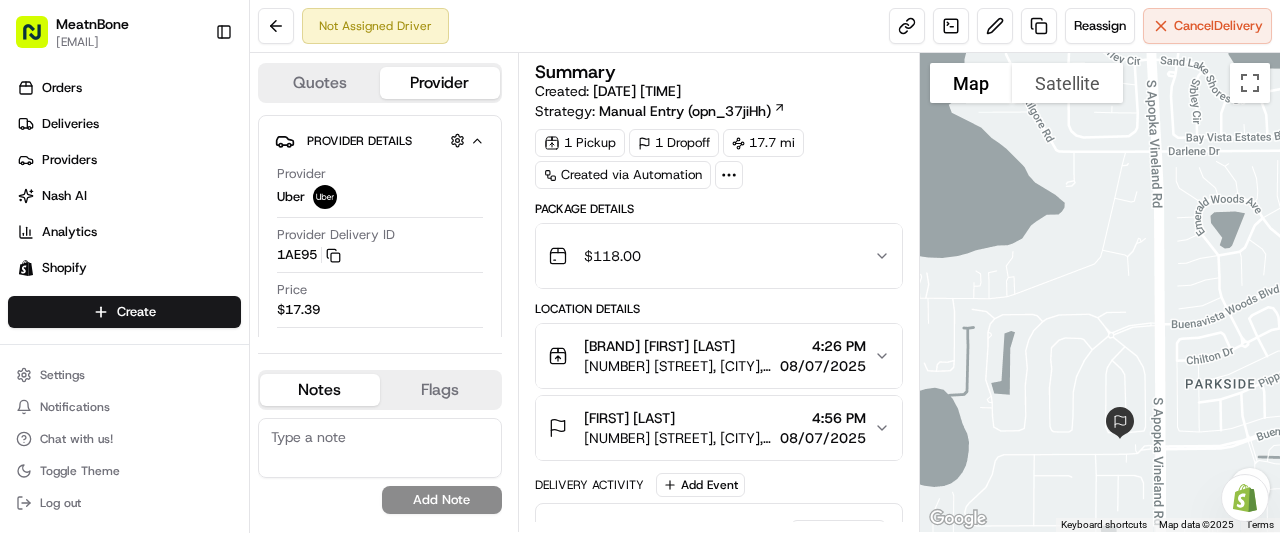 click at bounding box center [1100, 292] 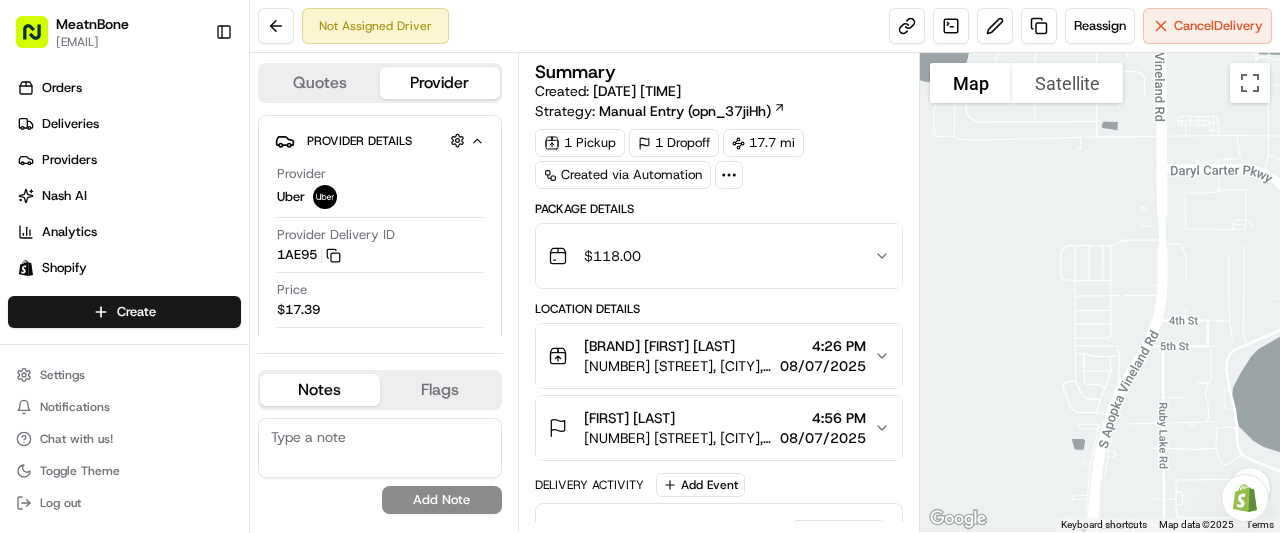 click at bounding box center (1100, 292) 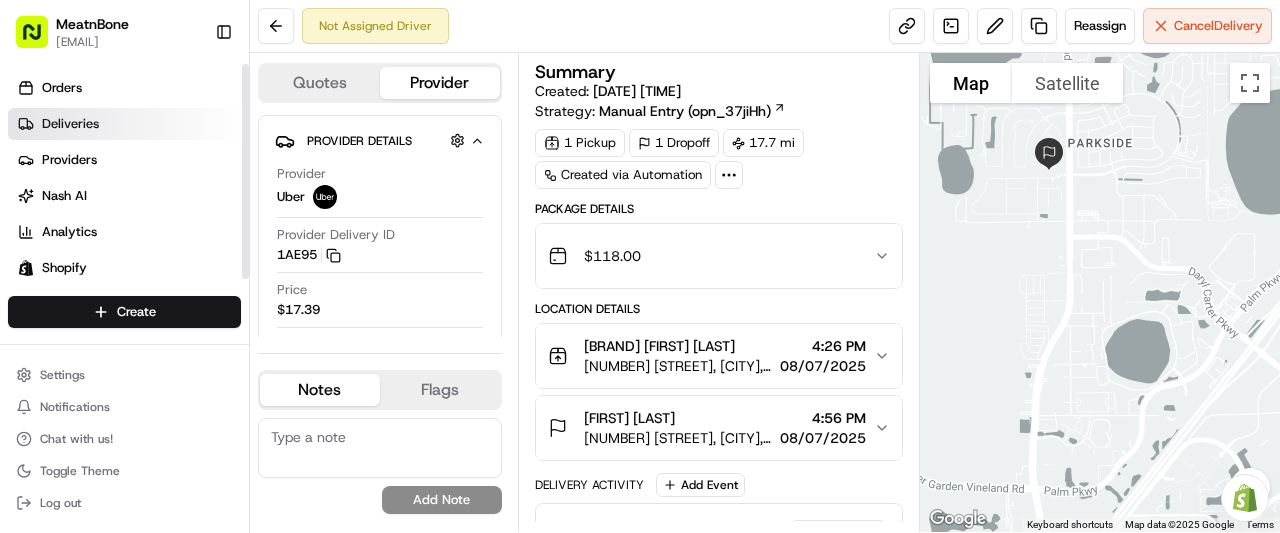 click on "Deliveries" at bounding box center [128, 124] 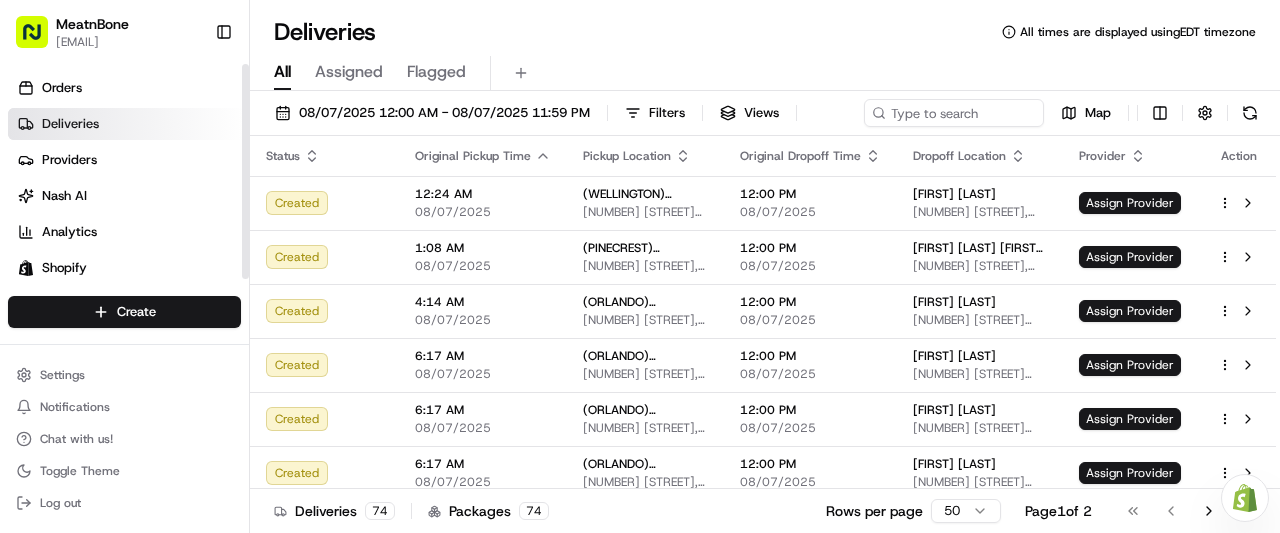 click on "Deliveries" at bounding box center (128, 124) 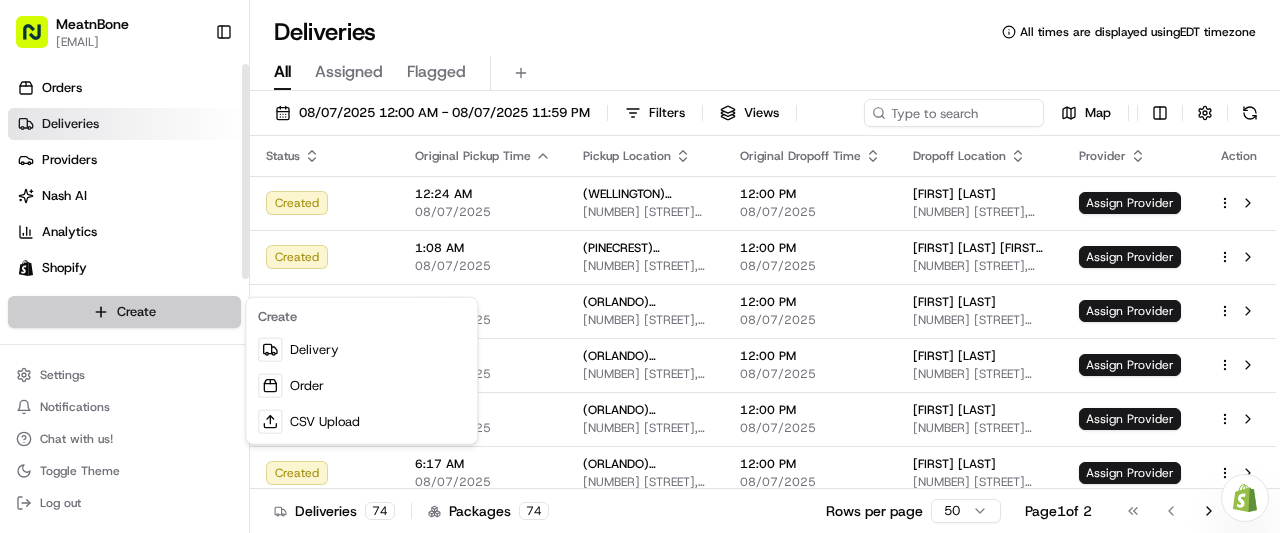 click on "MeatnBone [EMAIL] Toggle Sidebar Orders Deliveries Providers Nash AI Analytics Shopify Favorites Main Menu Members & Organization Organization Users Roles Preferences Customization Tracking Orchestration Automations Locations Pickup Locations Dropoff Locations Billing Billing Refund Requests Integrations Notification Triggers Webhooks API Keys Request Logs Create Settings Notifications Chat with us! Toggle Theme Log out Need help with your Shopify Onboarding? Reach out to Support by clicking this button! Deliveries All times are displayed using EDT timezone All Assigned Flagged [DATE] [TIME] - [DATE] [TIME] Filters Views Map Status Original Pickup Time Pickup Location Original Dropoff Time Dropoff Location Provider Action Created [TIME] [DATE] (WELLINGTON) [NUMBER] [STREET] [NUMBER] [STREET] B7, [CITY], [STATE] [POSTAL_CODE], [COUNTRY] [TIME] [DATE] [FIRST] [LAST] [NUMBER] [STREET], [CITY], [STATE] [POSTAL_CODE], [COUNTRY] Assign Provider Created [TIME] [DATE]" at bounding box center (640, 266) 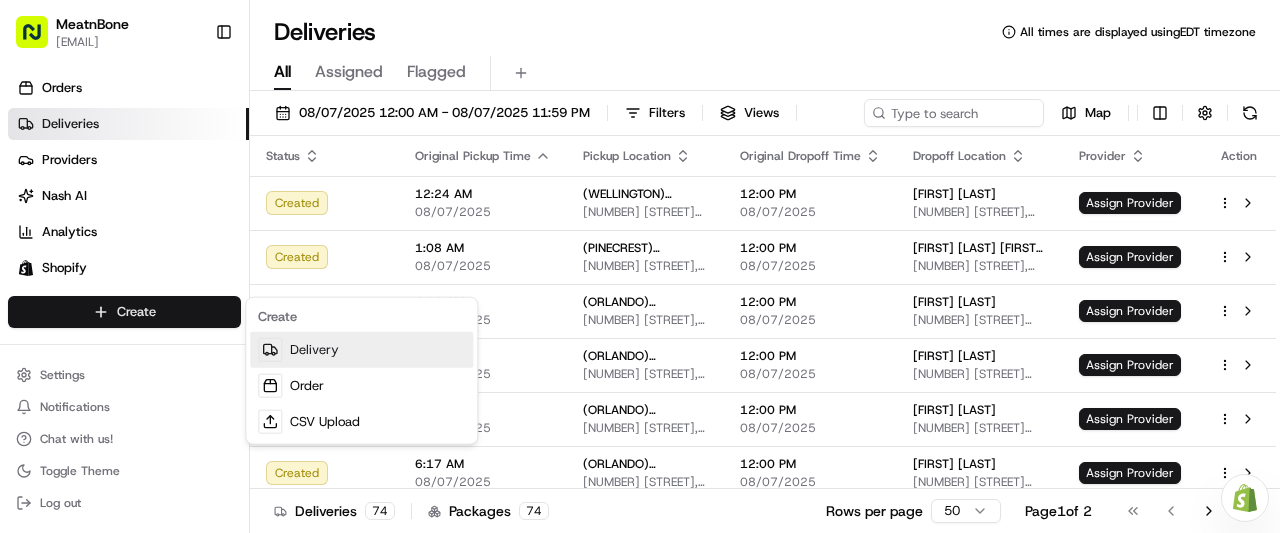 click on "Delivery" at bounding box center (361, 350) 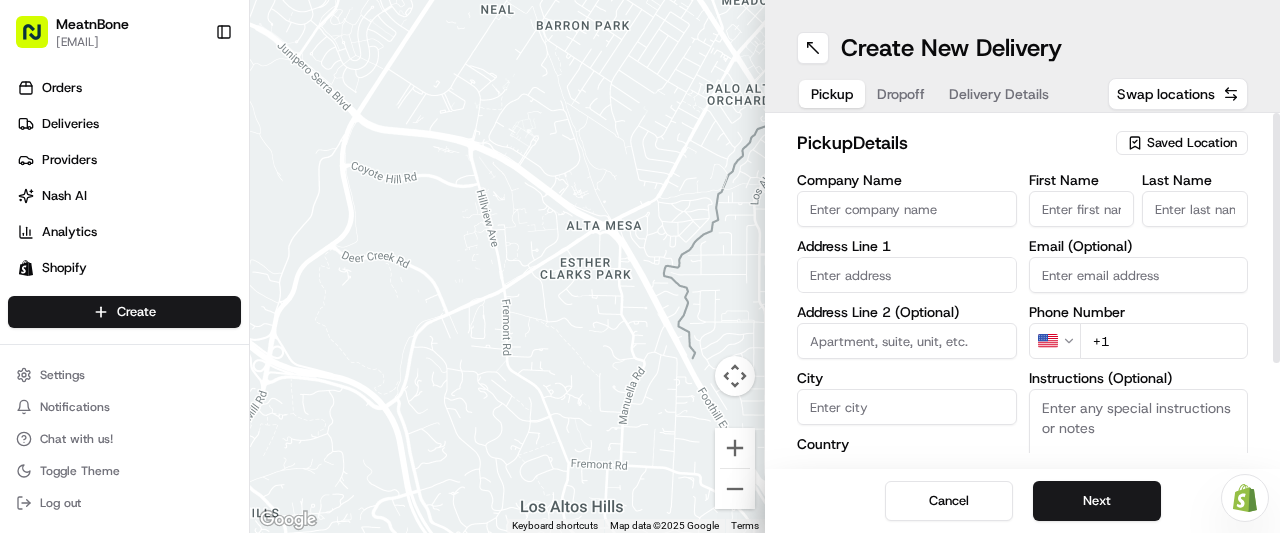 click on "Company Name" at bounding box center [907, 209] 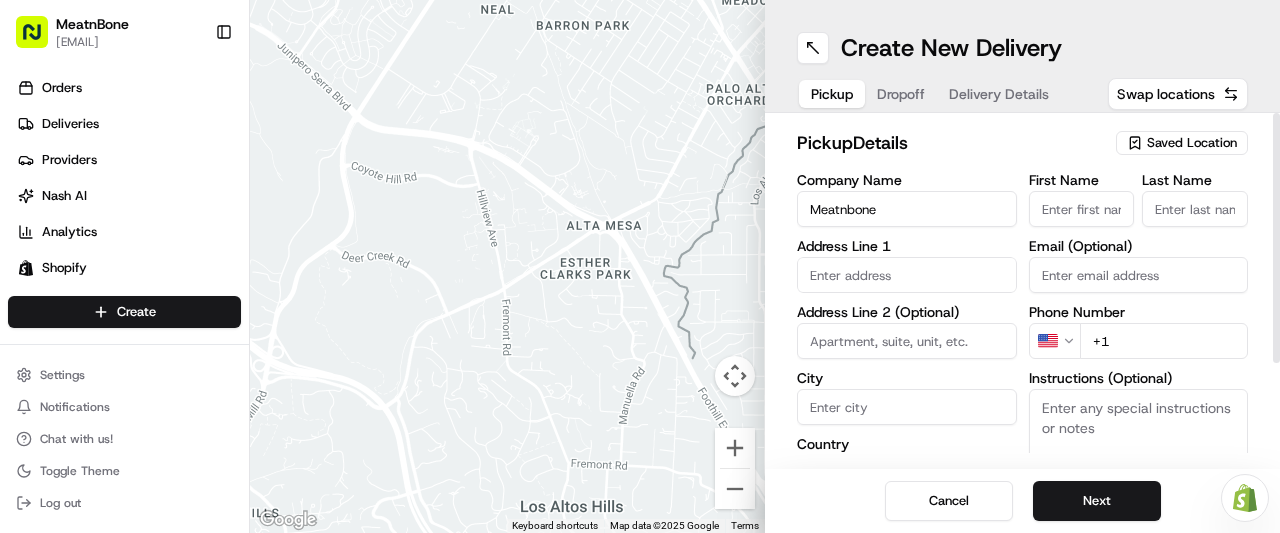 type on "[NUMBER] [STREET]" 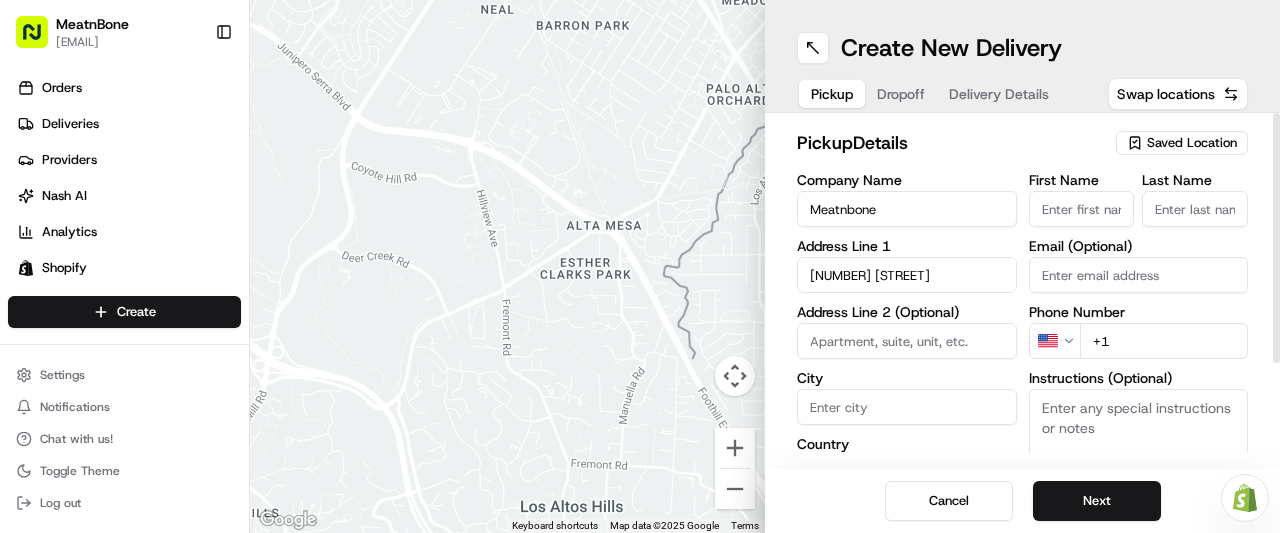 type on "[CITY]" 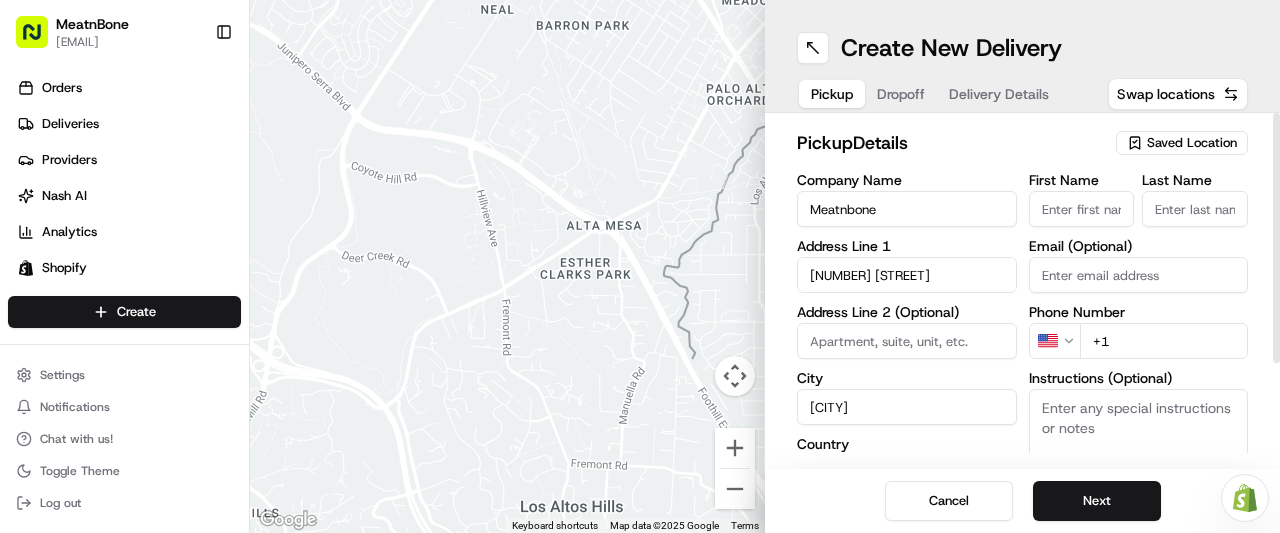 type on "United States" 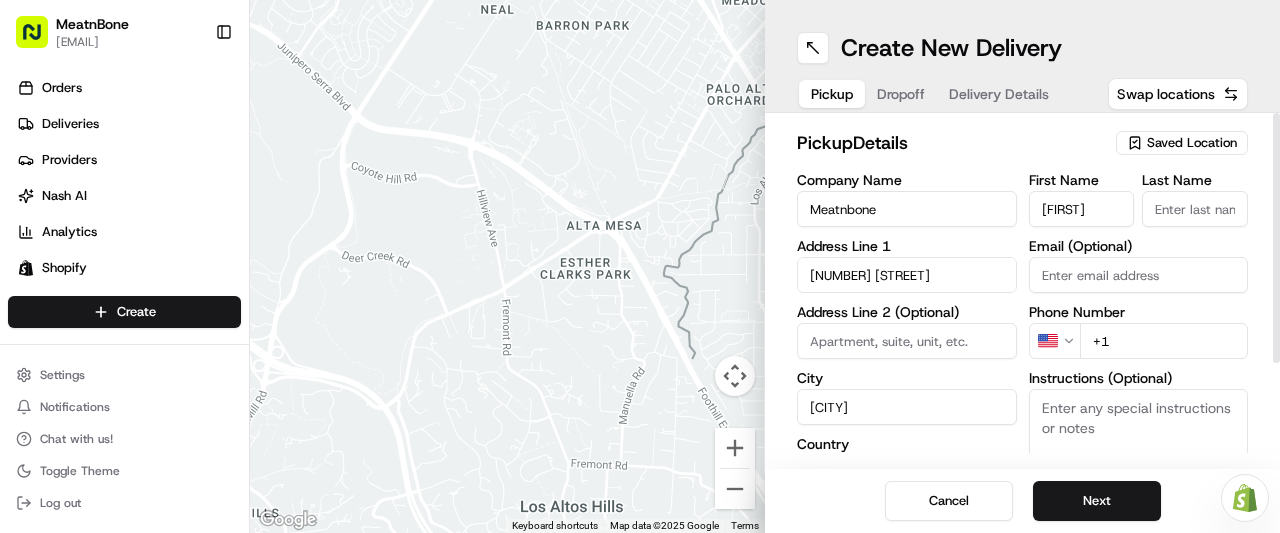 type on "[LAST]" 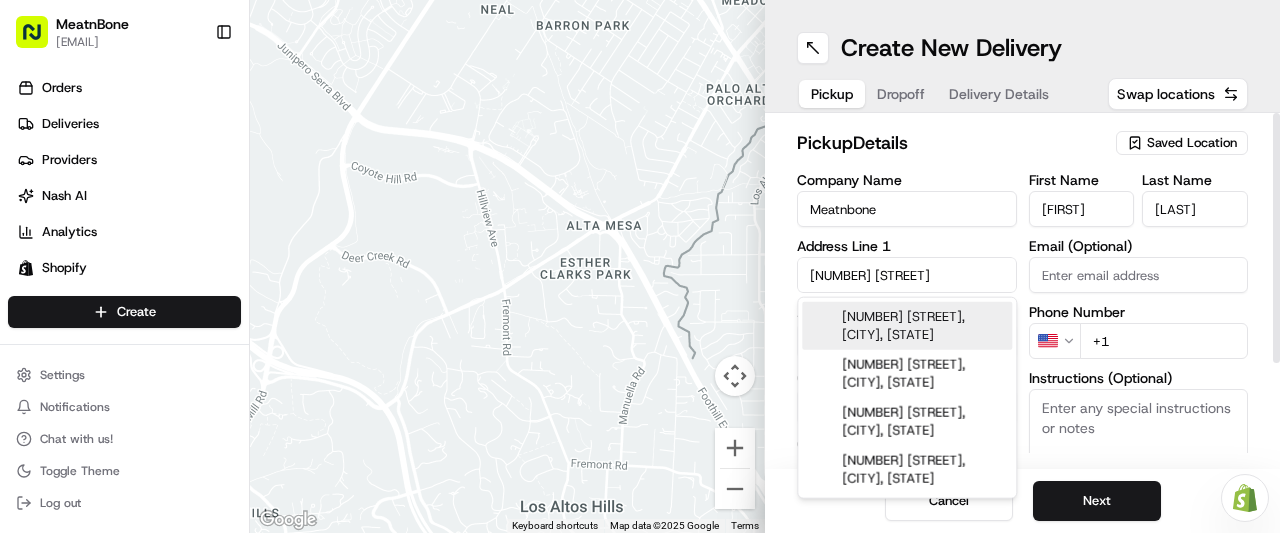 click on "+1" at bounding box center (1164, 341) 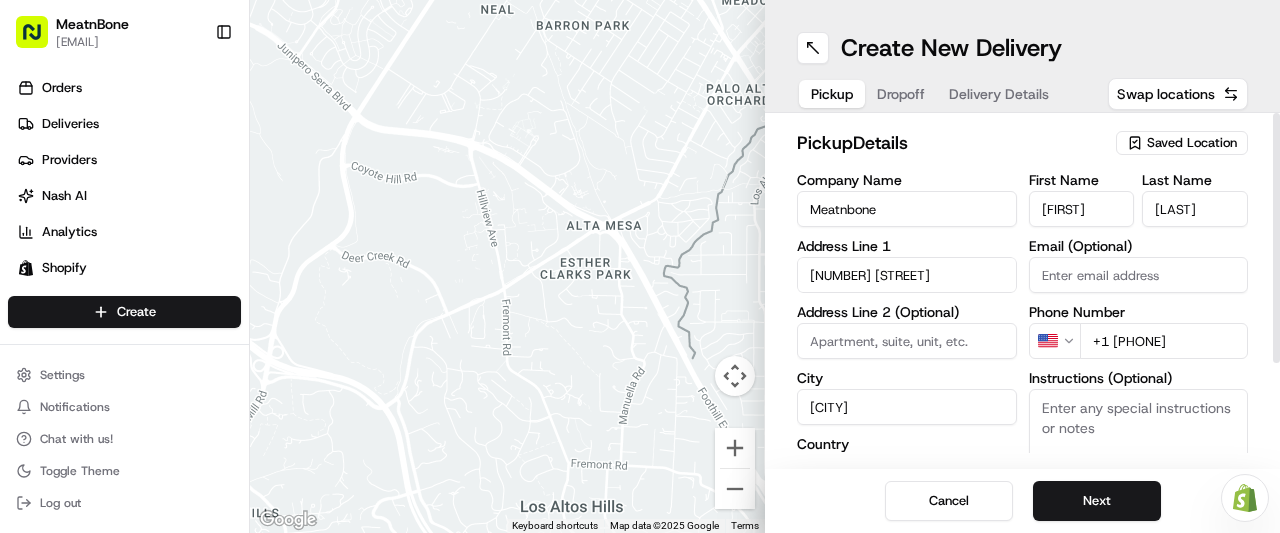 click on "+1 [PHONE]" at bounding box center [1164, 341] 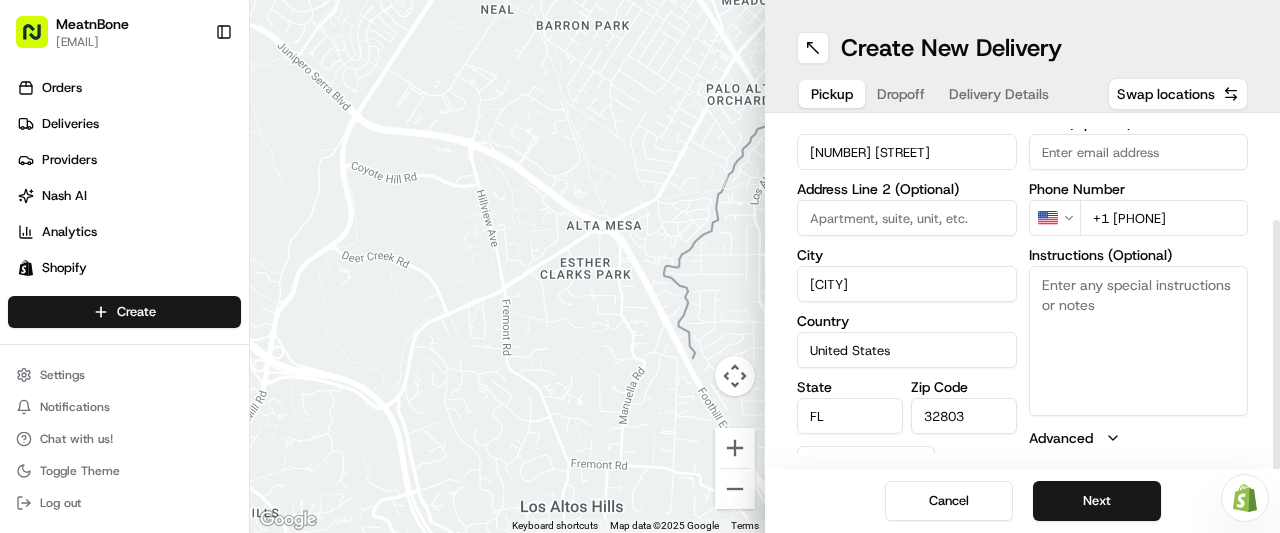 scroll, scrollTop: 139, scrollLeft: 0, axis: vertical 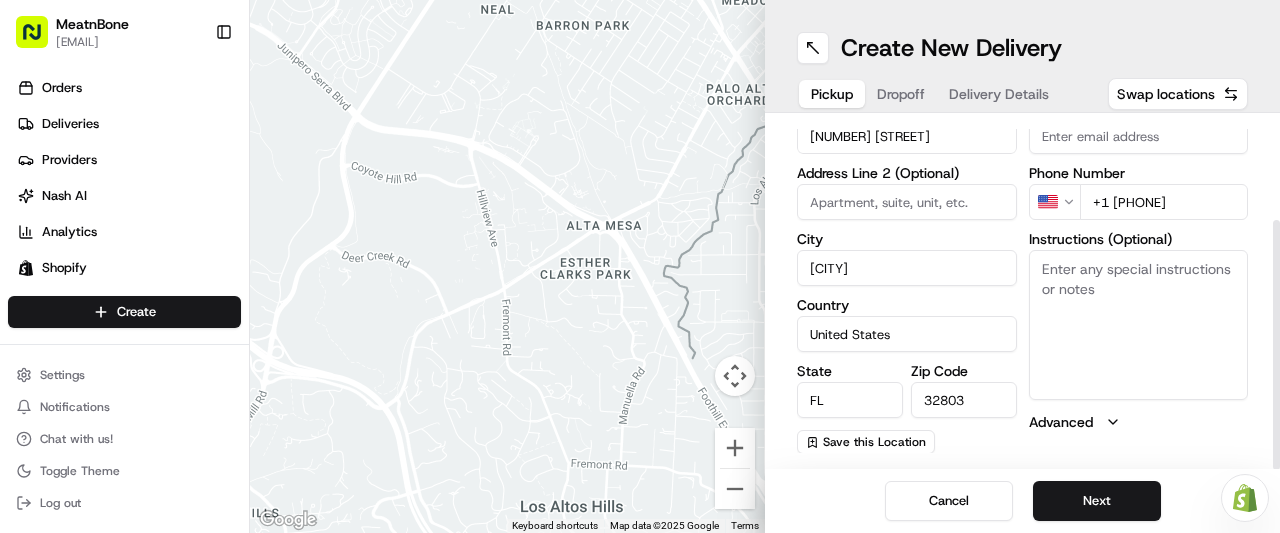 drag, startPoint x: 1274, startPoint y: 216, endPoint x: 1263, endPoint y: 351, distance: 135.4474 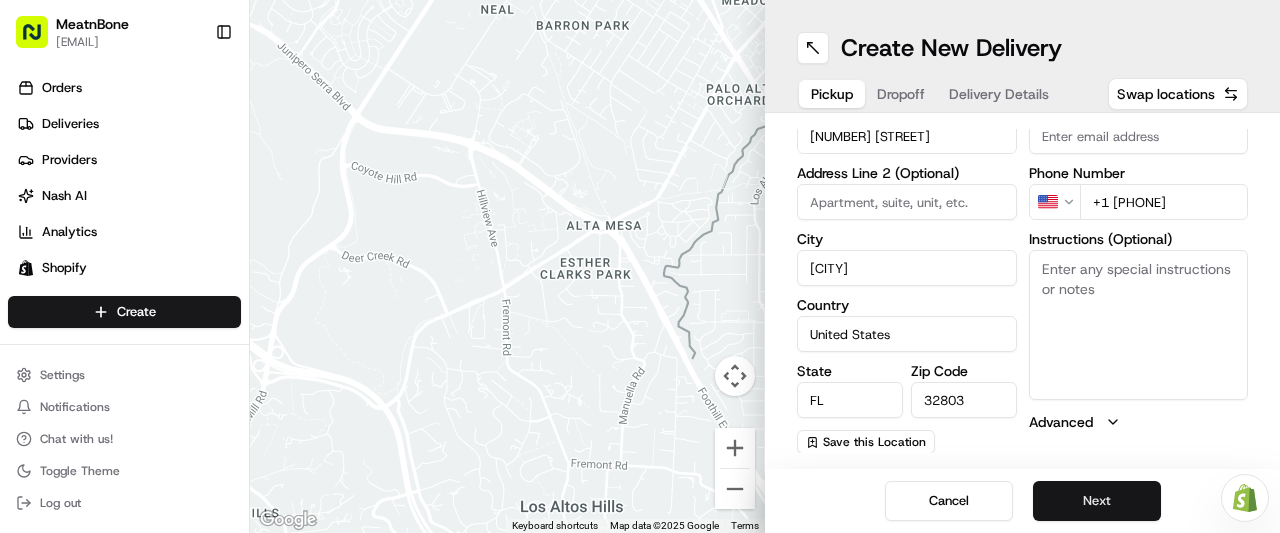 click on "Next" at bounding box center (1097, 501) 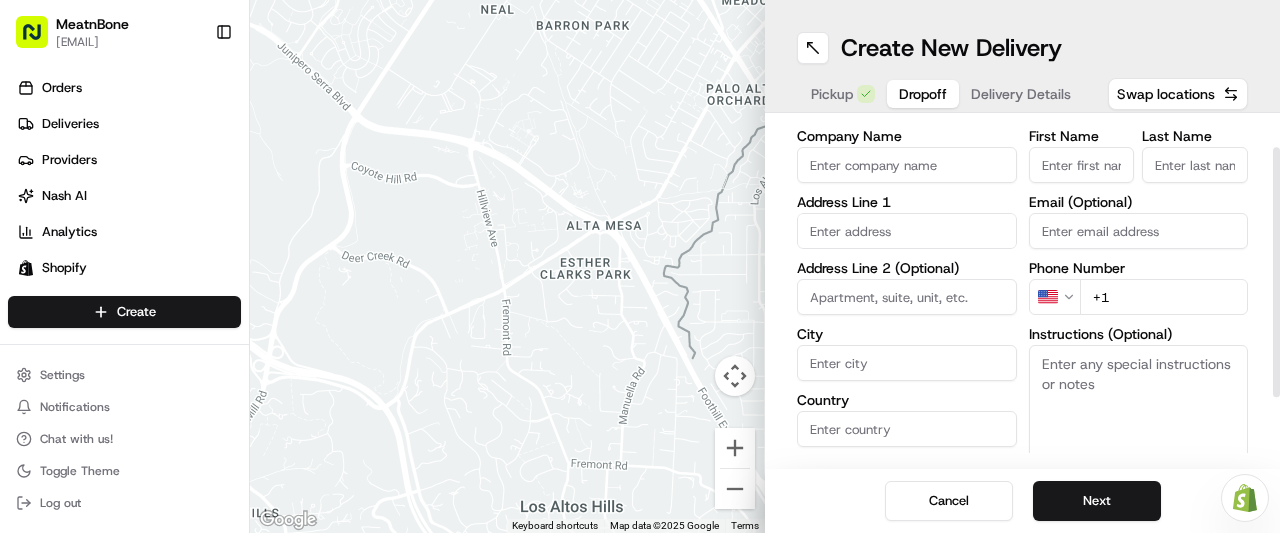 scroll, scrollTop: 0, scrollLeft: 0, axis: both 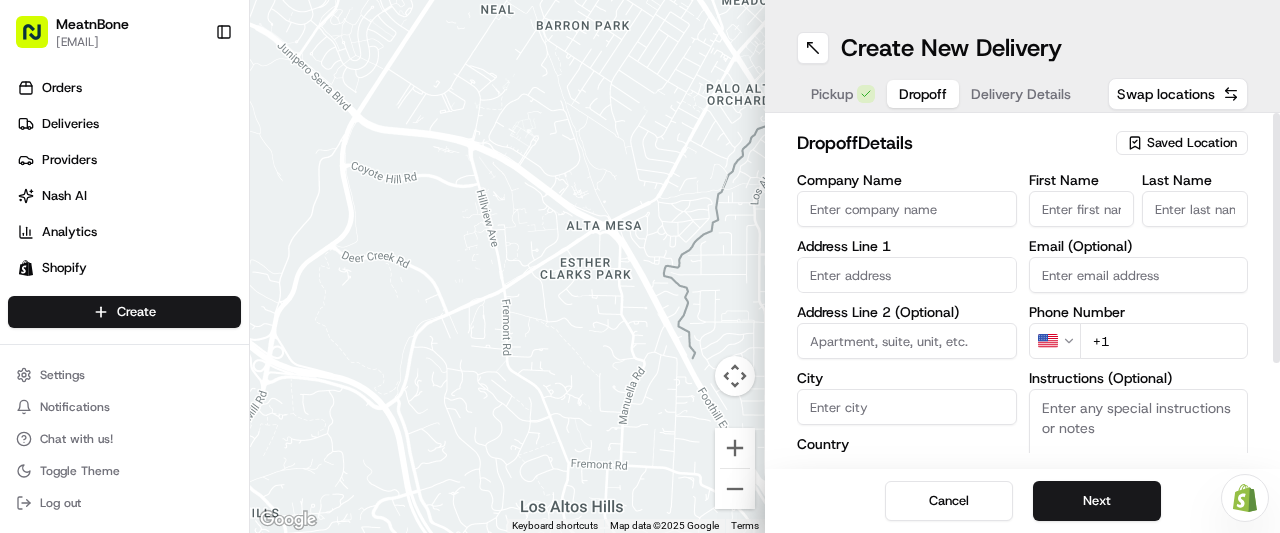 drag, startPoint x: 1278, startPoint y: 248, endPoint x: 1214, endPoint y: 53, distance: 205.23401 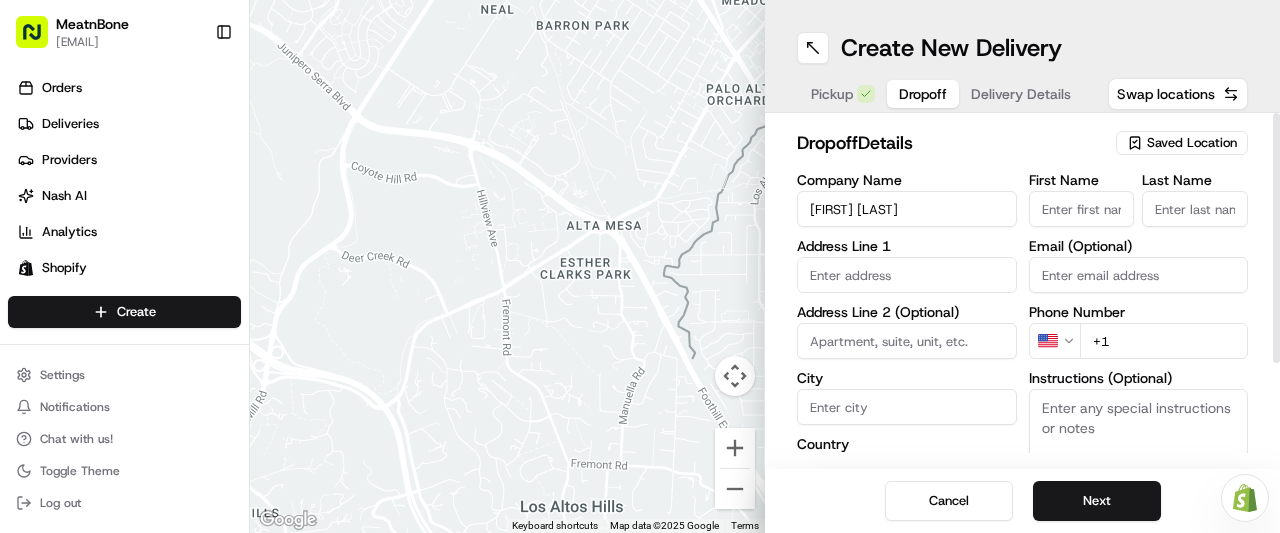type on "[FIRST] [LAST]" 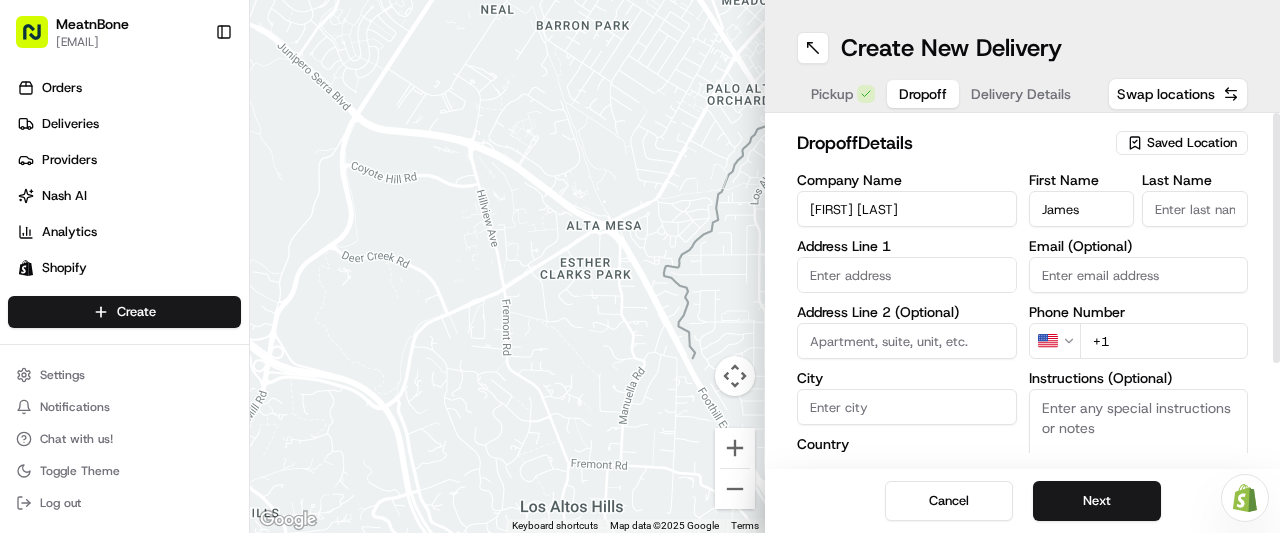 type on "James" 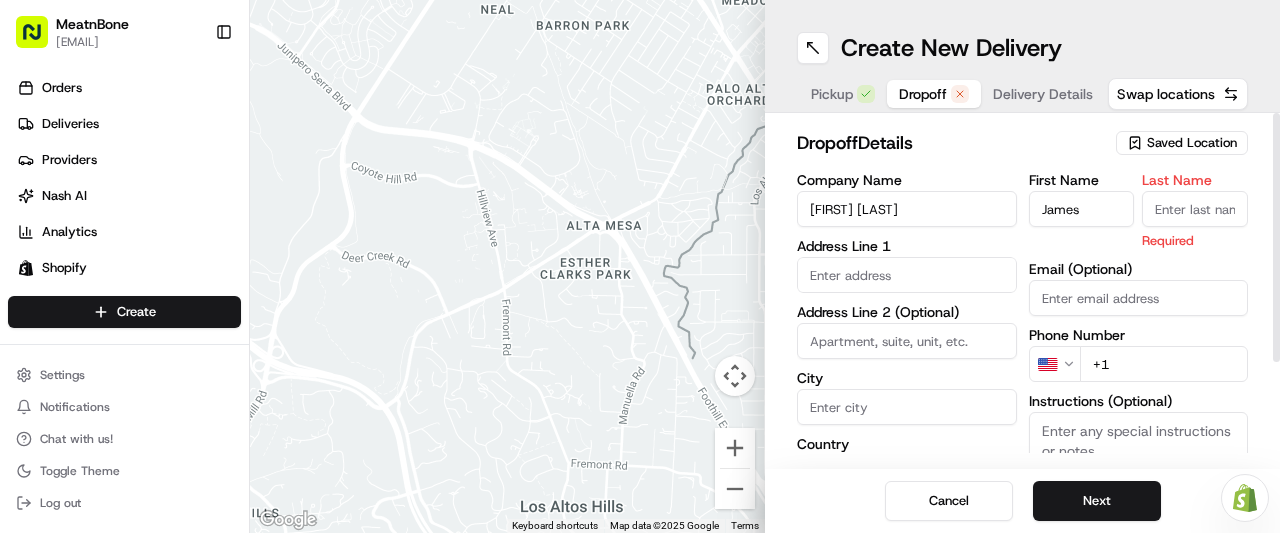 click on "Last Name" at bounding box center (1195, 209) 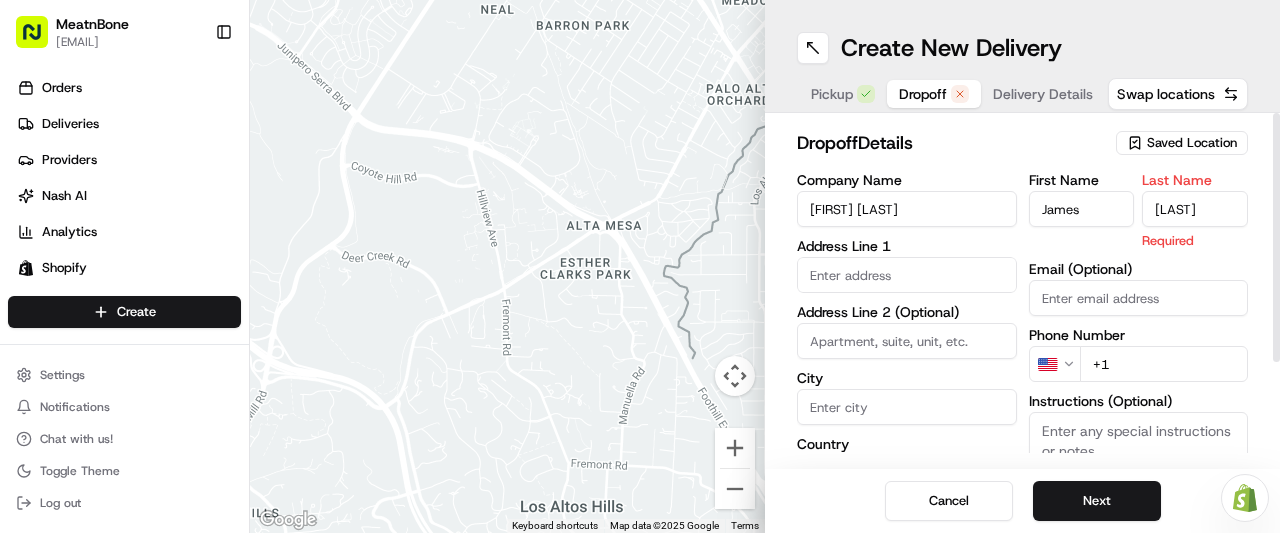 type on "[LAST]" 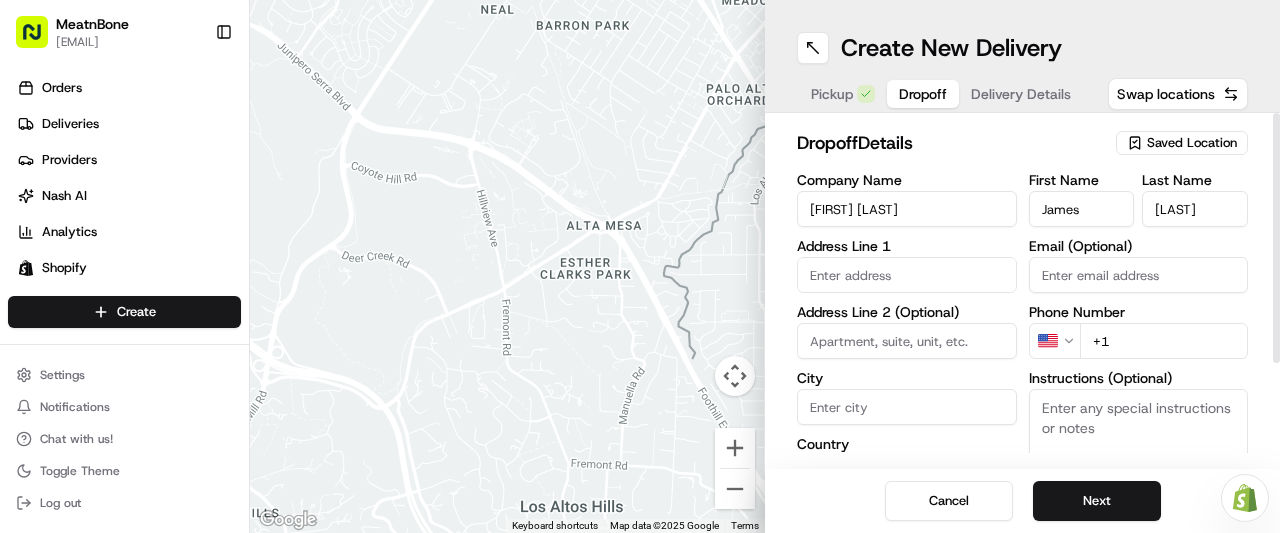 click on "[FIRST] [LAST]" at bounding box center (907, 209) 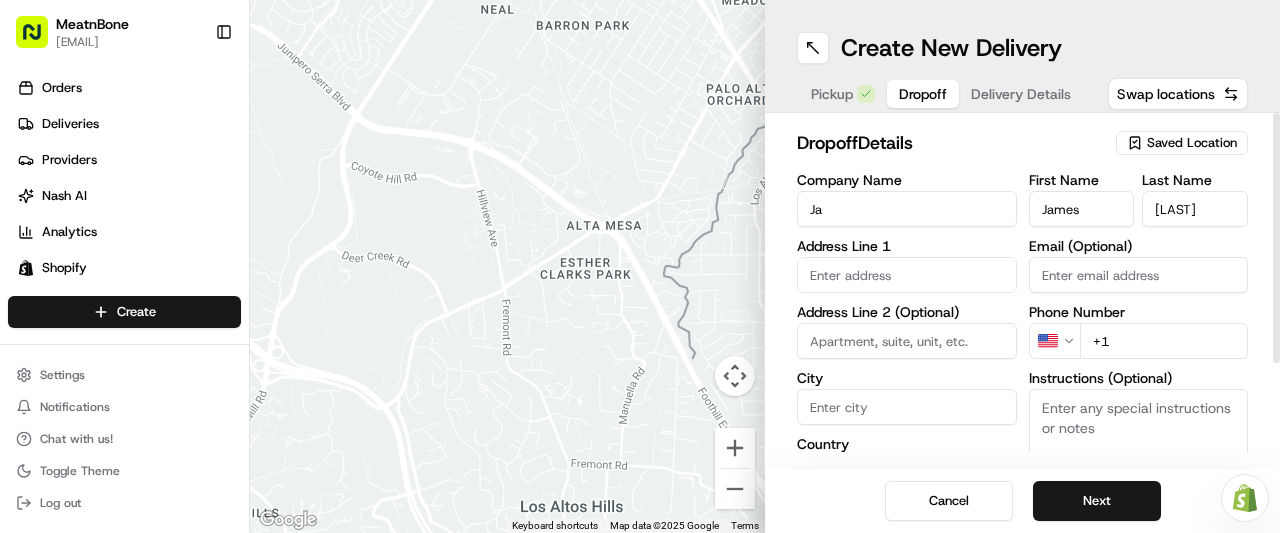 type on "J" 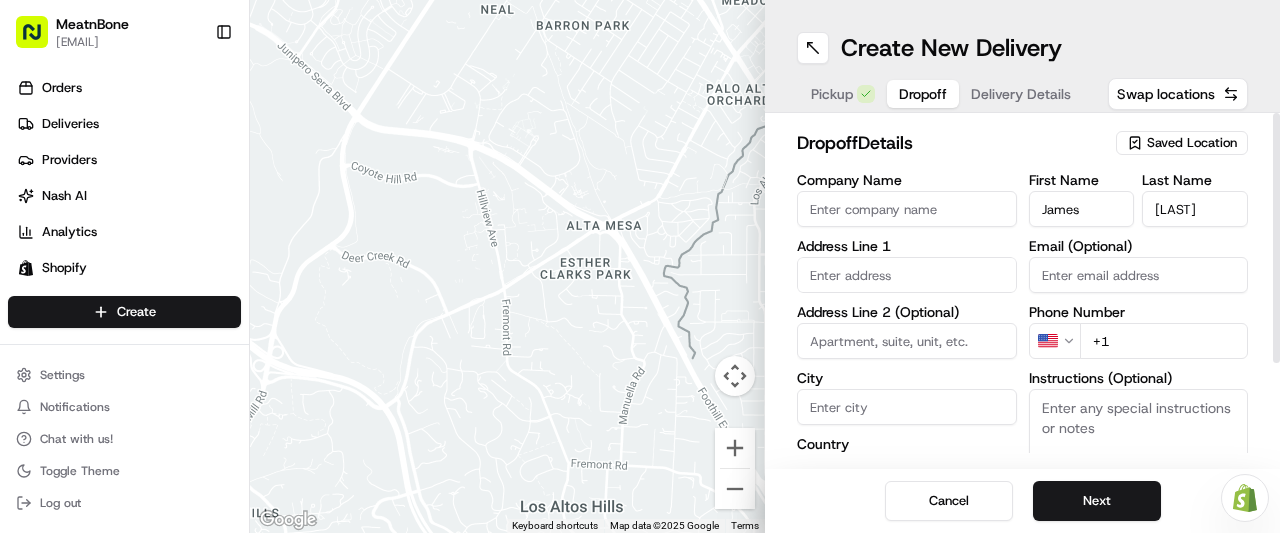 type 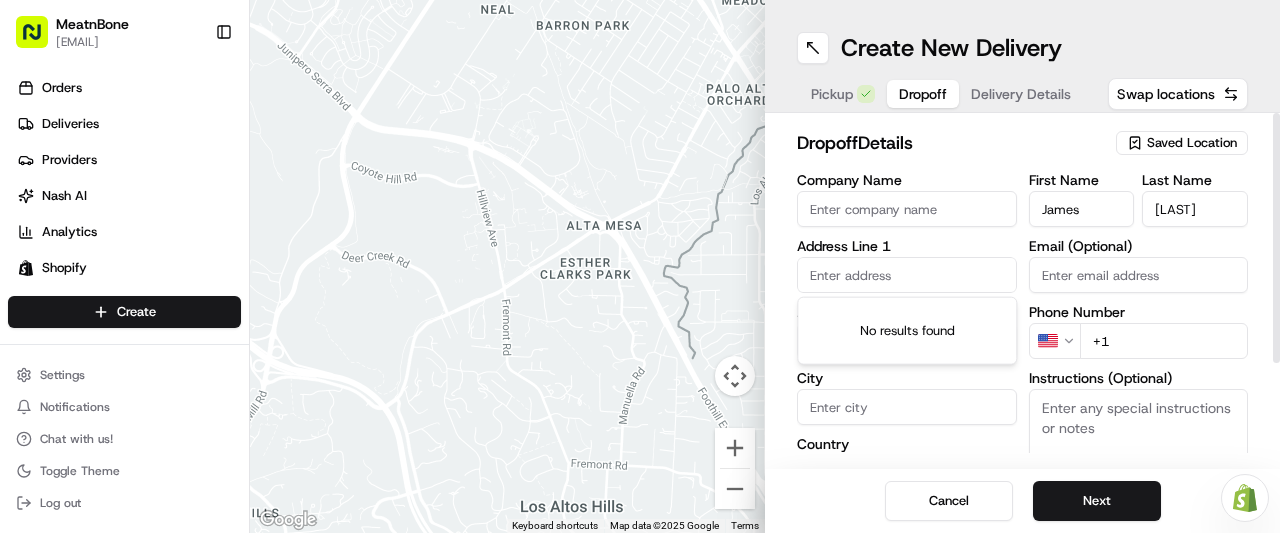 click at bounding box center (907, 275) 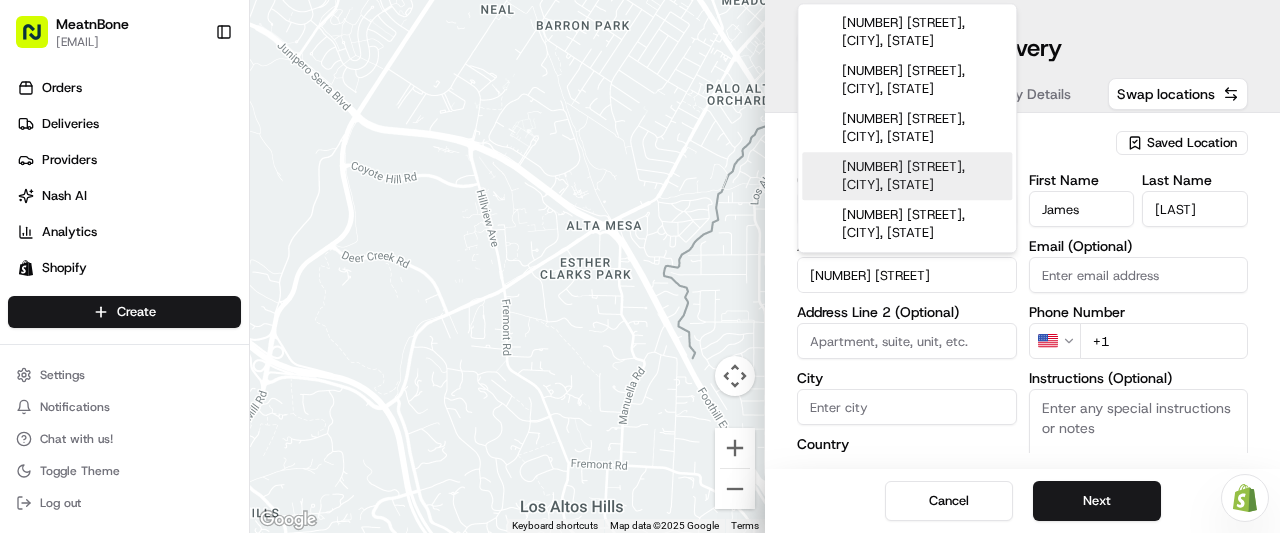 click on "[NUMBER] [STREET], [CITY], [STATE]" at bounding box center (907, 176) 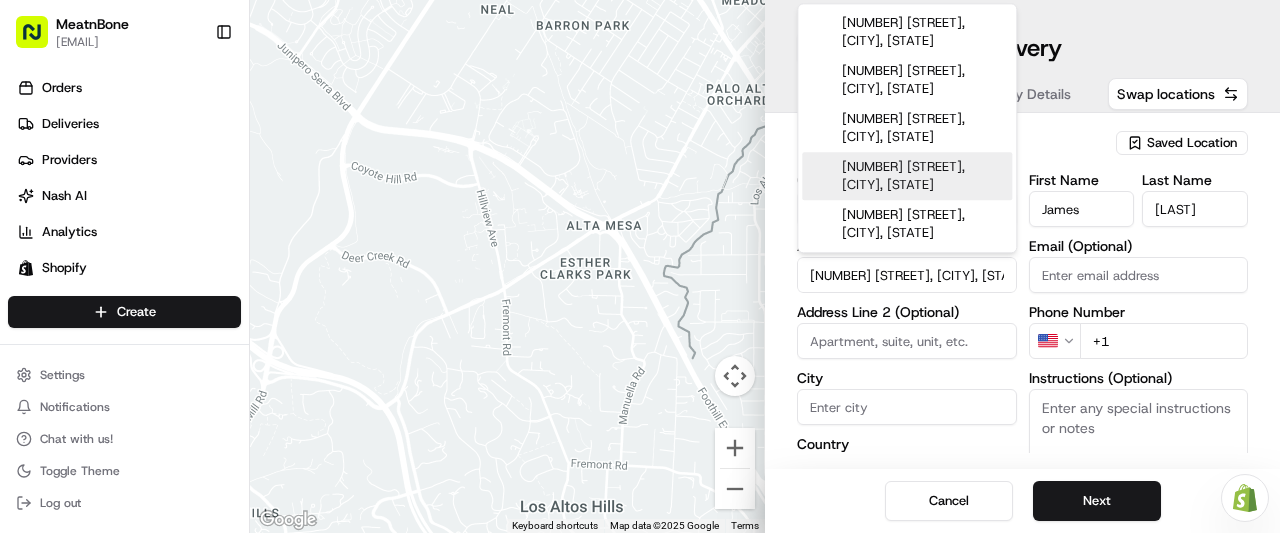type on "[NUMBER] [STREET], [CITY], [STATE] [POSTAL_CODE], [COUNTRY]" 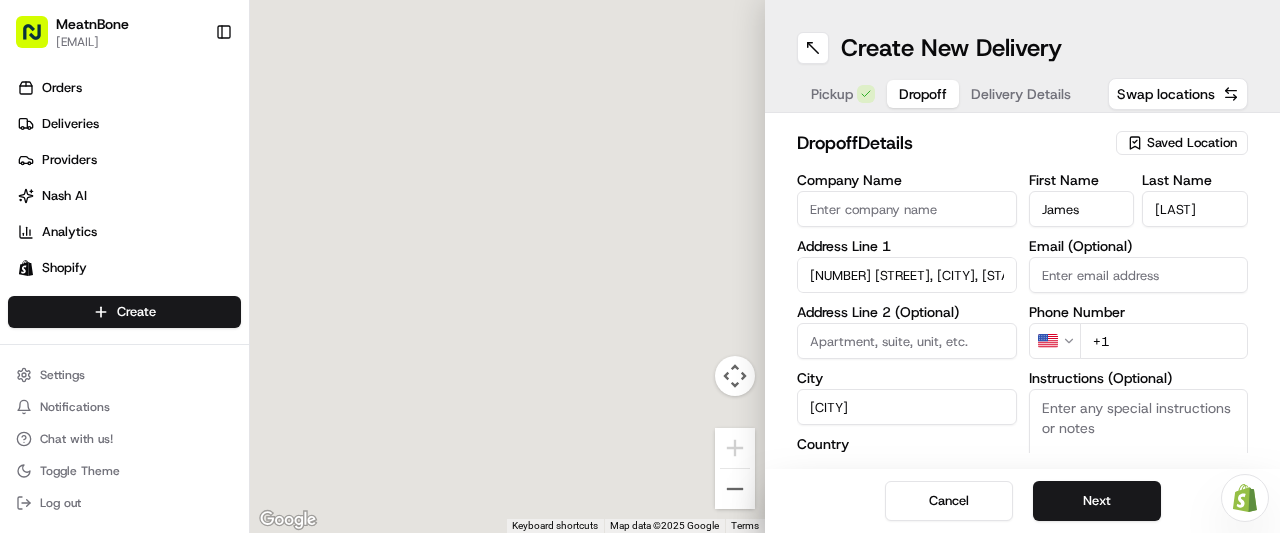 type on "[NUMBER] [STREET]" 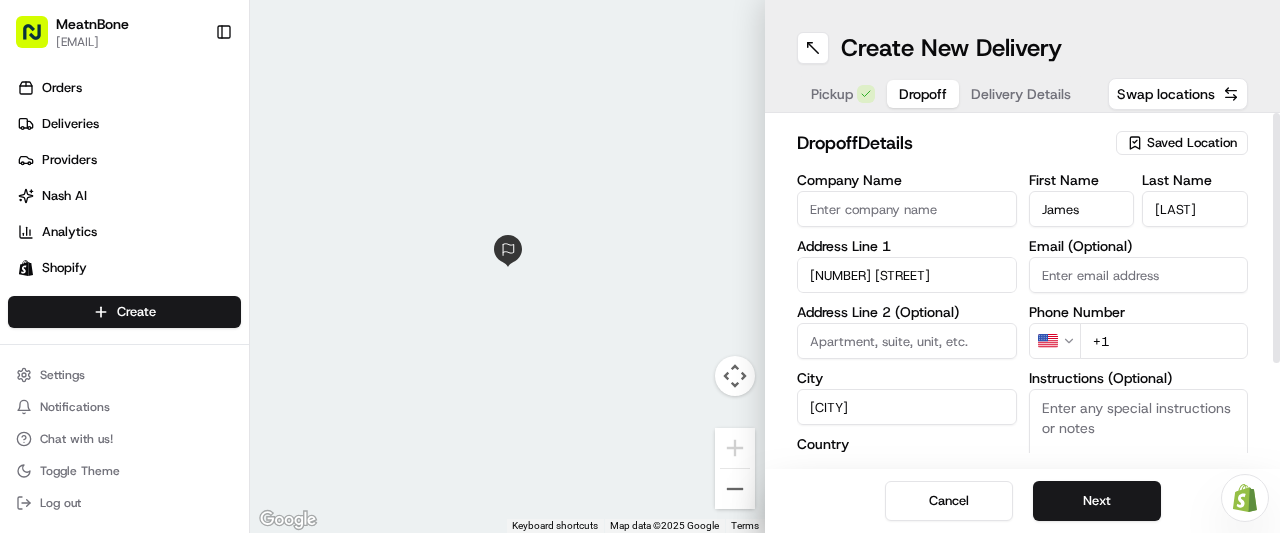 click on "+1" at bounding box center [1164, 341] 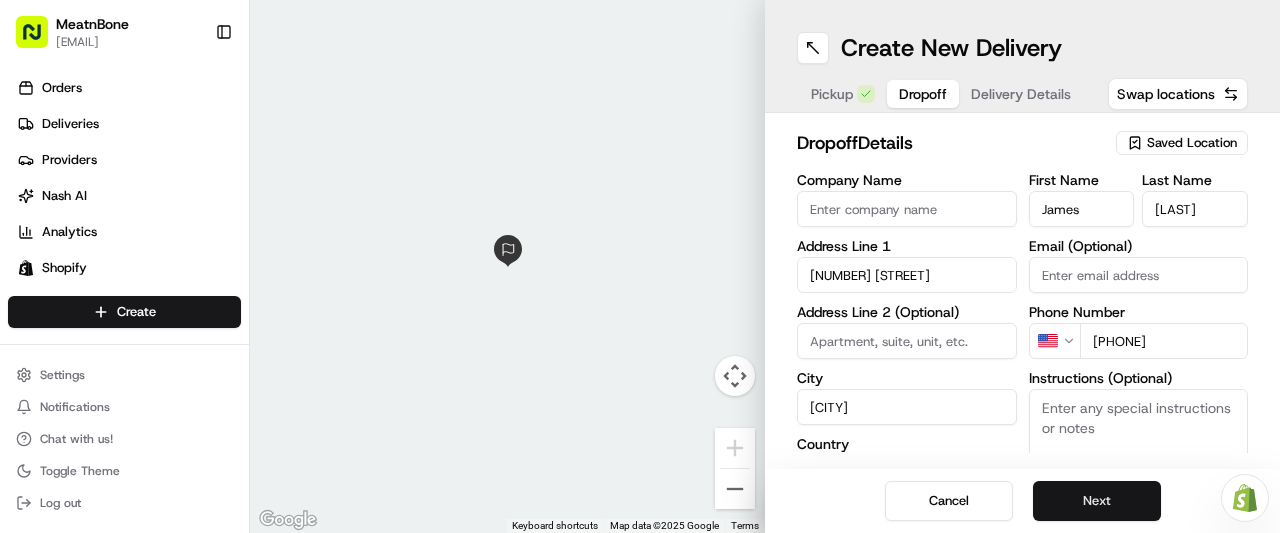 type on "[PHONE]" 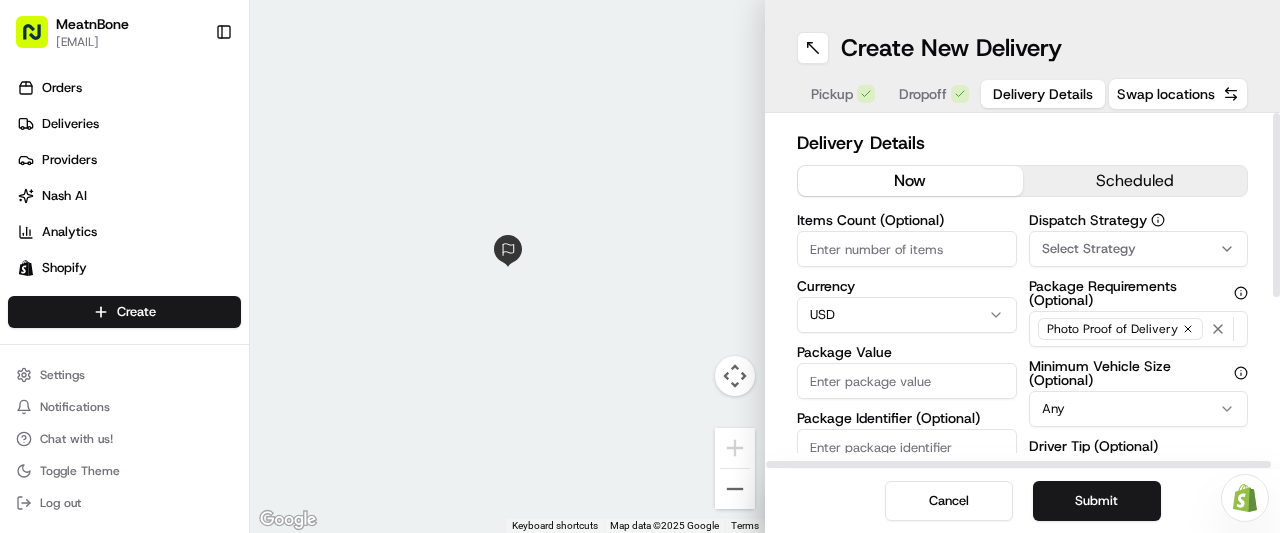 click on "Items Count (Optional)" at bounding box center [907, 249] 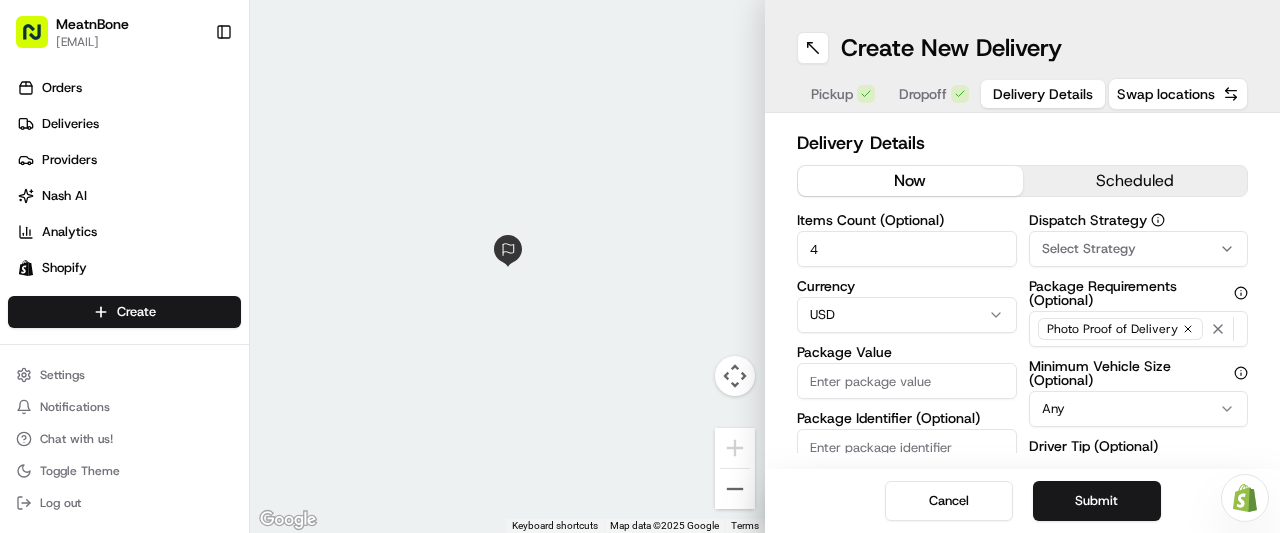 type on "4" 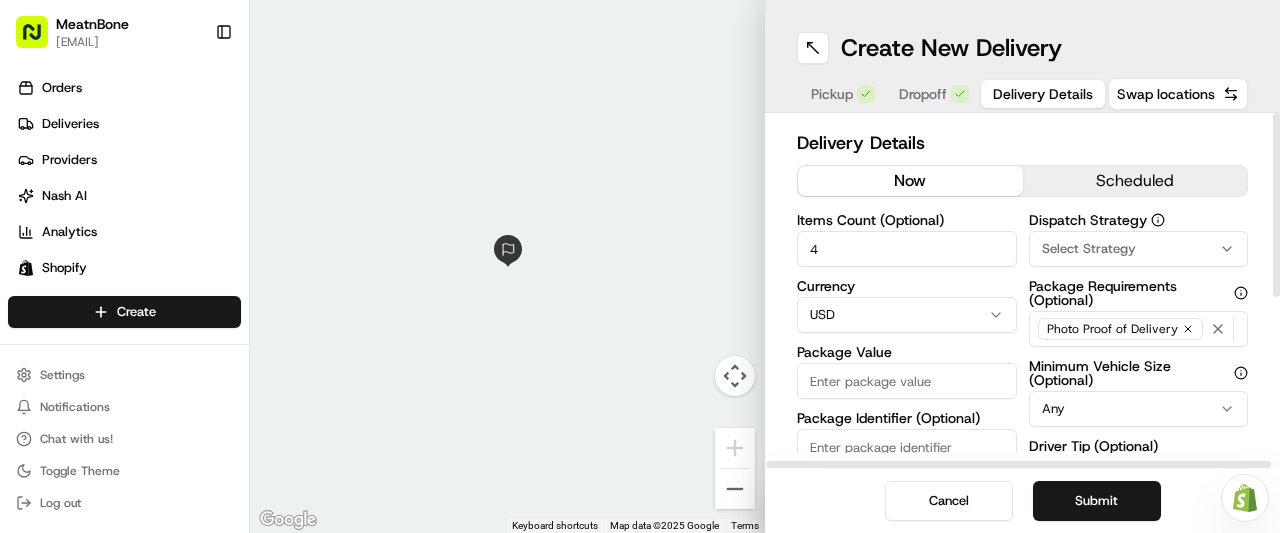 click on "Package Value" at bounding box center [907, 352] 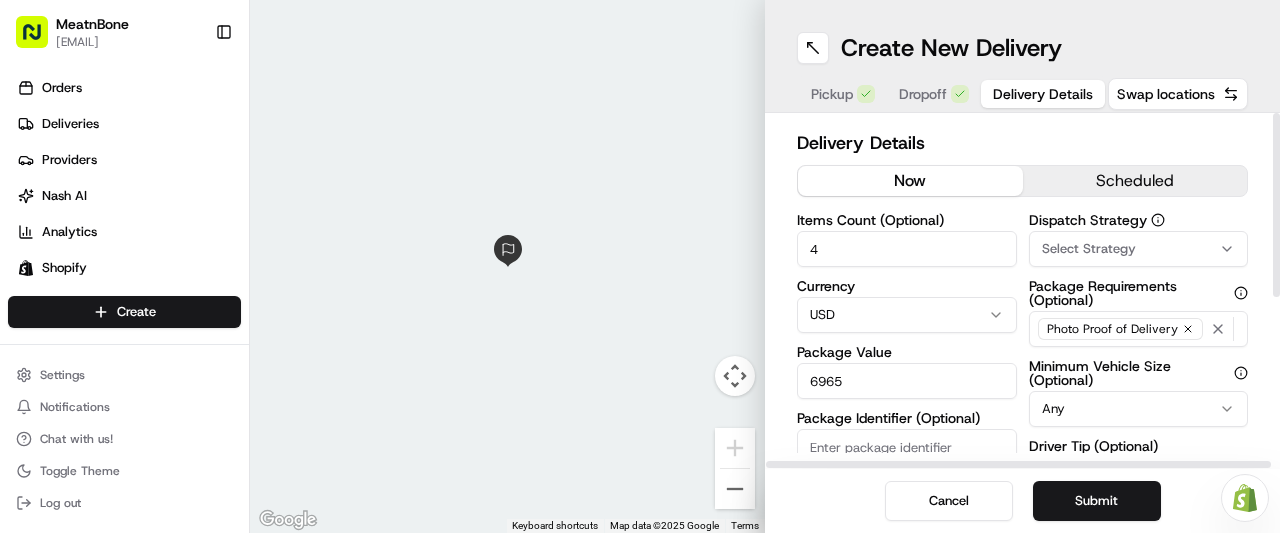 click on "Package Identifier (Optional)" at bounding box center (907, 418) 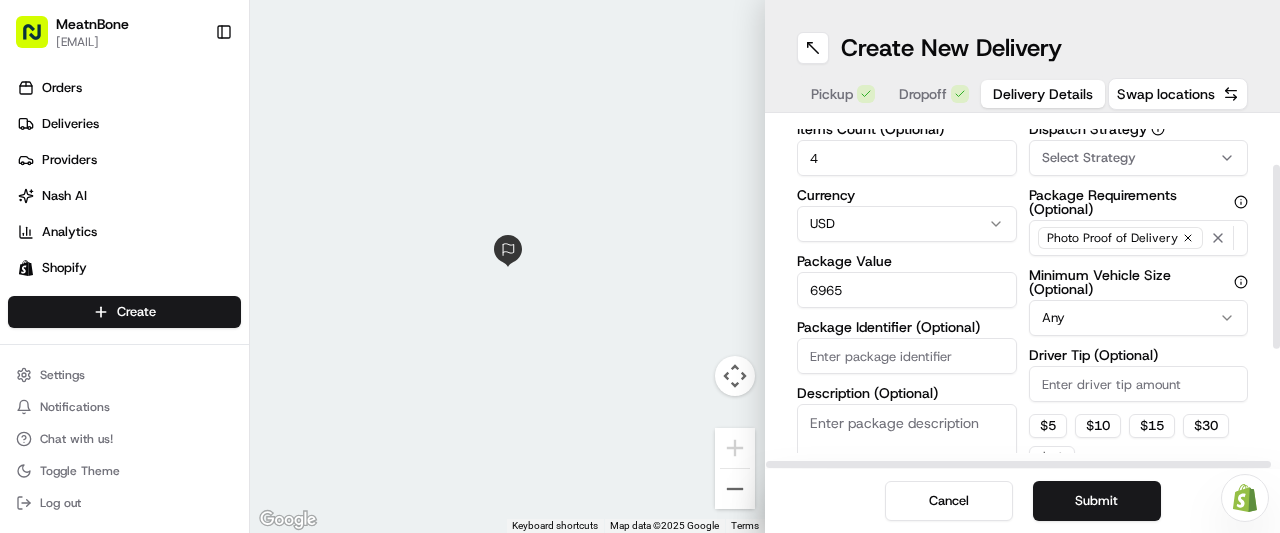 click on "Description (Optional)" at bounding box center (907, 460) 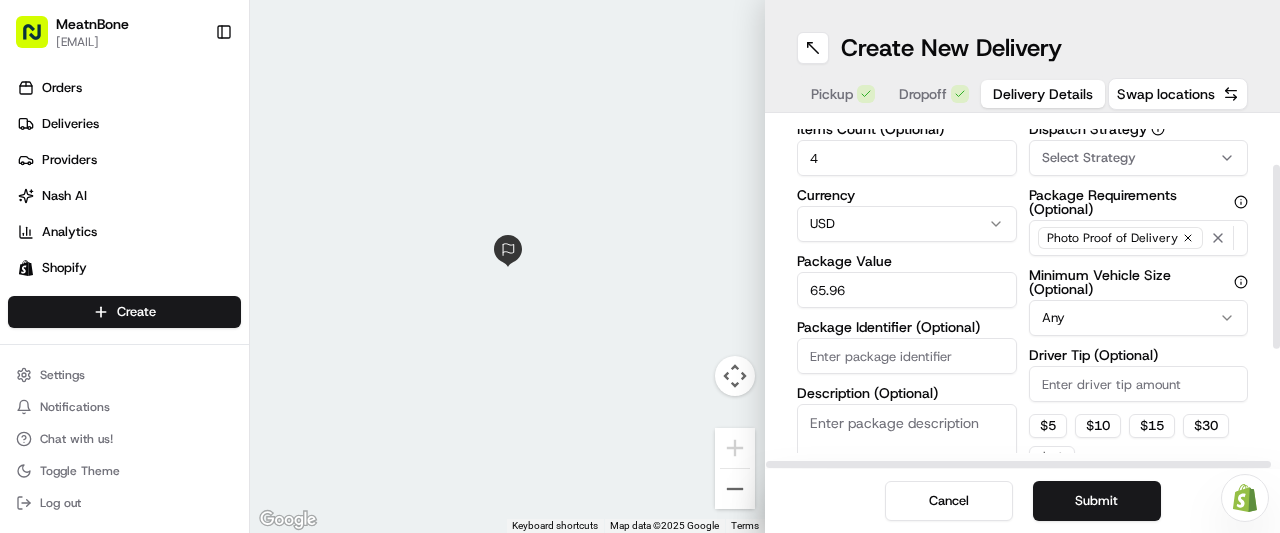 type on "65.96" 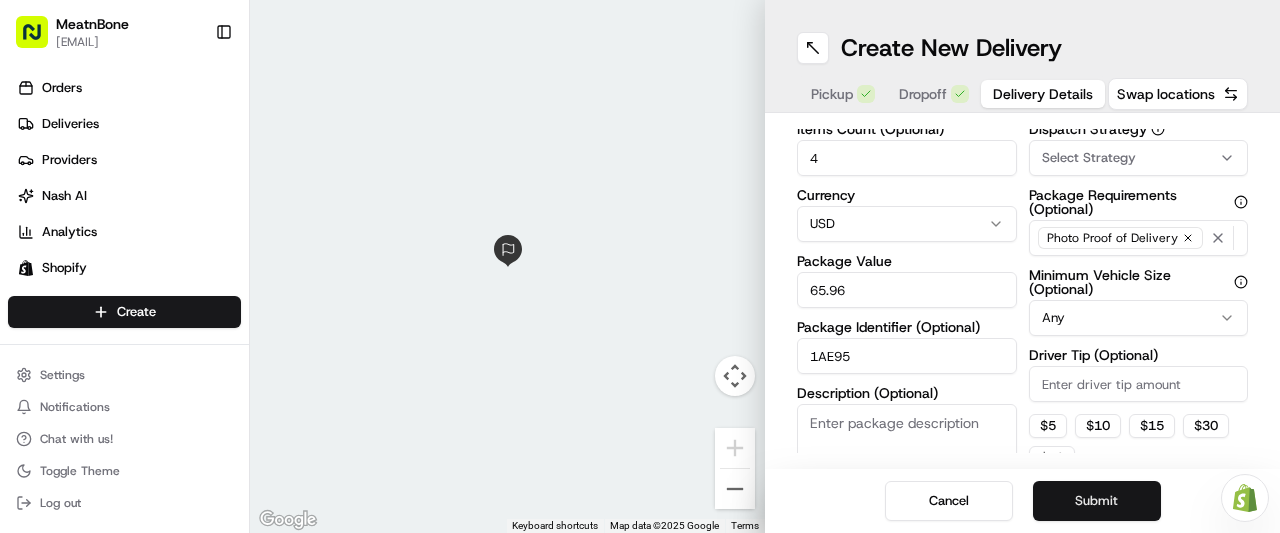 type on "1AE95" 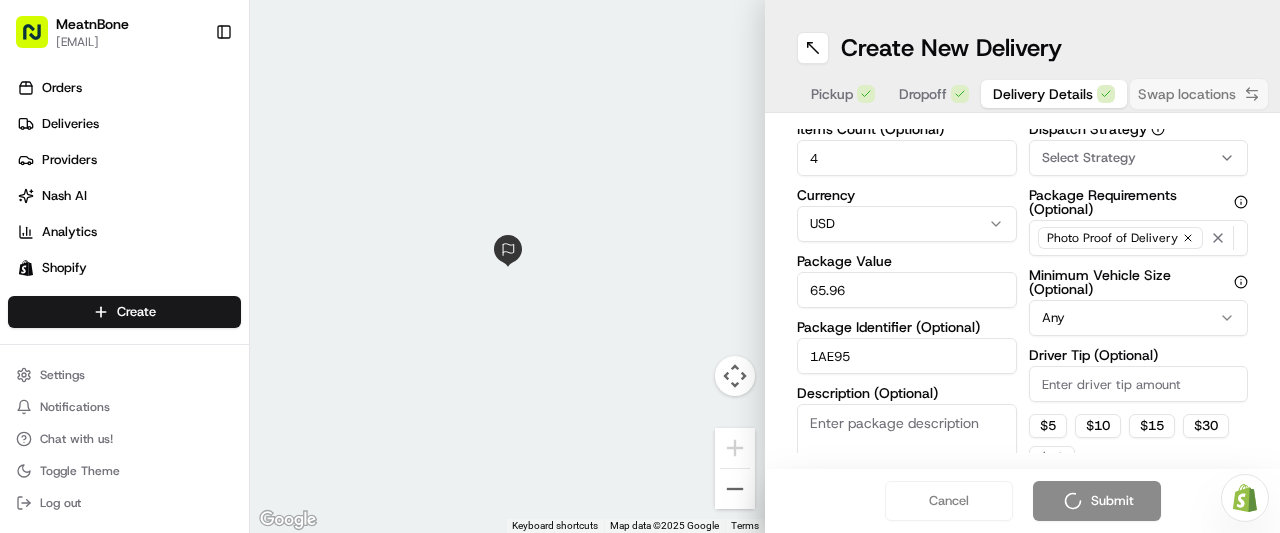 click on "Cancel Submit" at bounding box center (1022, 501) 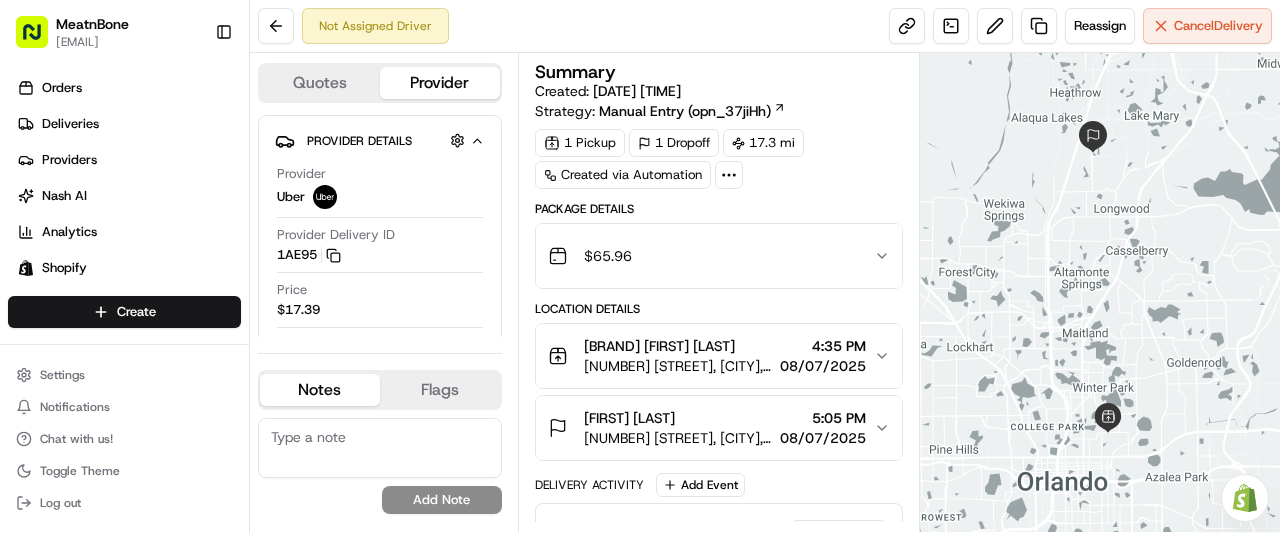 click at bounding box center [1100, 292] 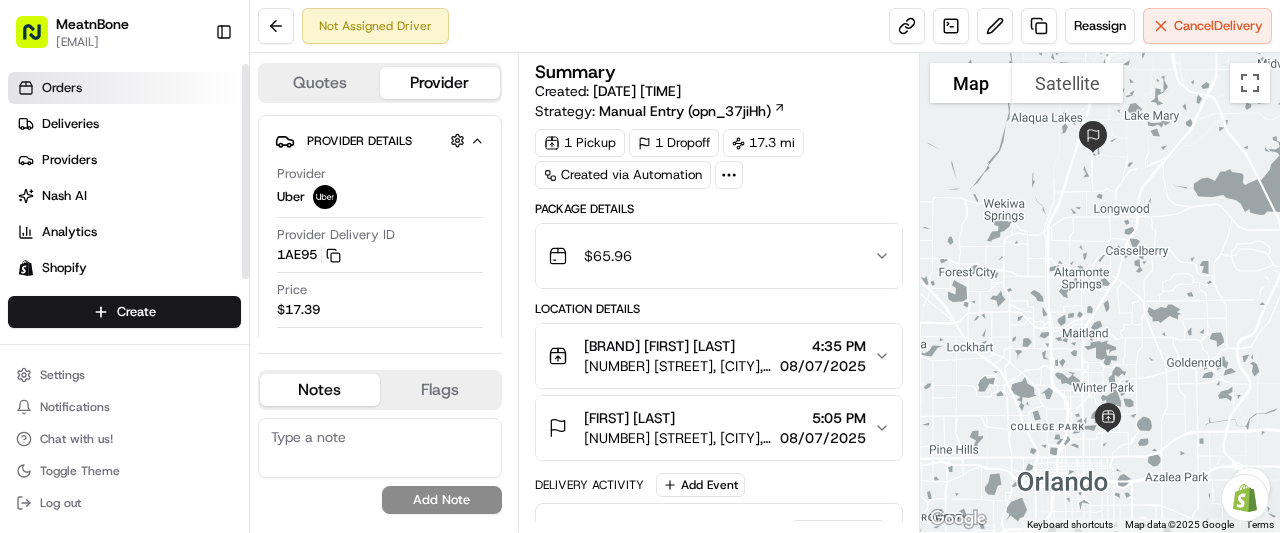 click on "Orders" at bounding box center [128, 88] 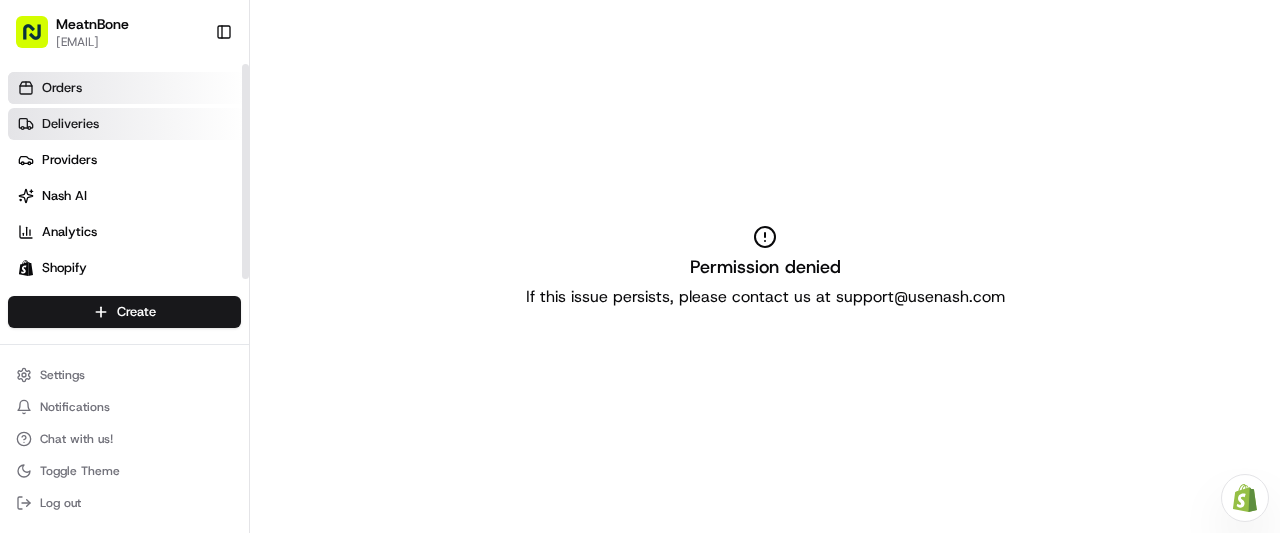 click on "Deliveries" at bounding box center [128, 124] 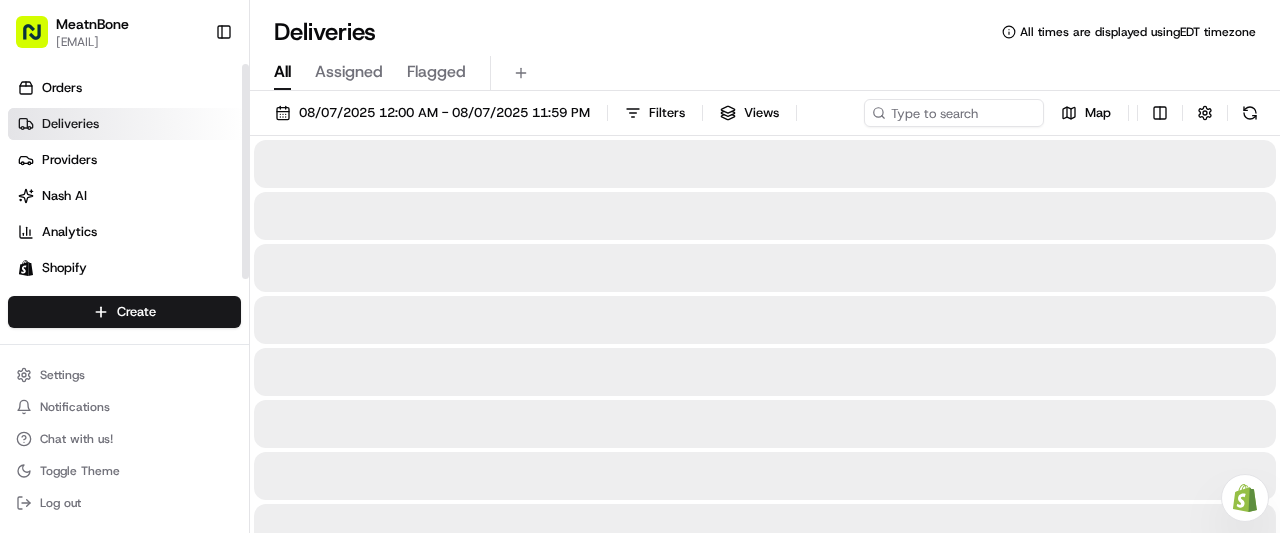click on "Deliveries" at bounding box center (128, 124) 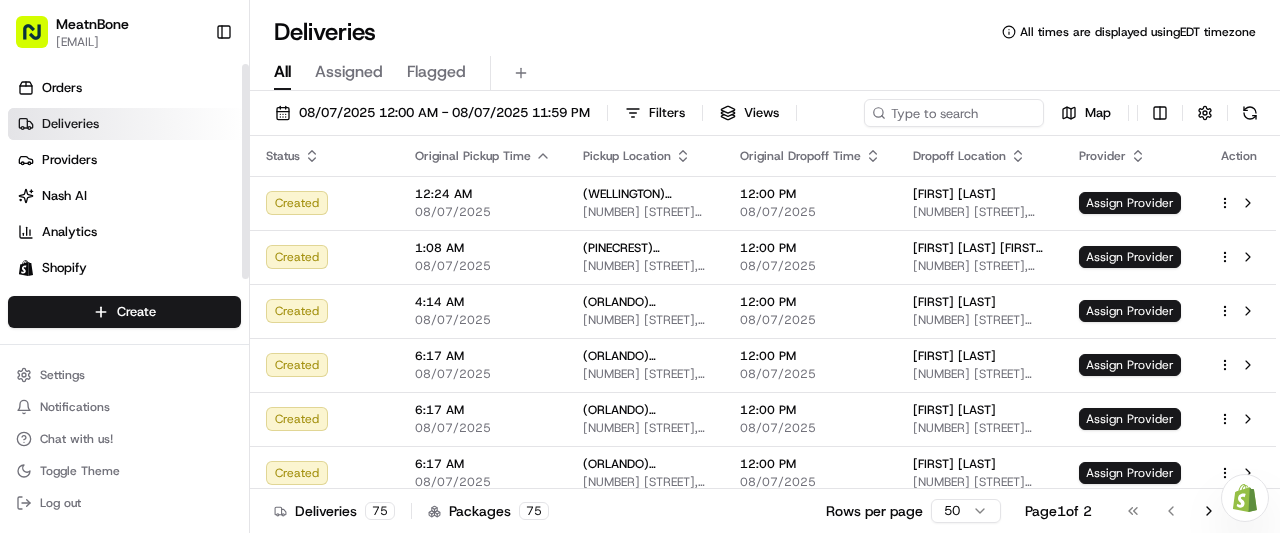 click on "Deliveries" at bounding box center (128, 124) 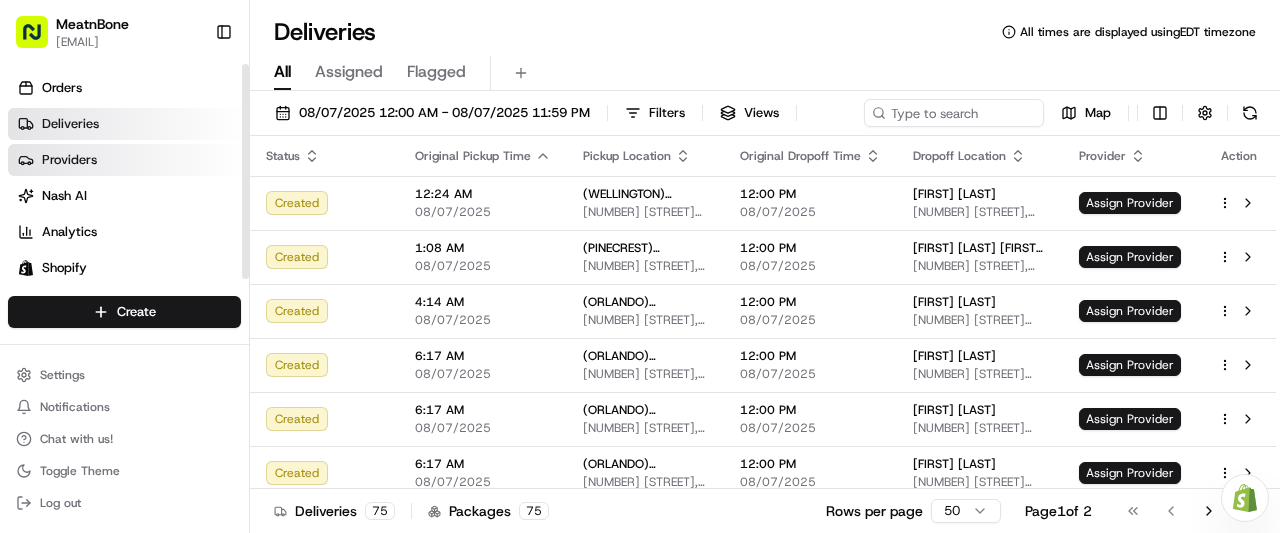 click on "Providers" at bounding box center [128, 160] 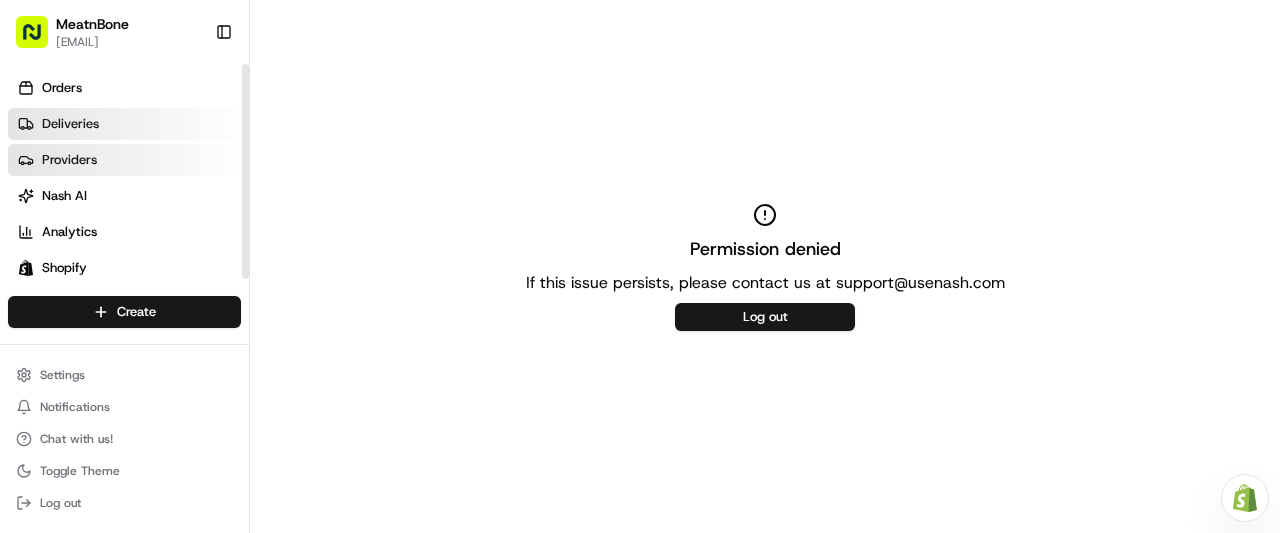 click on "Deliveries" at bounding box center [128, 124] 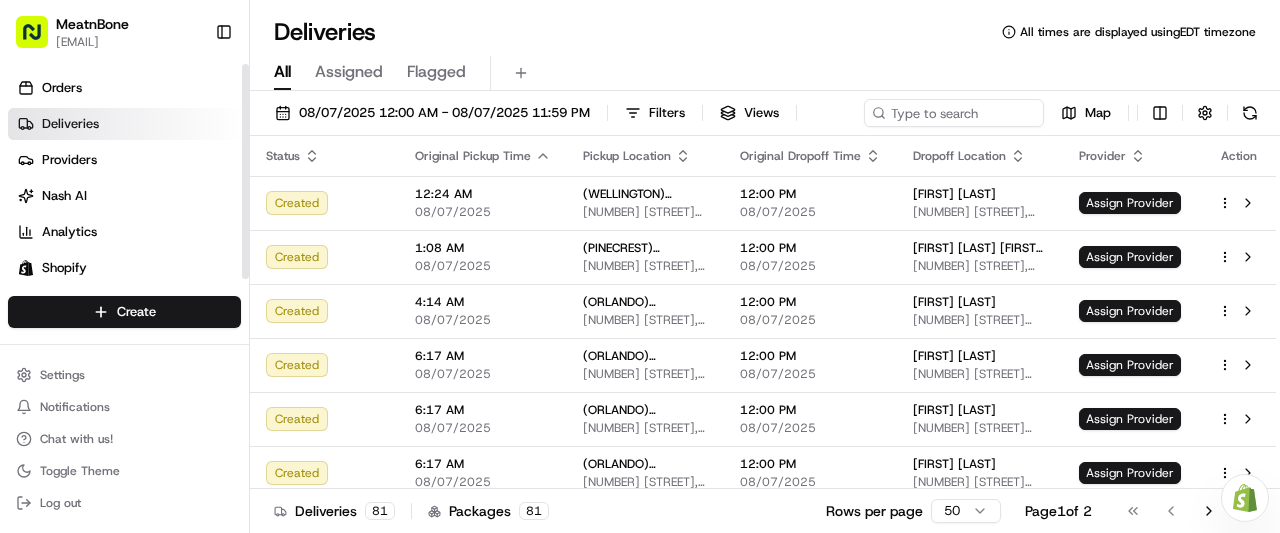 click on "Deliveries" at bounding box center [128, 124] 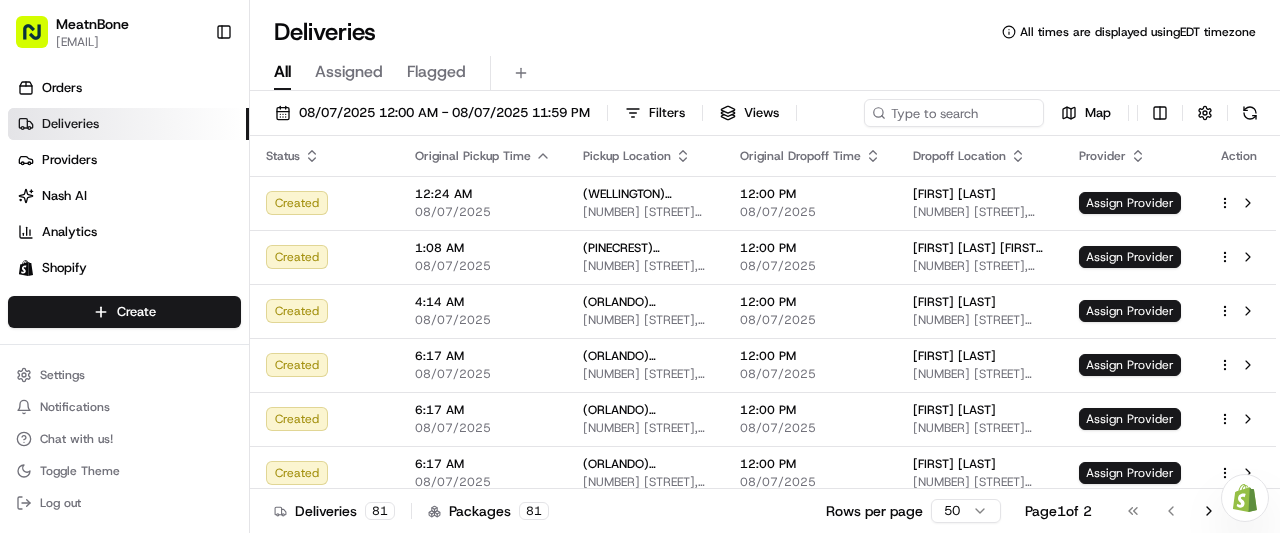 click on "Assigned" at bounding box center (349, 72) 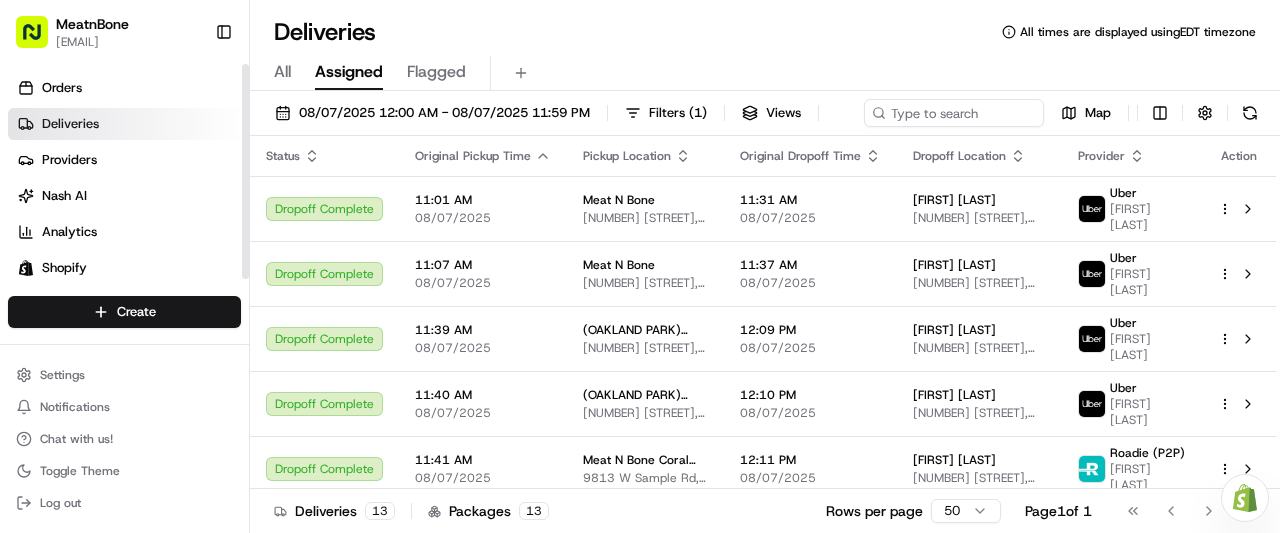 click on "Deliveries" at bounding box center [128, 124] 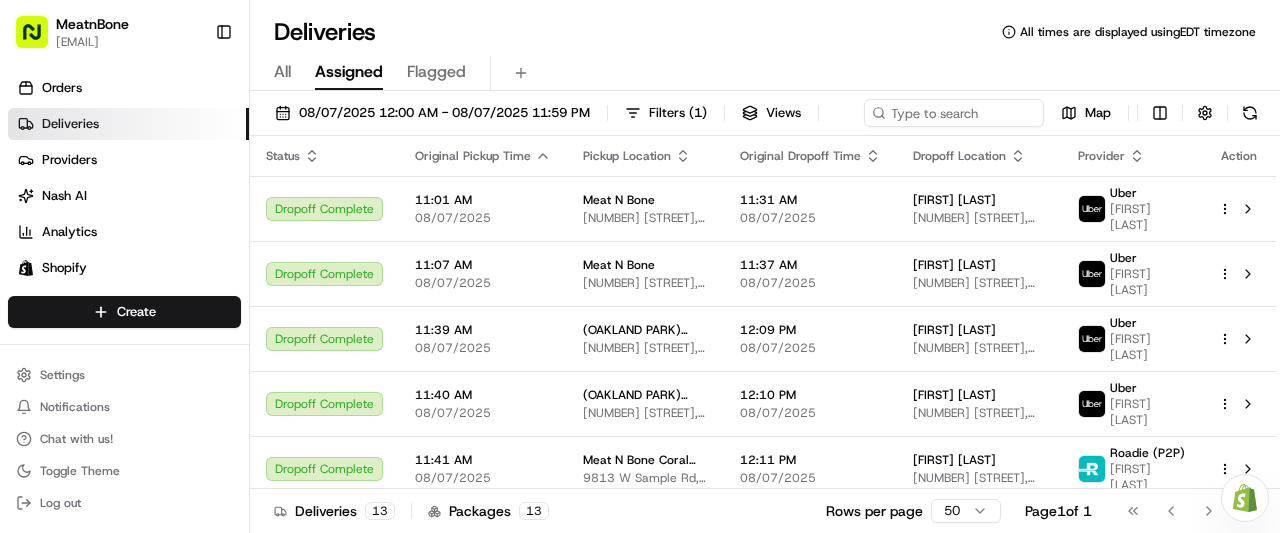 click on "Flagged" at bounding box center (436, 72) 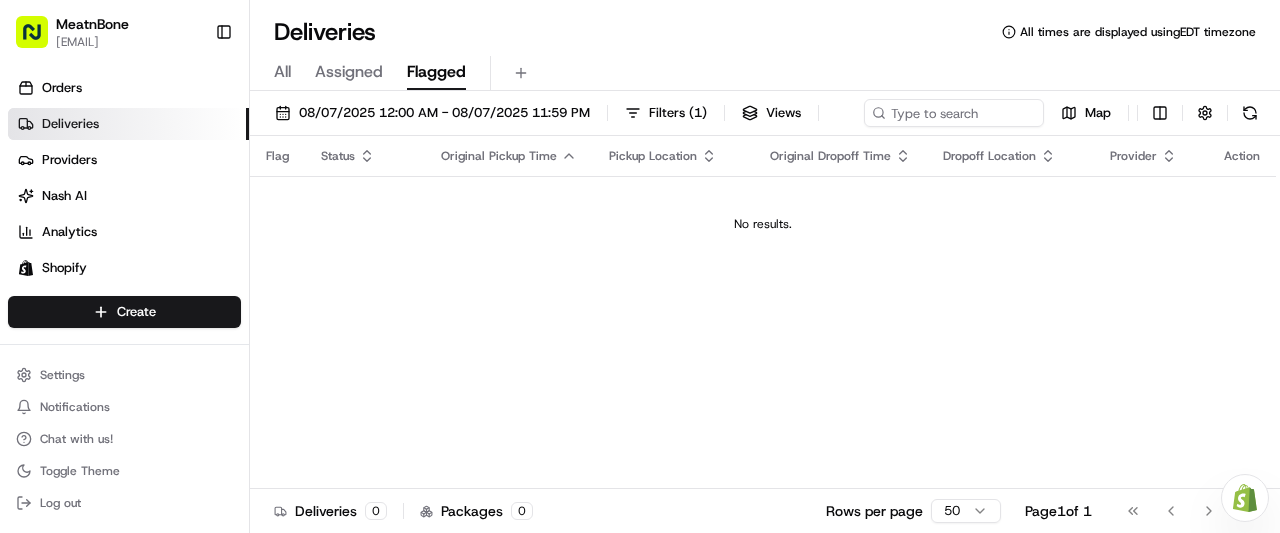 click on "Assigned" at bounding box center (349, 72) 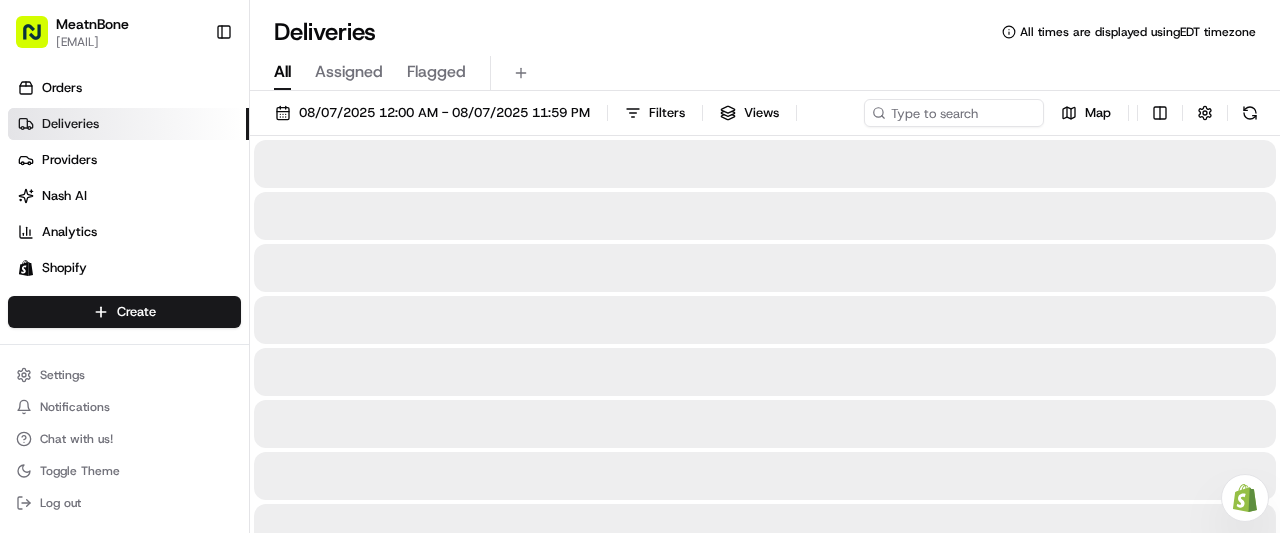 click on "All" at bounding box center (282, 72) 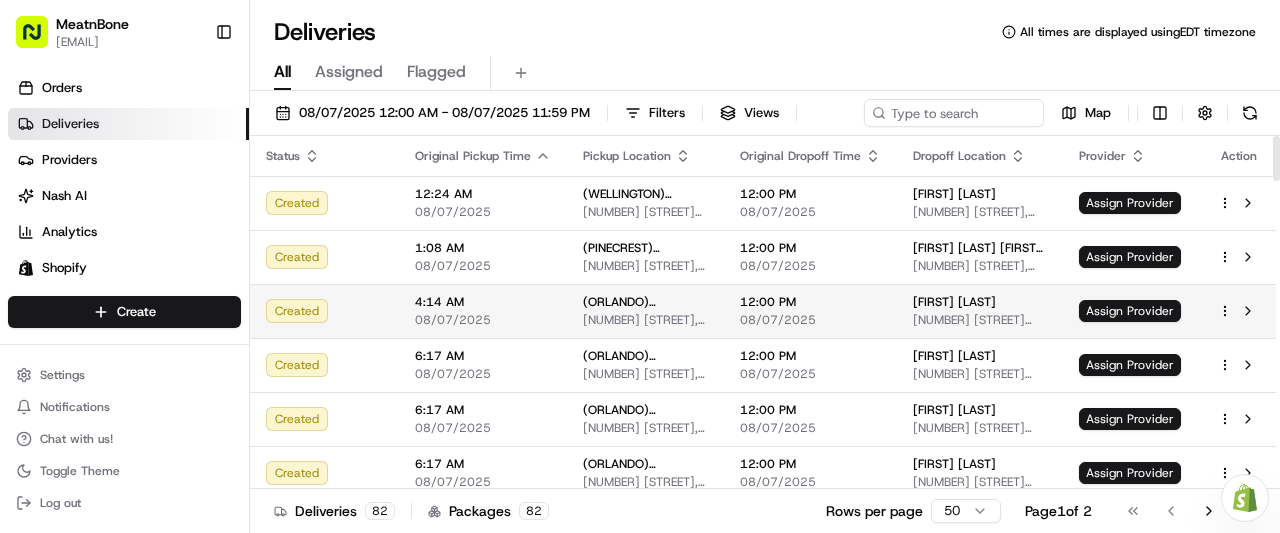 click on "[FIRST] [LAST] [NUMBER] [STREET] UNIT [UNIT], [CITY], [STATE] [POSTAL_CODE], [COUNTRY]" at bounding box center [979, 311] 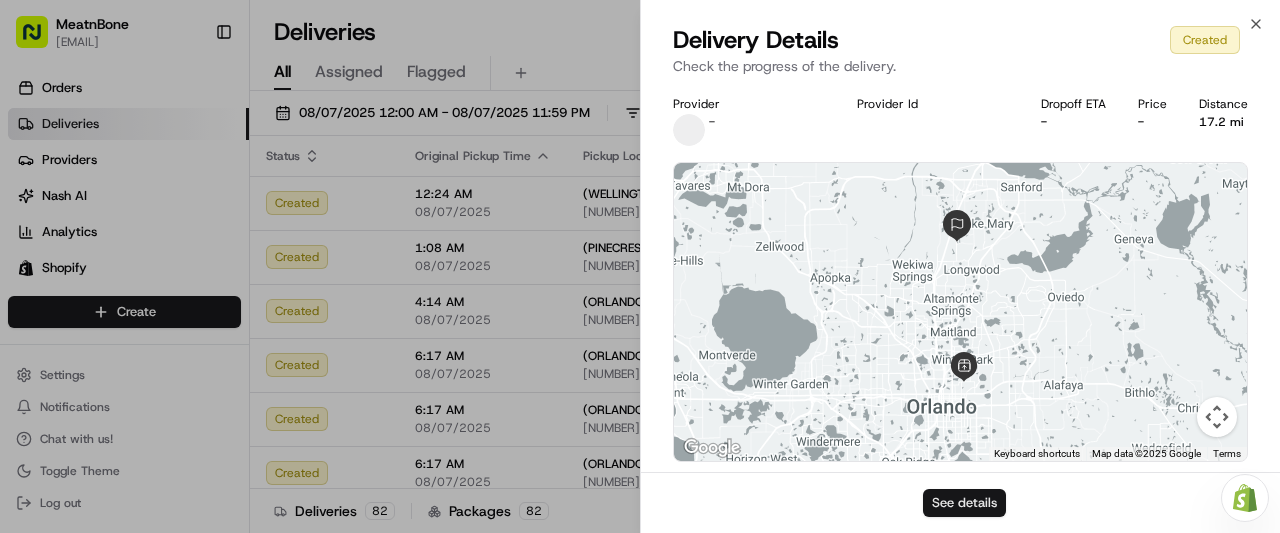 click on "See details" at bounding box center [964, 503] 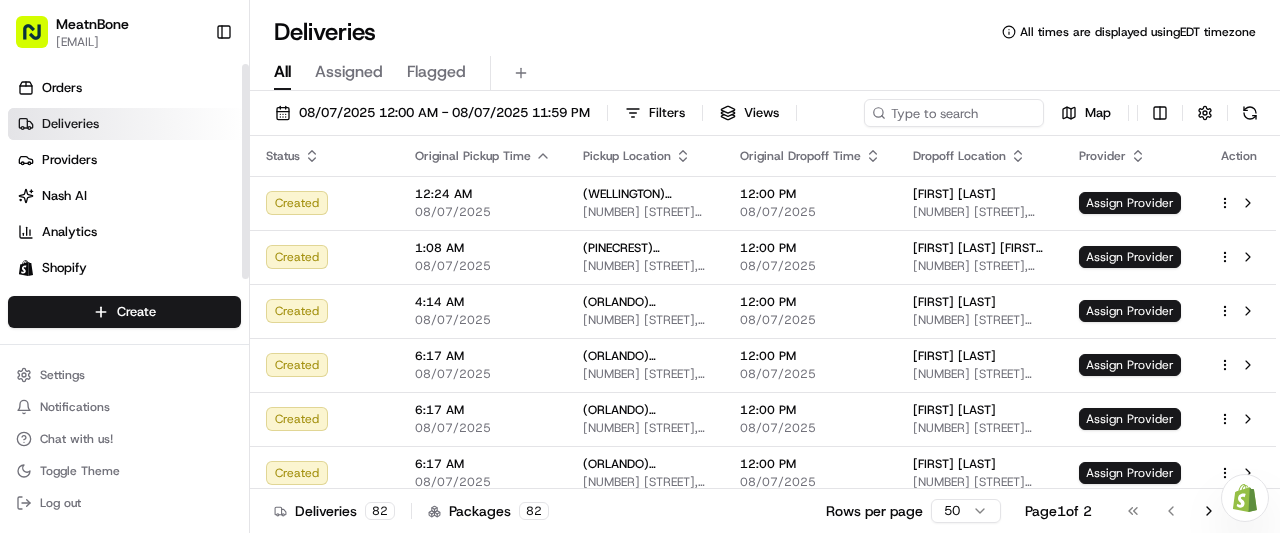 click on "Deliveries" at bounding box center [70, 124] 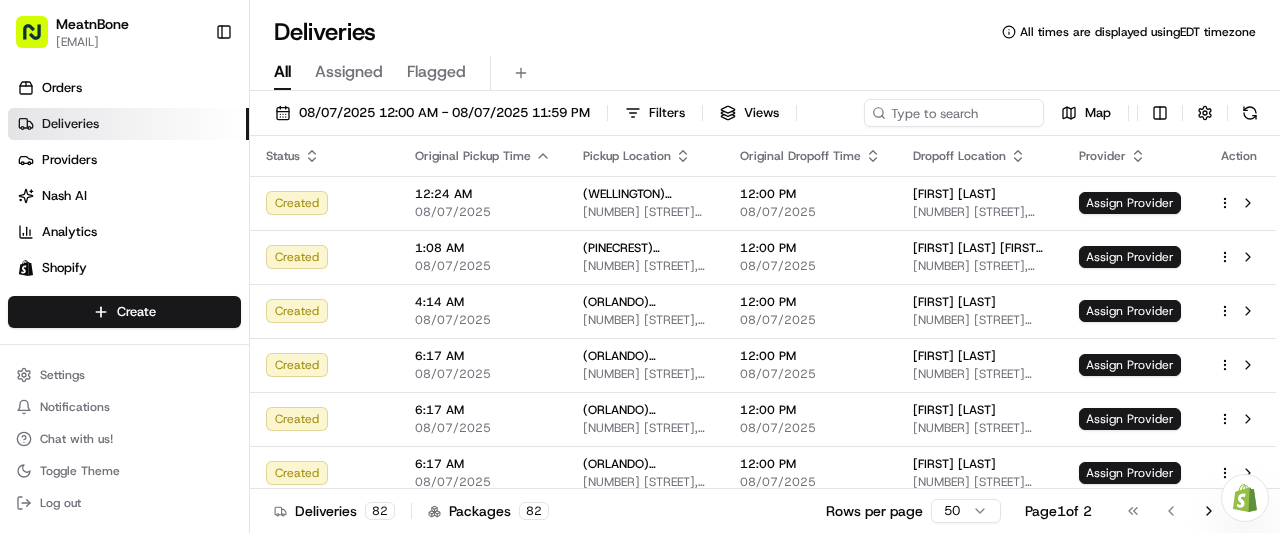 click on "Assigned" at bounding box center (349, 72) 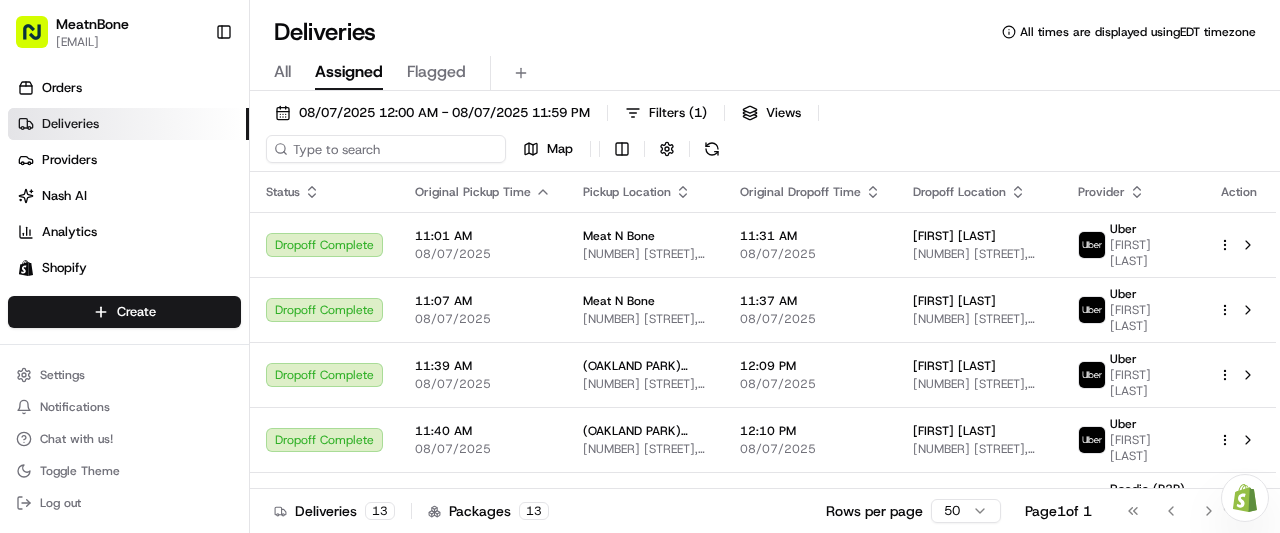 click on "[DATE] [TIME] - [DATE] [TIME] Filters ( 1 ) Views Map" at bounding box center (765, 135) 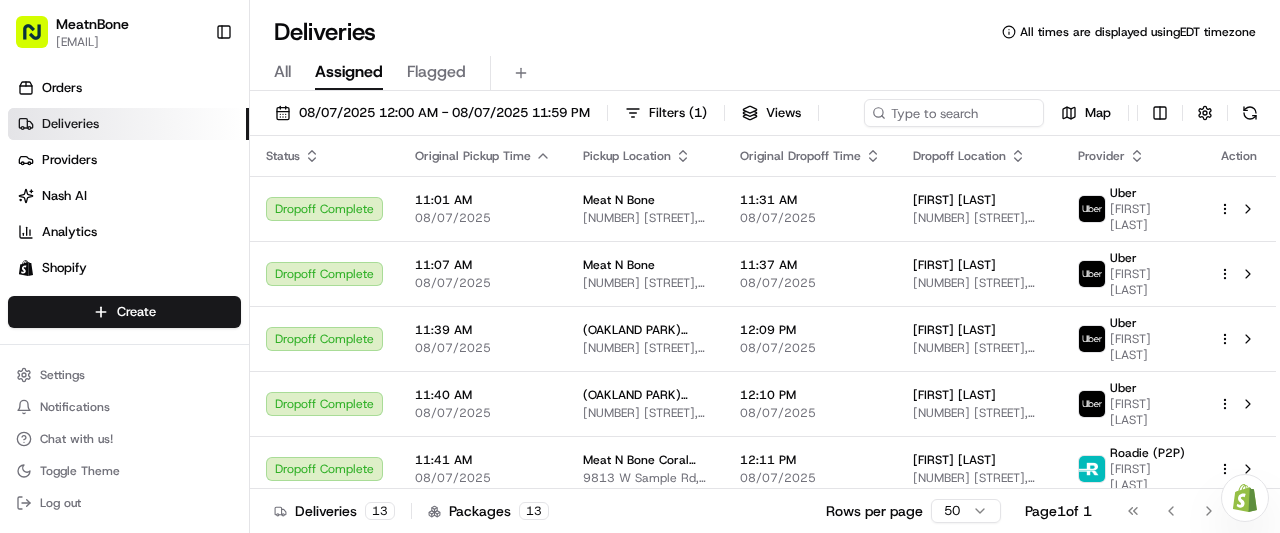 click on "[DATE] [TIME] - [DATE] [TIME] Filters ( 1 ) Views Map" at bounding box center (765, 117) 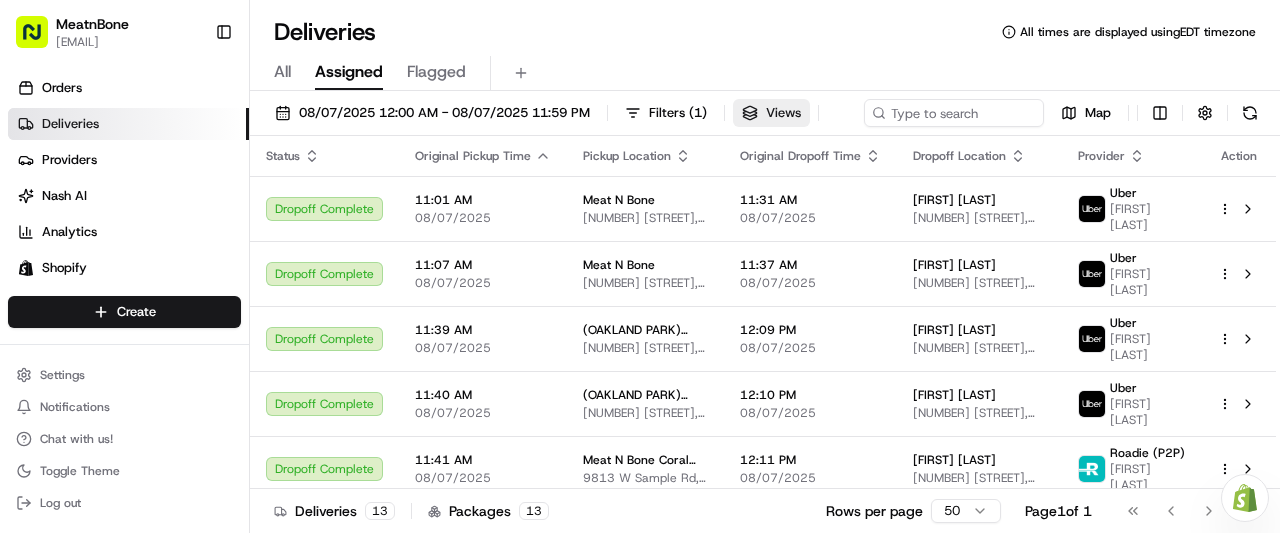 click on "Views" at bounding box center [783, 113] 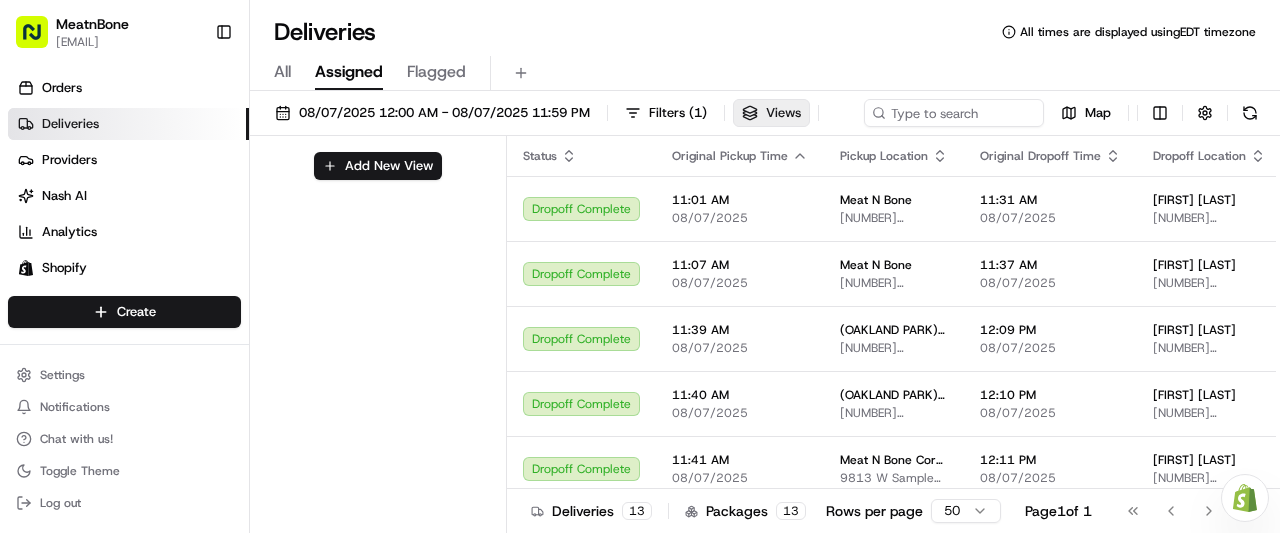 click on "Views" at bounding box center (783, 113) 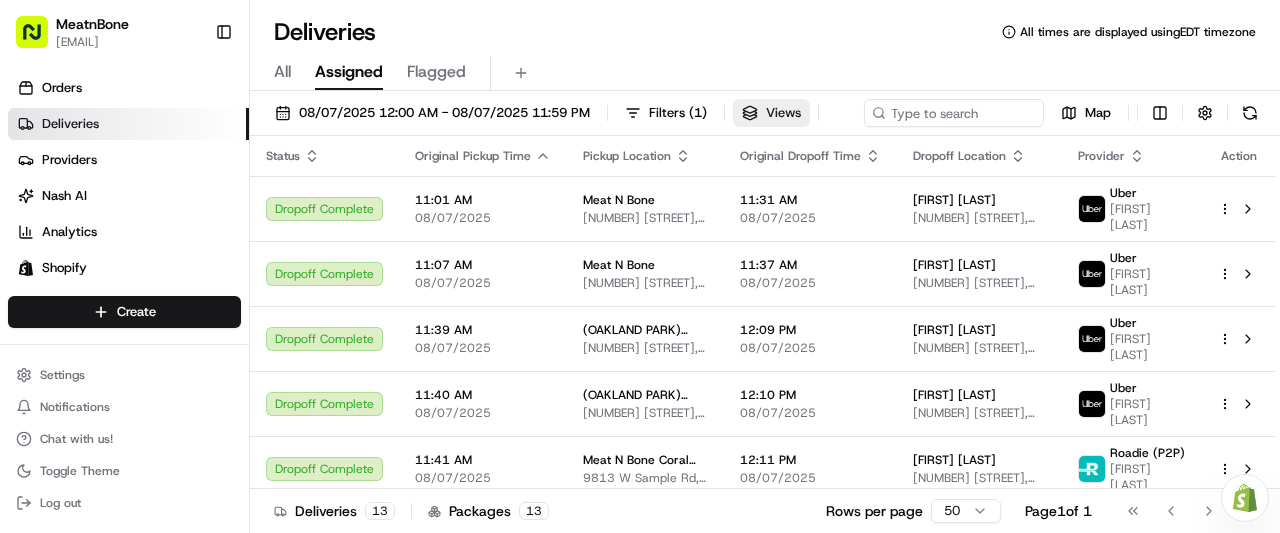 click on "Views" at bounding box center [783, 113] 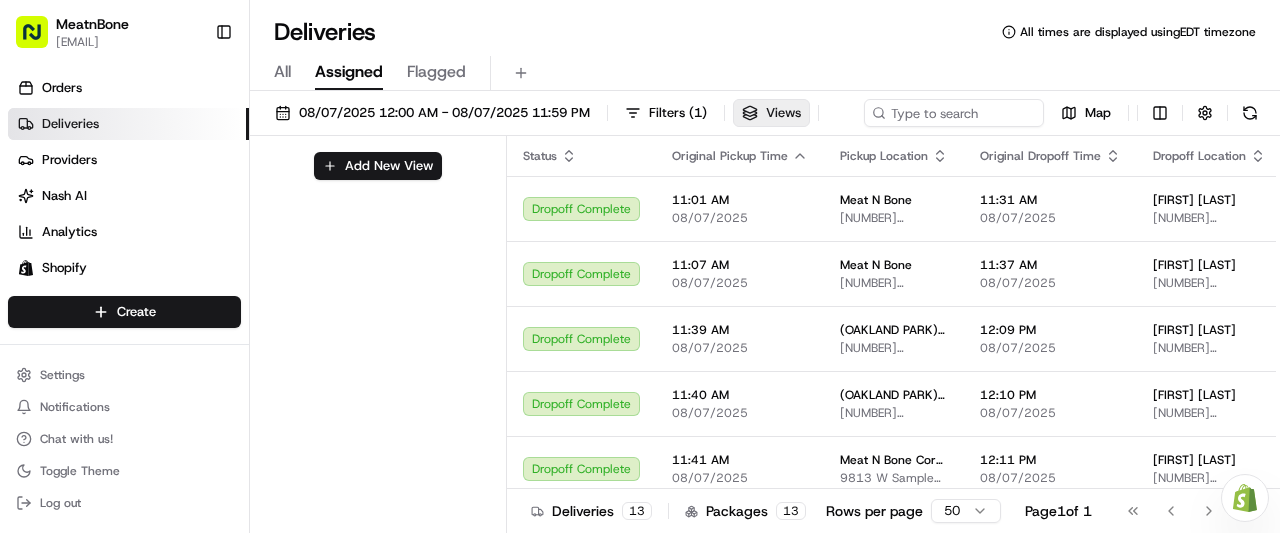 click on "Views" at bounding box center [783, 113] 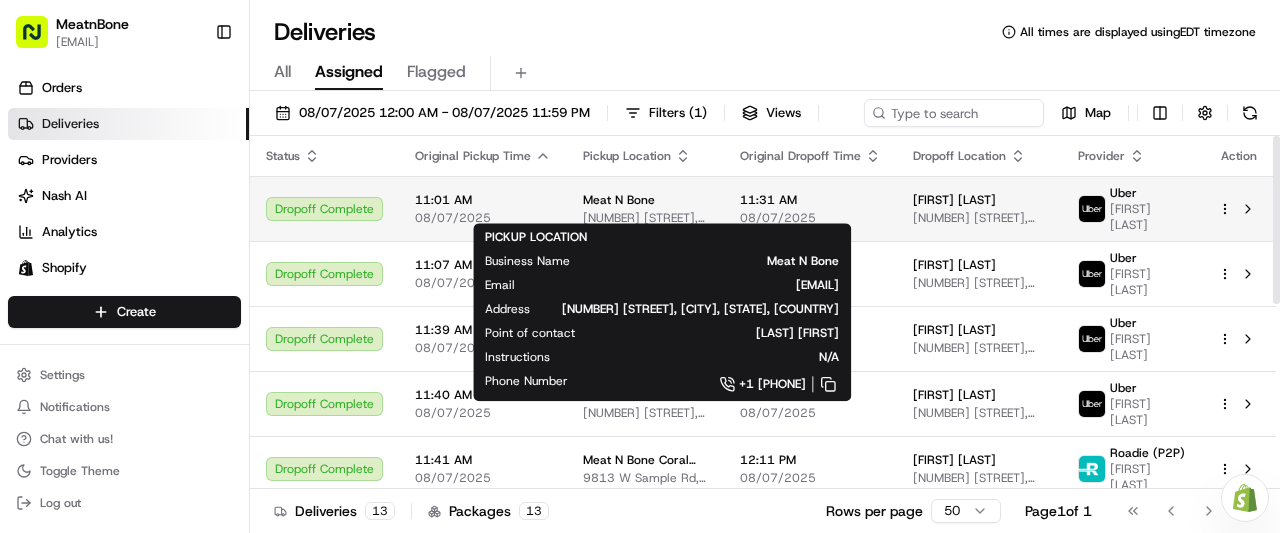 type 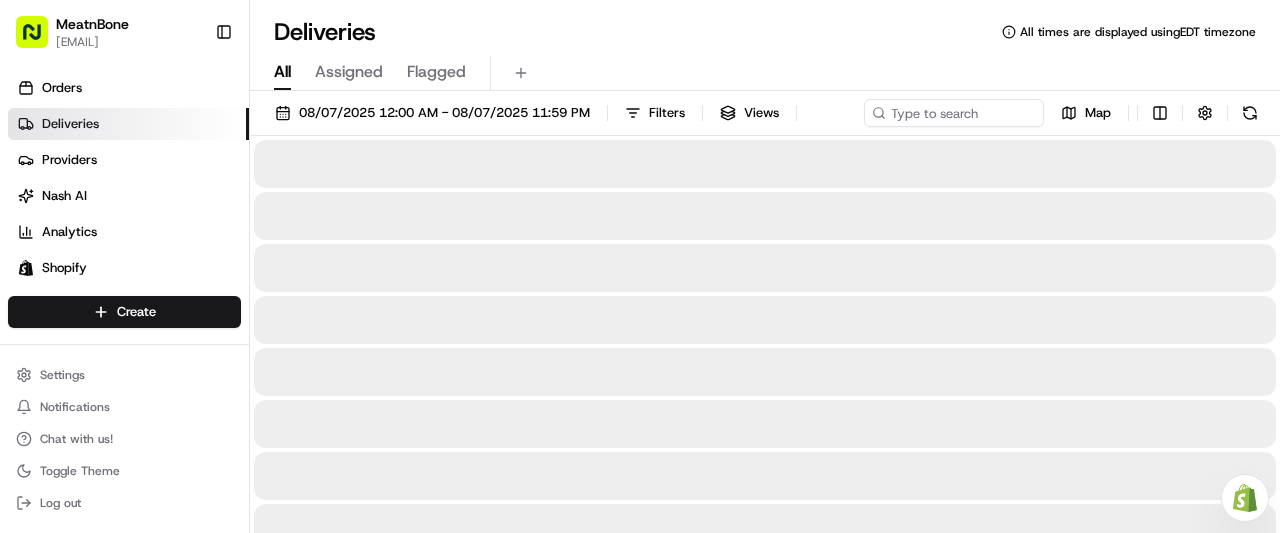 click on "All" at bounding box center [282, 72] 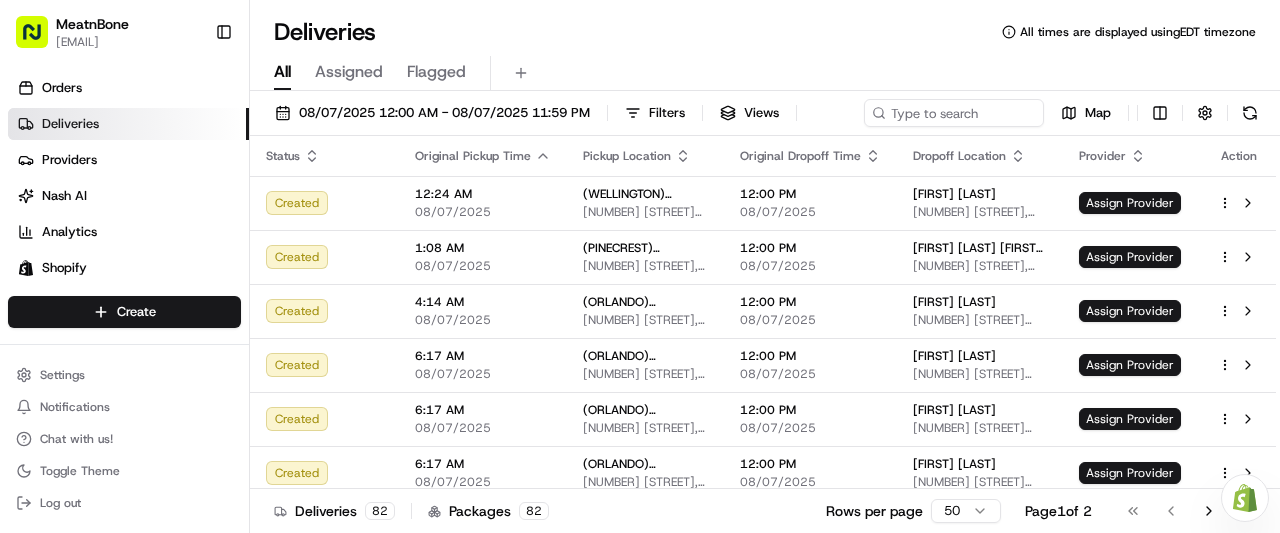 click on "All" at bounding box center [282, 72] 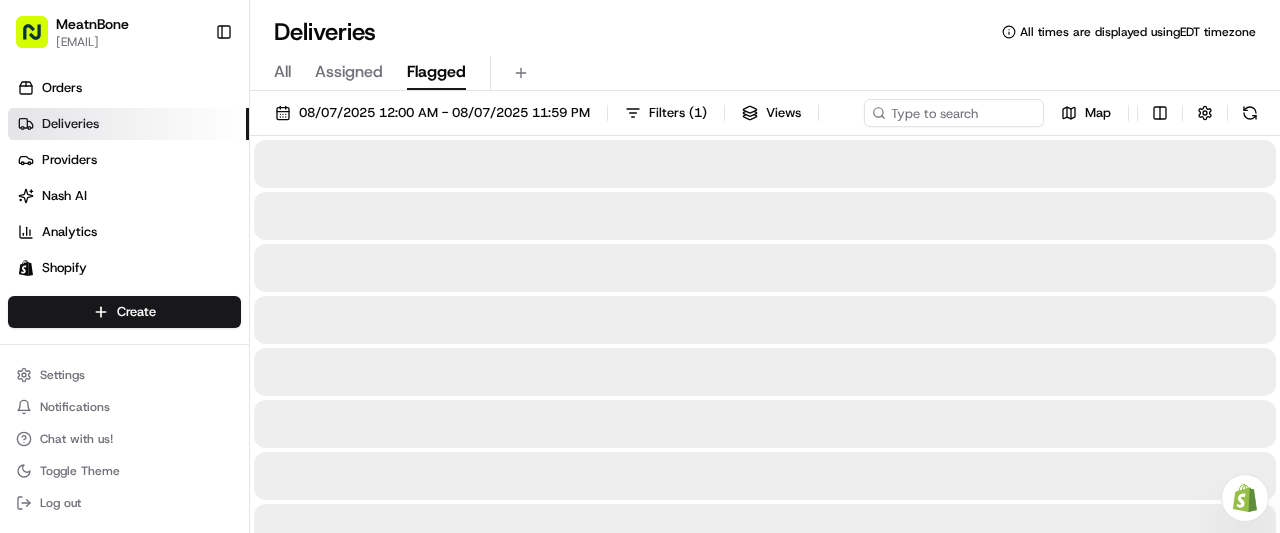 type 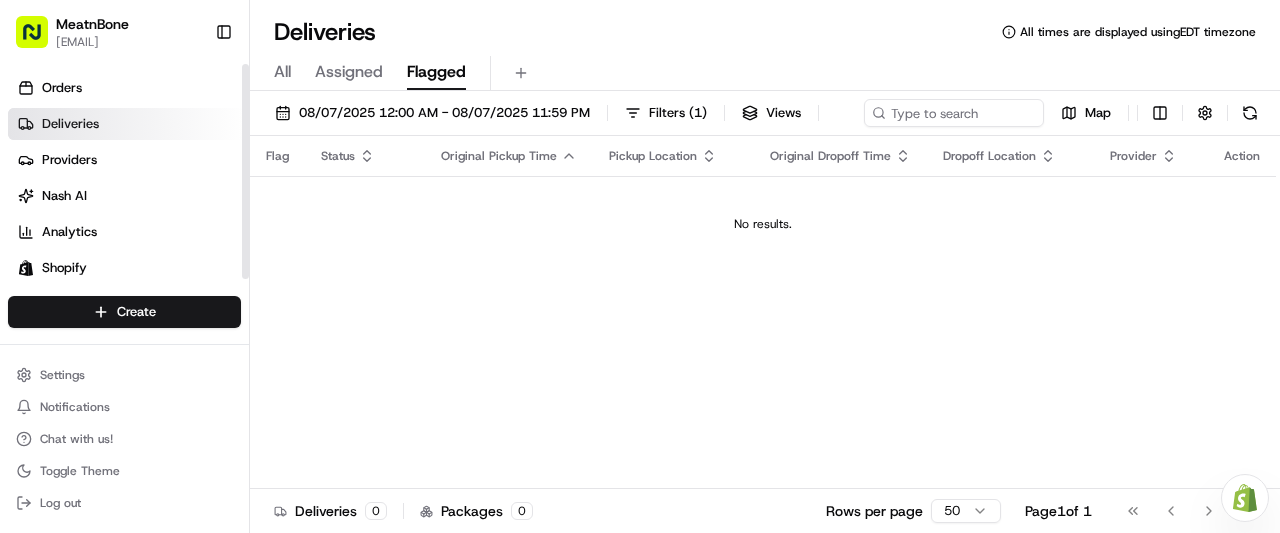 click on "Deliveries" at bounding box center (128, 124) 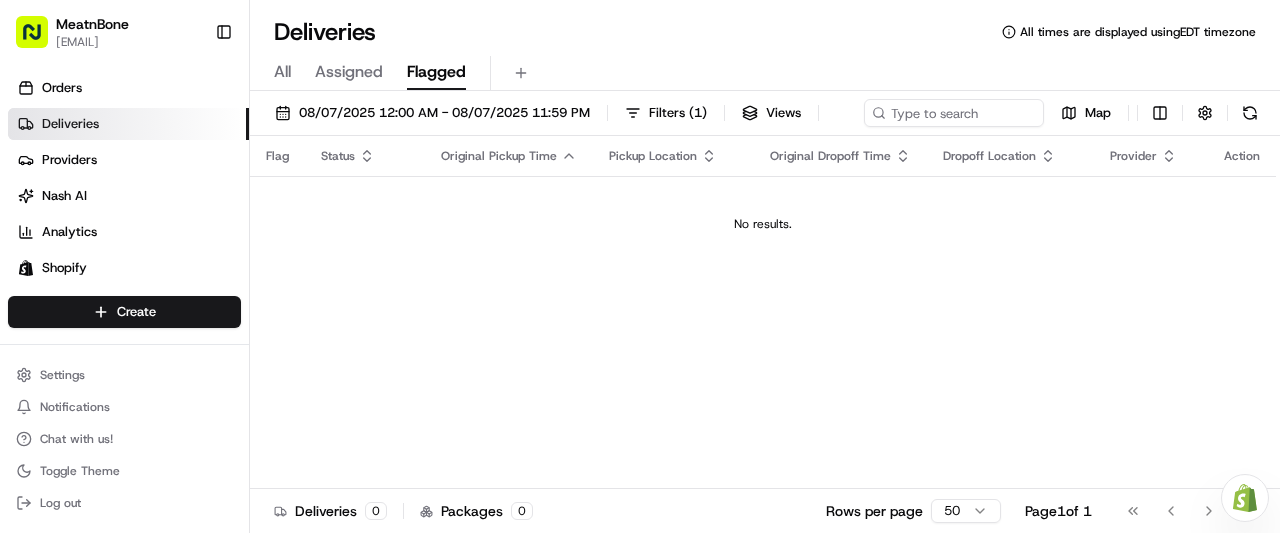 click on "All" at bounding box center (282, 72) 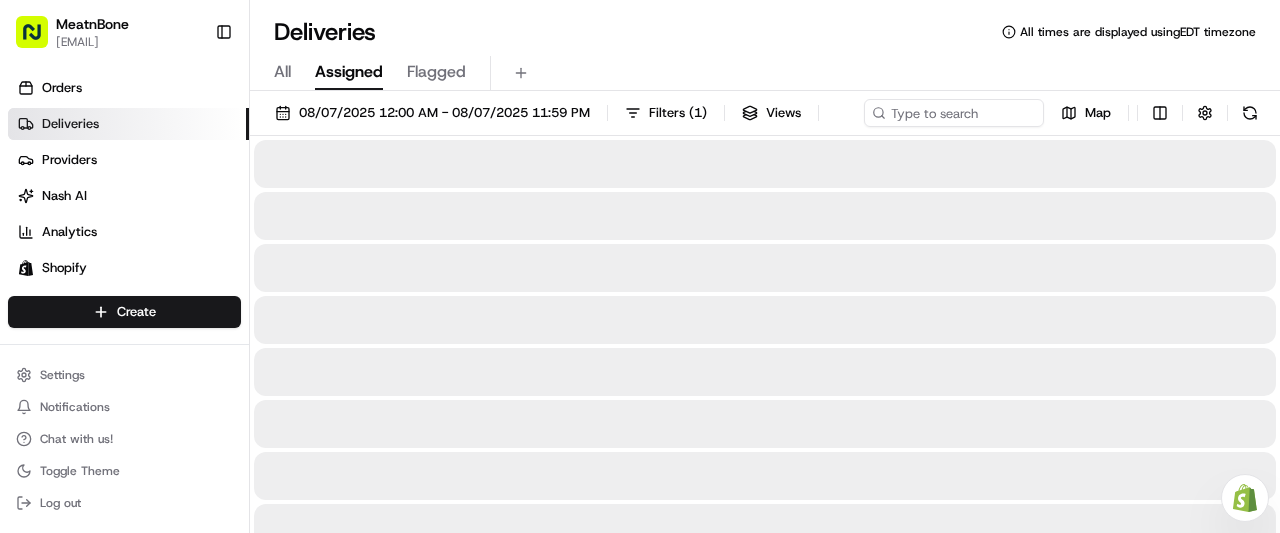 click on "Assigned" at bounding box center [349, 72] 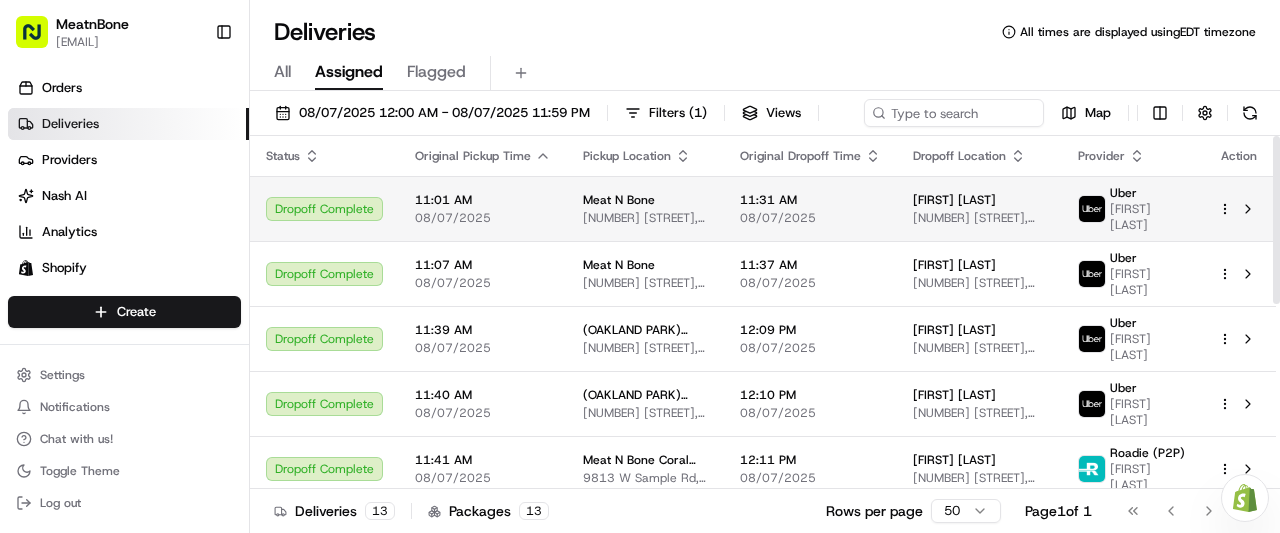 type 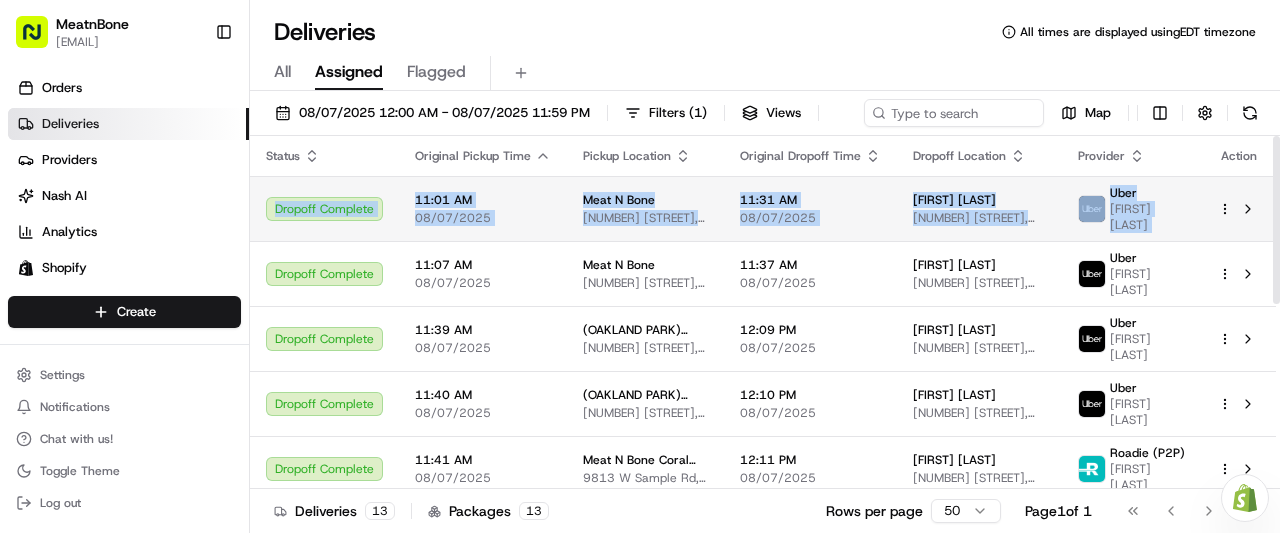 drag, startPoint x: 1271, startPoint y: 161, endPoint x: 1267, endPoint y: 207, distance: 46.173584 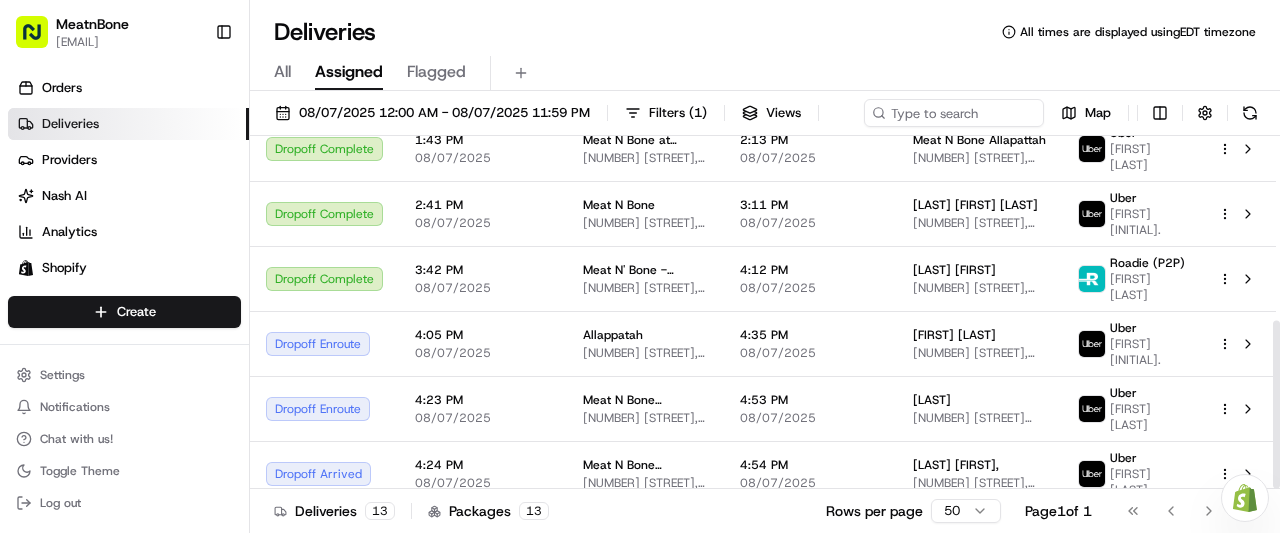 scroll, scrollTop: 388, scrollLeft: 0, axis: vertical 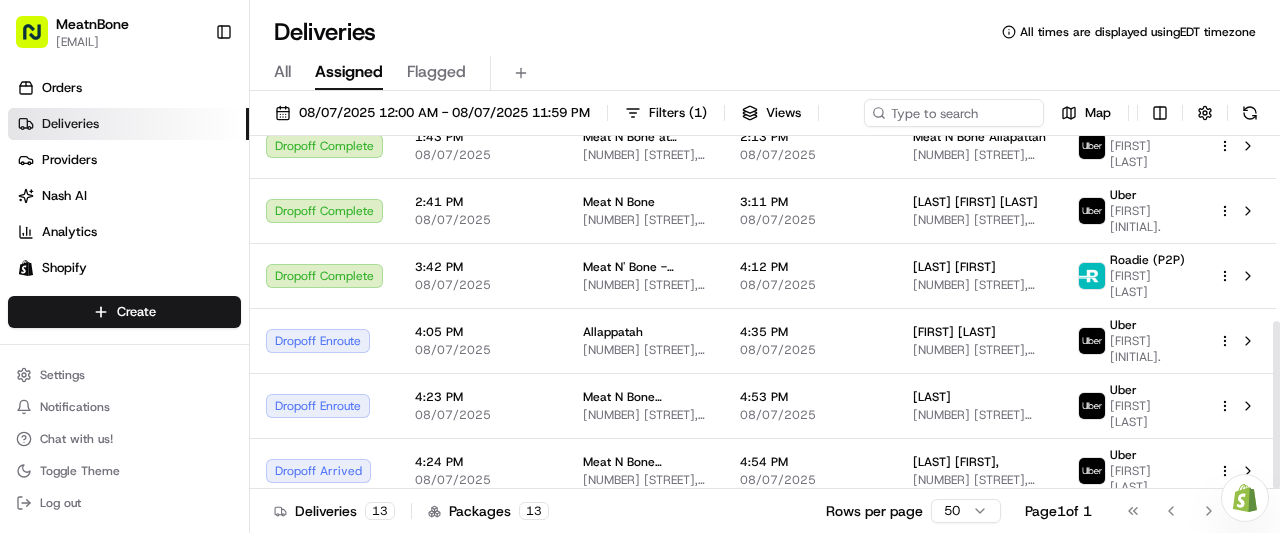 drag, startPoint x: 1279, startPoint y: 172, endPoint x: 1276, endPoint y: 370, distance: 198.02272 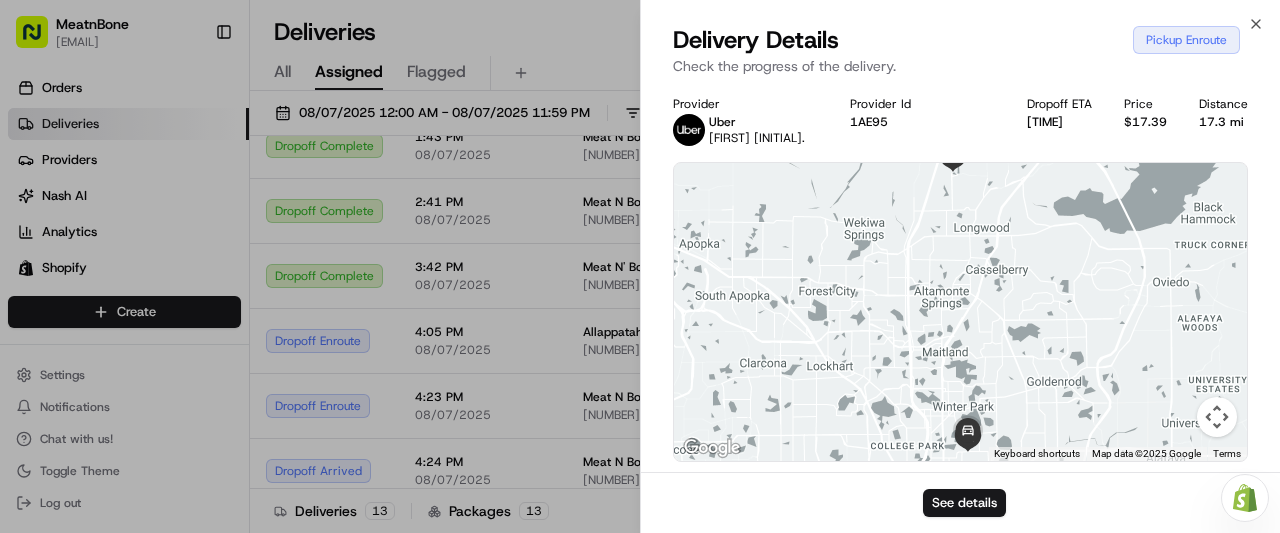 click at bounding box center (960, 312) 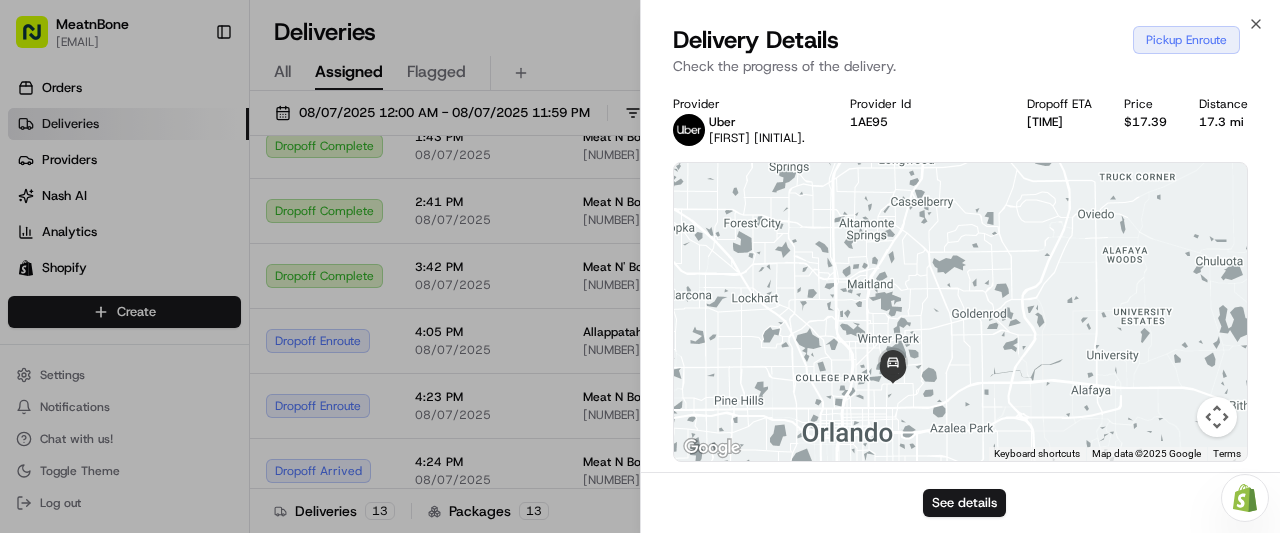 drag, startPoint x: 1139, startPoint y: 198, endPoint x: 1055, endPoint y: 128, distance: 109.3435 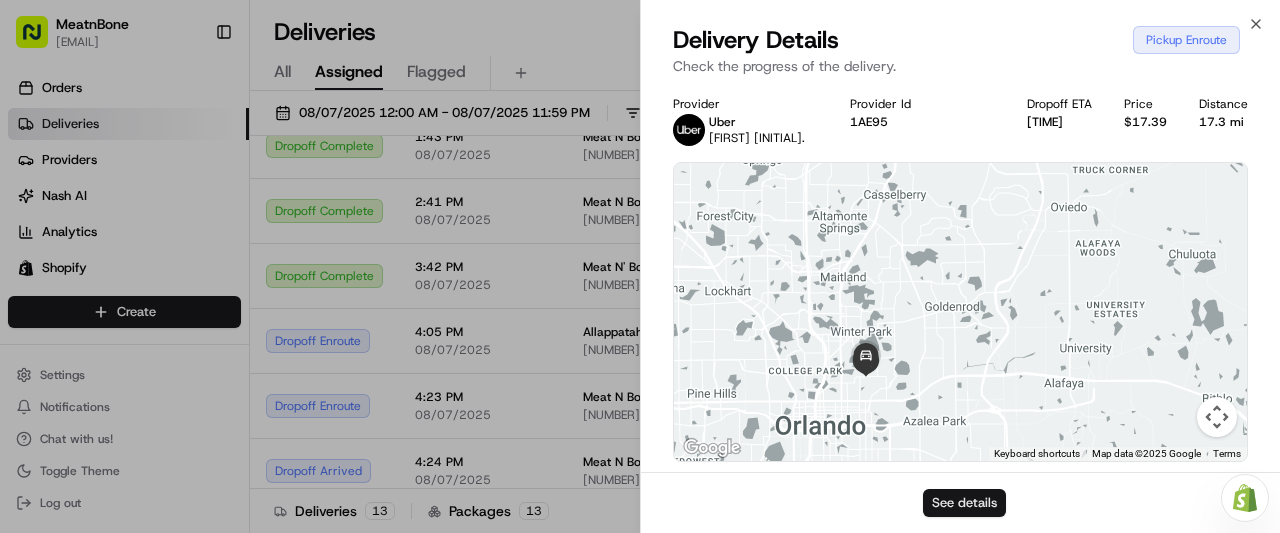 click on "See details" at bounding box center (964, 503) 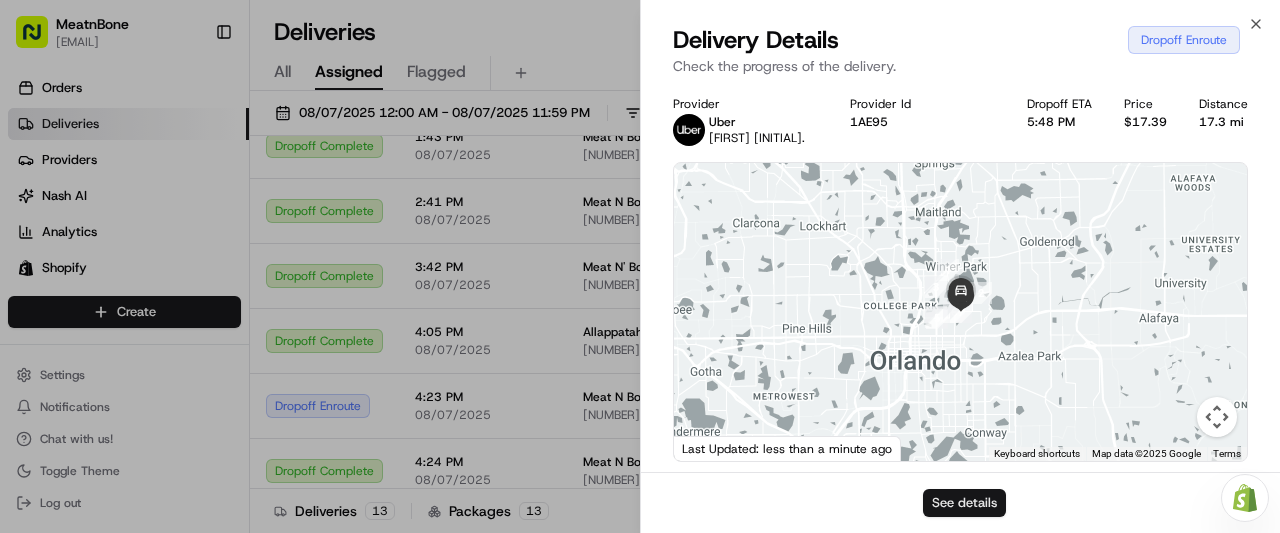 click on "See details" at bounding box center (964, 503) 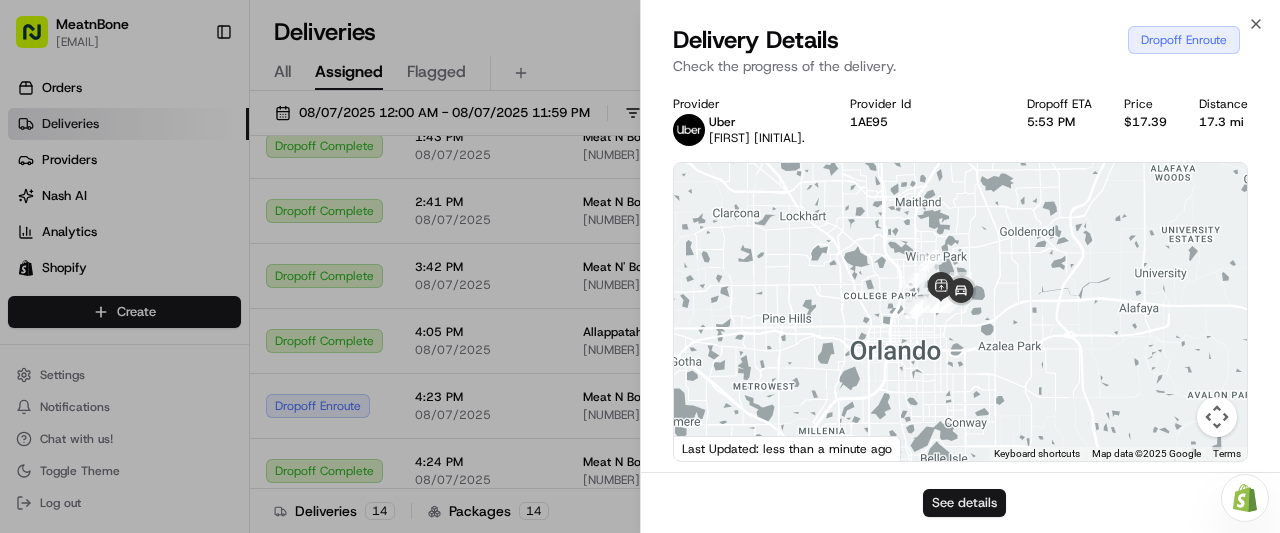 click on "See details" at bounding box center (964, 503) 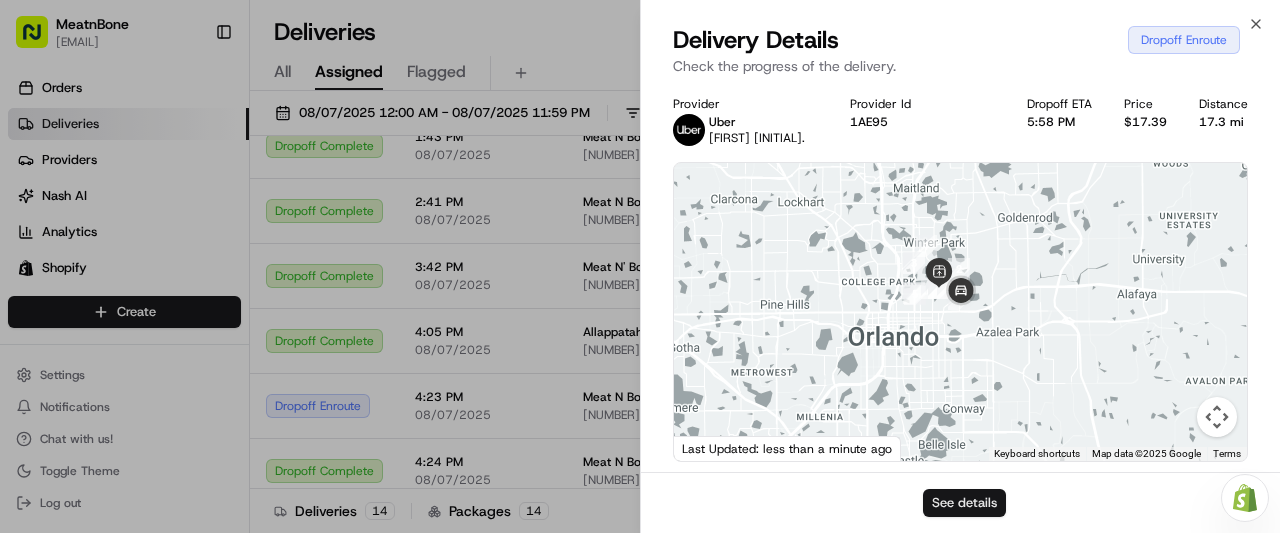 click on "See details" at bounding box center [964, 503] 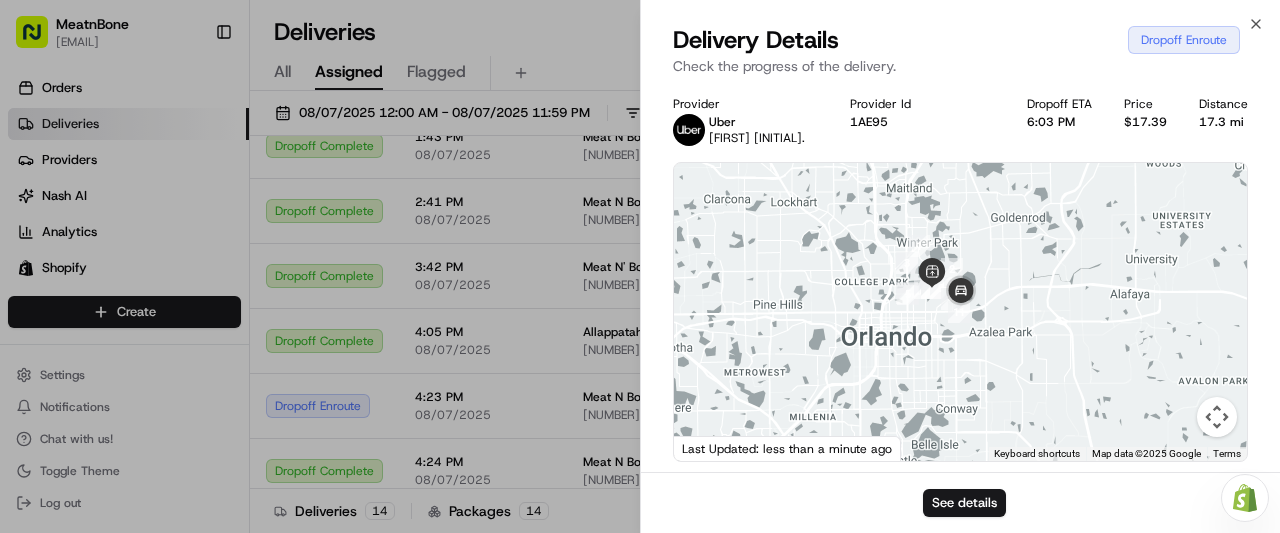 click at bounding box center (960, 312) 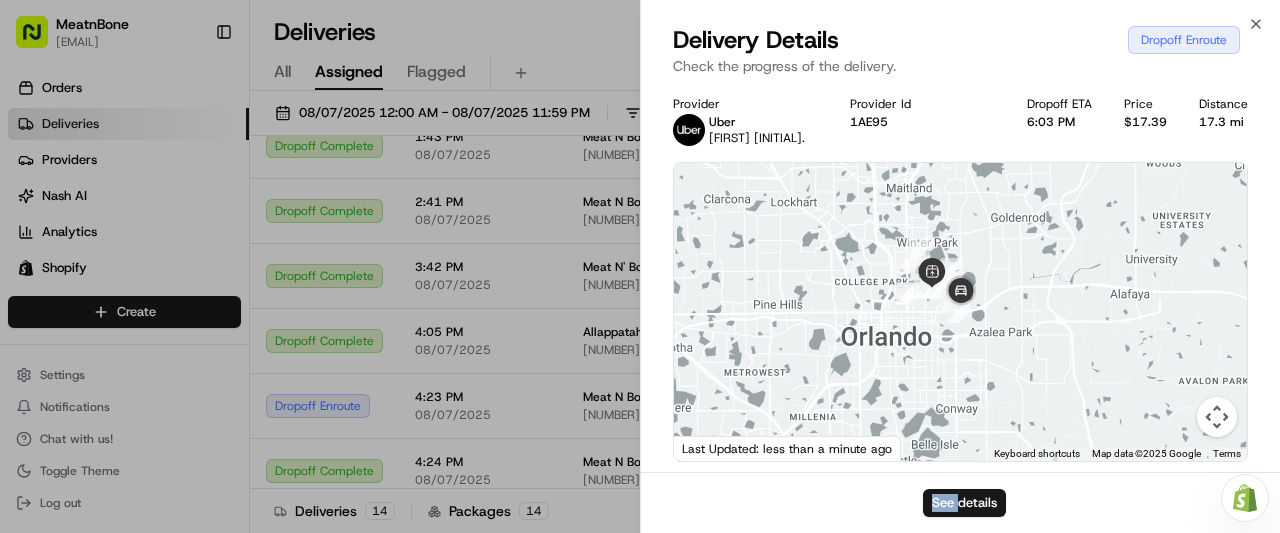 click on "See details" at bounding box center [960, 502] 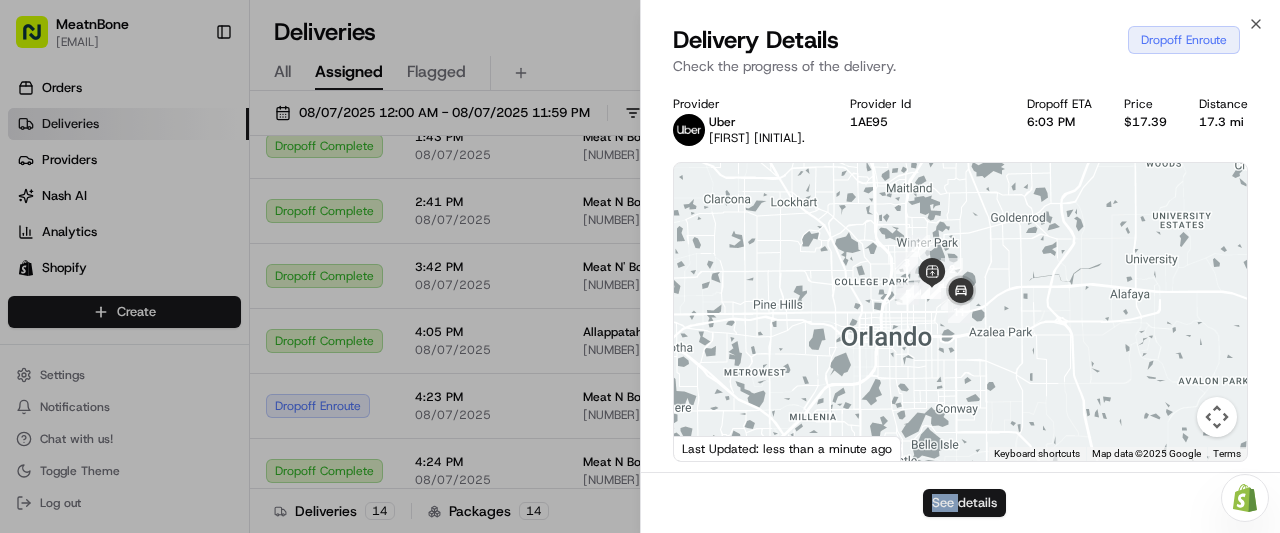 click on "See details" at bounding box center (964, 503) 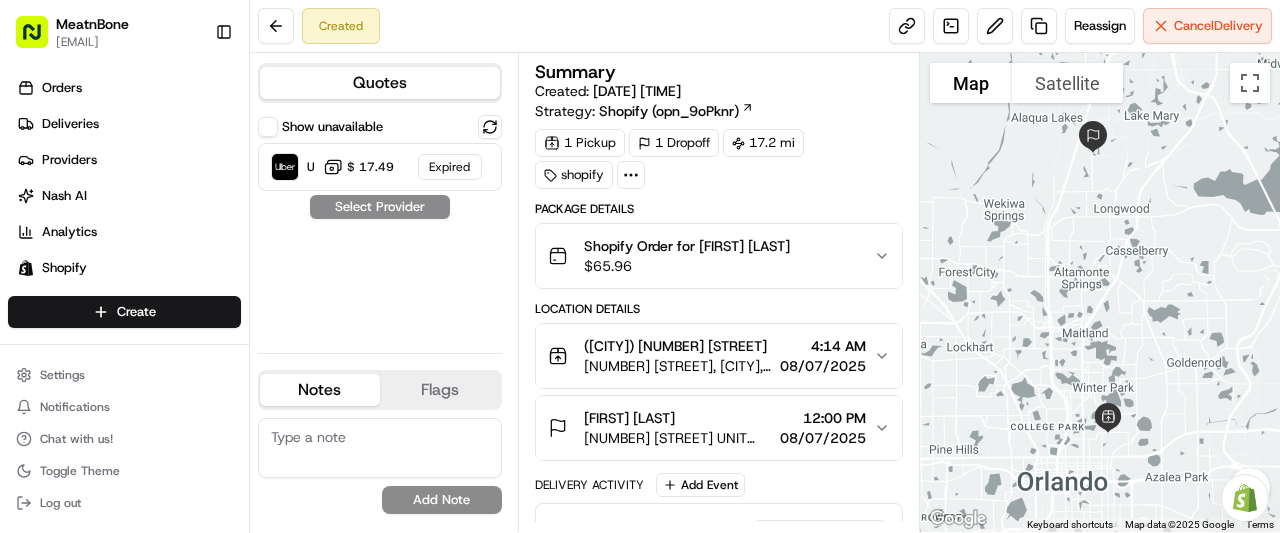 scroll, scrollTop: 0, scrollLeft: 0, axis: both 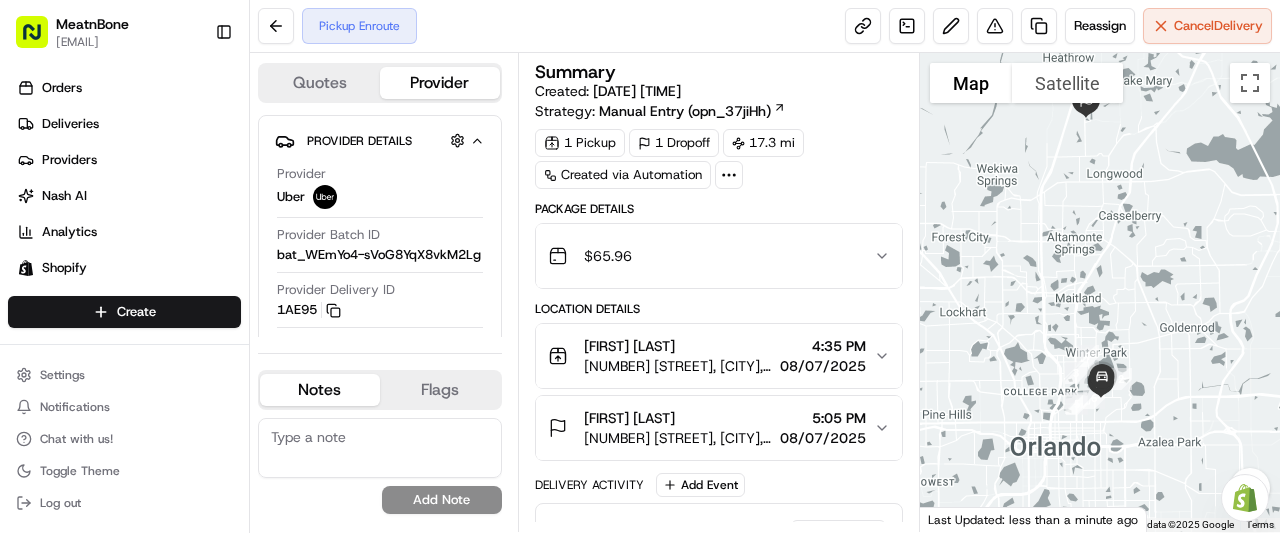 drag, startPoint x: 1073, startPoint y: 325, endPoint x: 1076, endPoint y: 292, distance: 33.13608 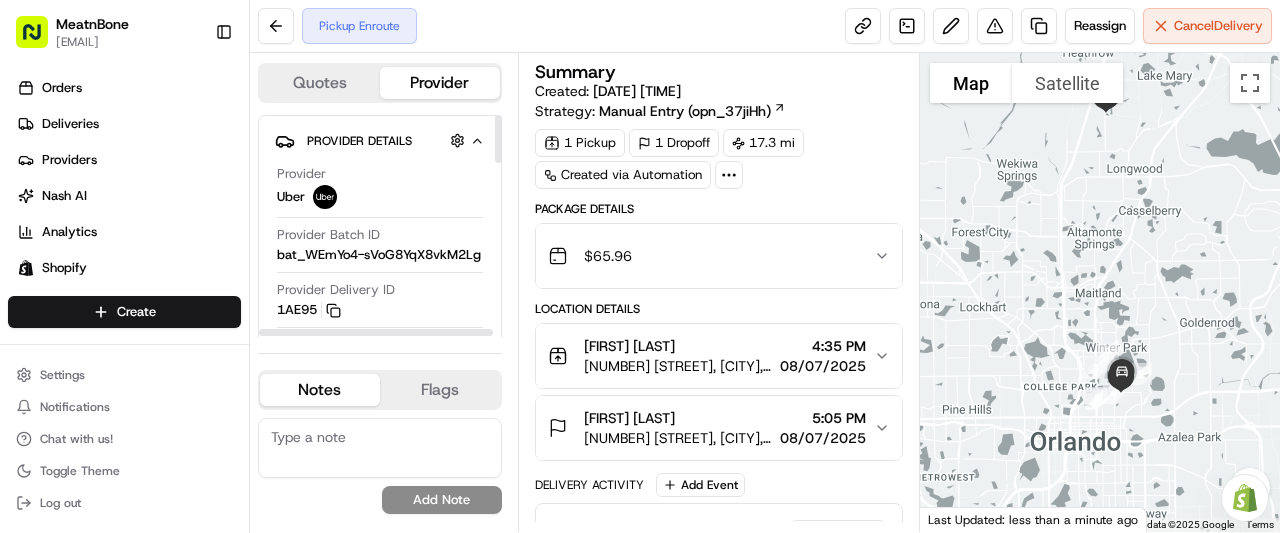 click on "Provider Delivery ID 1AE95 Copy  del_R-zLpNykRg6niGCm8QGulQ 1AE95" at bounding box center [380, 300] 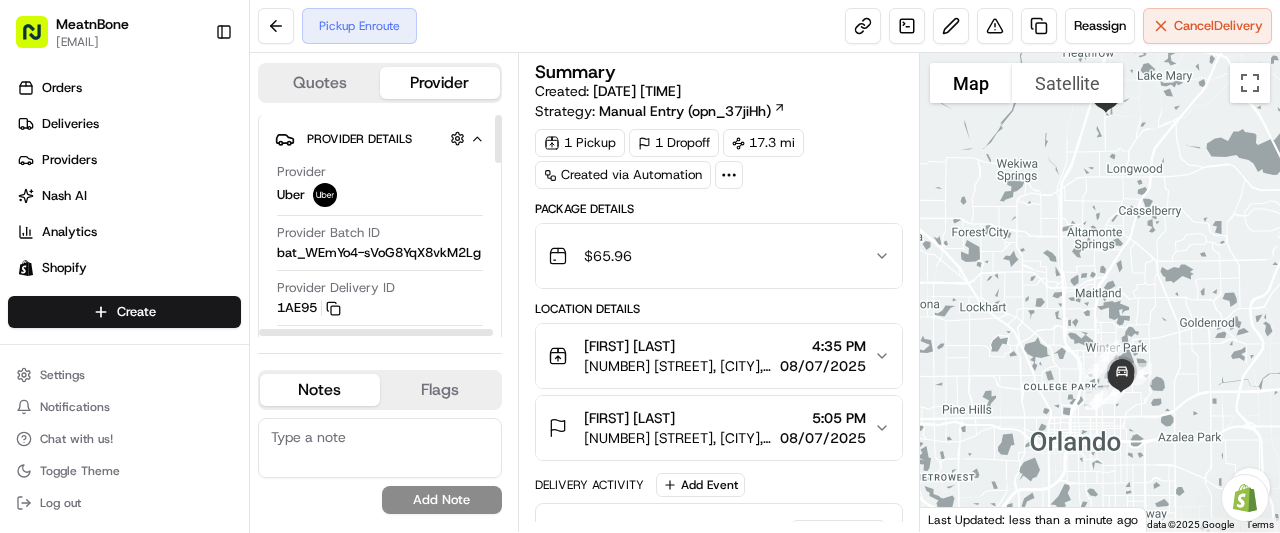 scroll, scrollTop: 0, scrollLeft: 0, axis: both 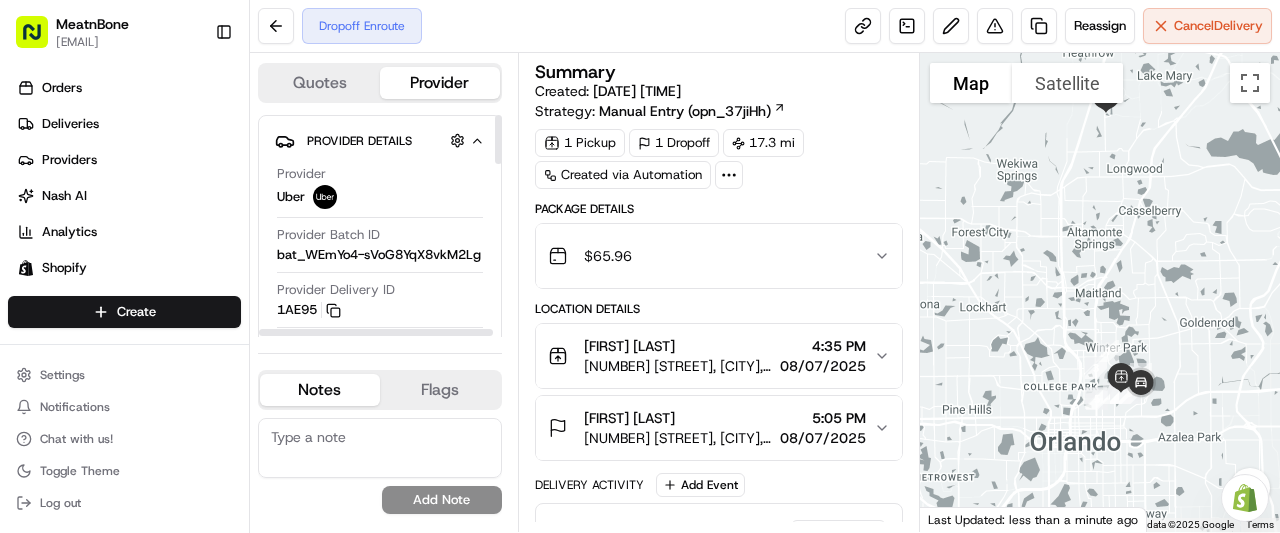 click at bounding box center (325, 197) 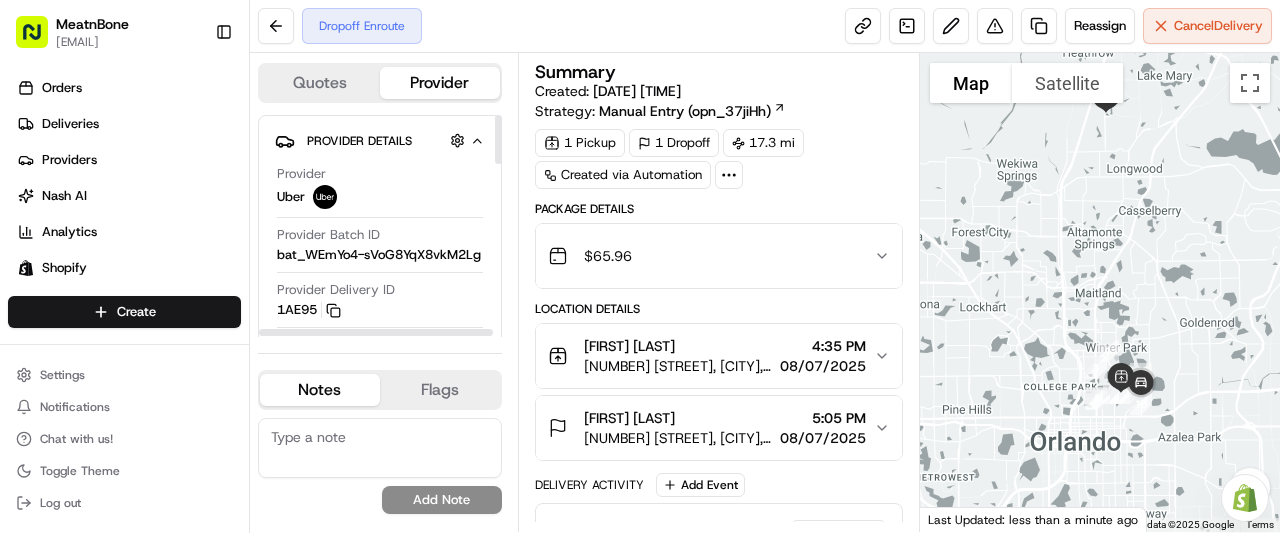 click on "Provider Delivery ID 1AE95 Copy  del_R-zLpNykRg6niGCm8QGulQ 1AE95" at bounding box center (380, 300) 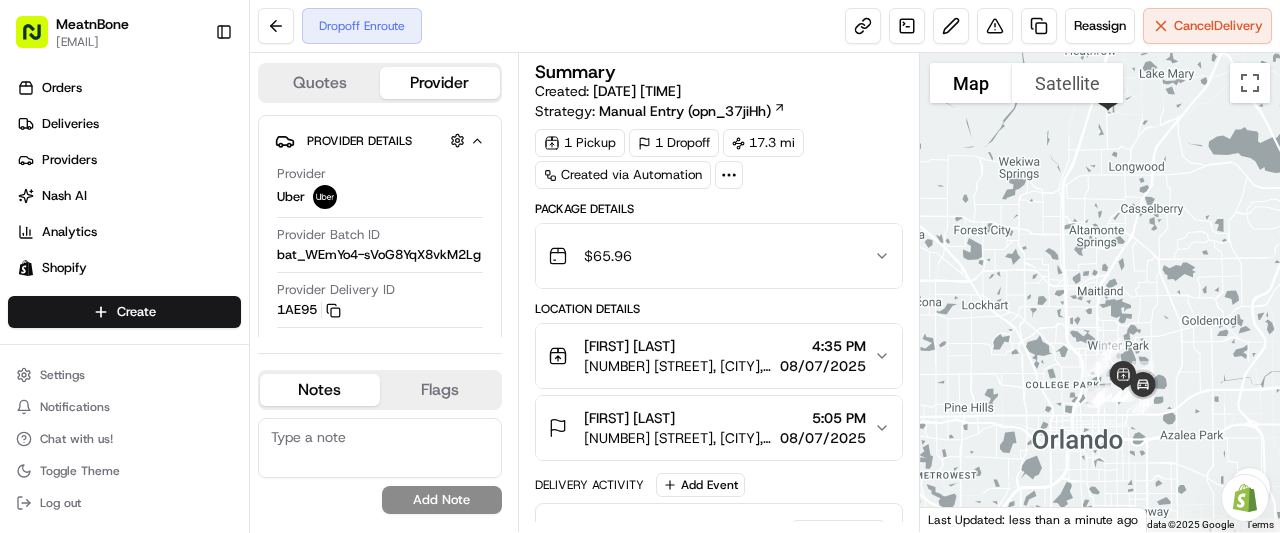 click at bounding box center (1100, 292) 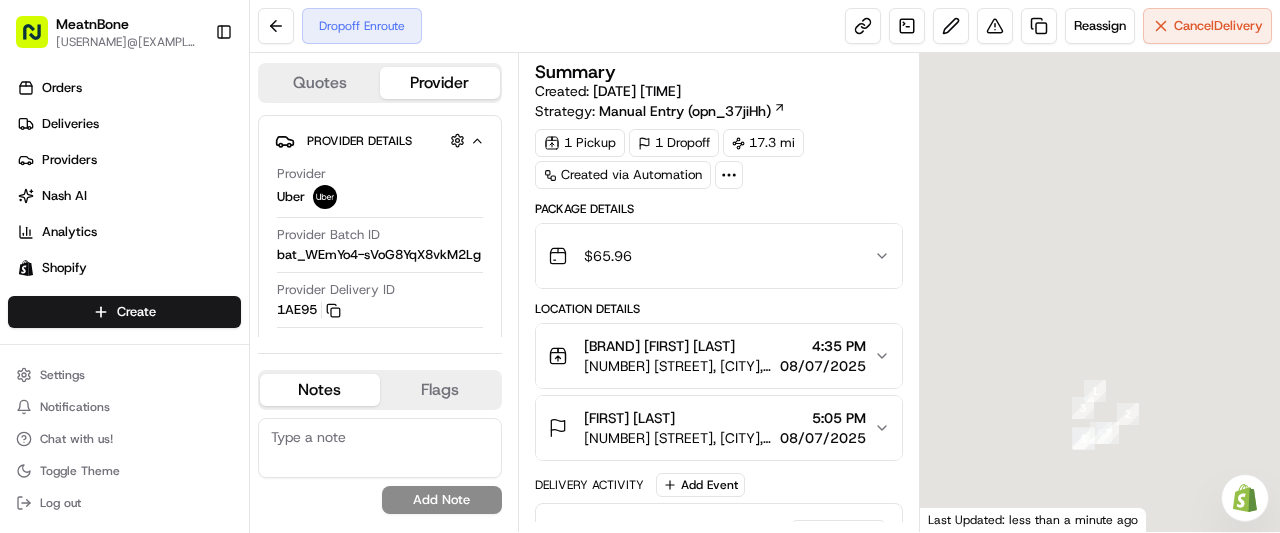 scroll, scrollTop: 0, scrollLeft: 0, axis: both 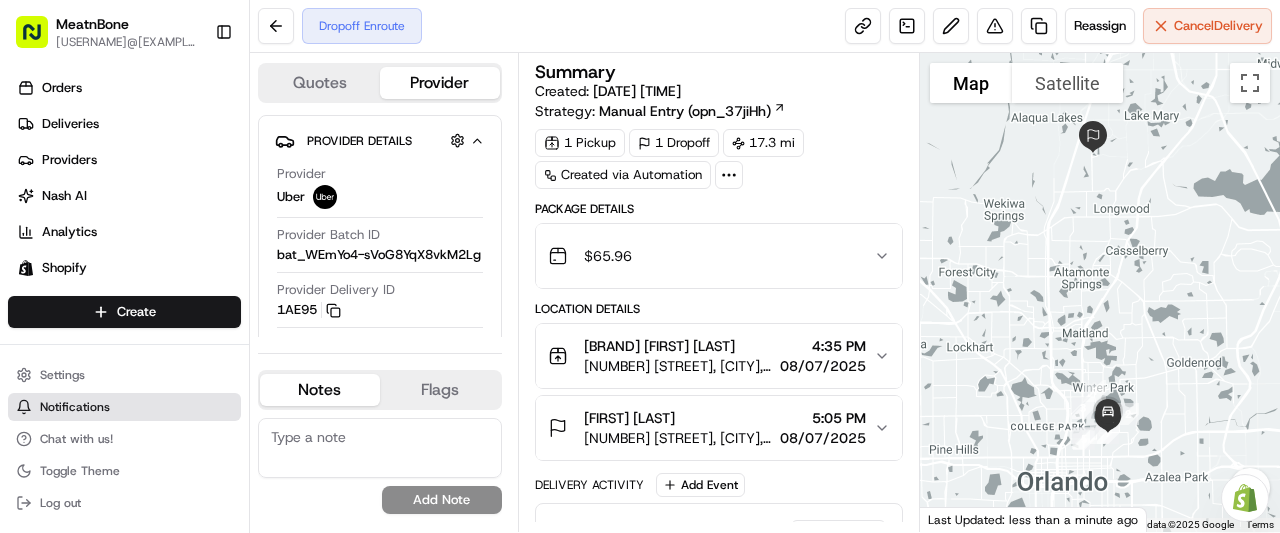 click on "Notifications" at bounding box center [124, 407] 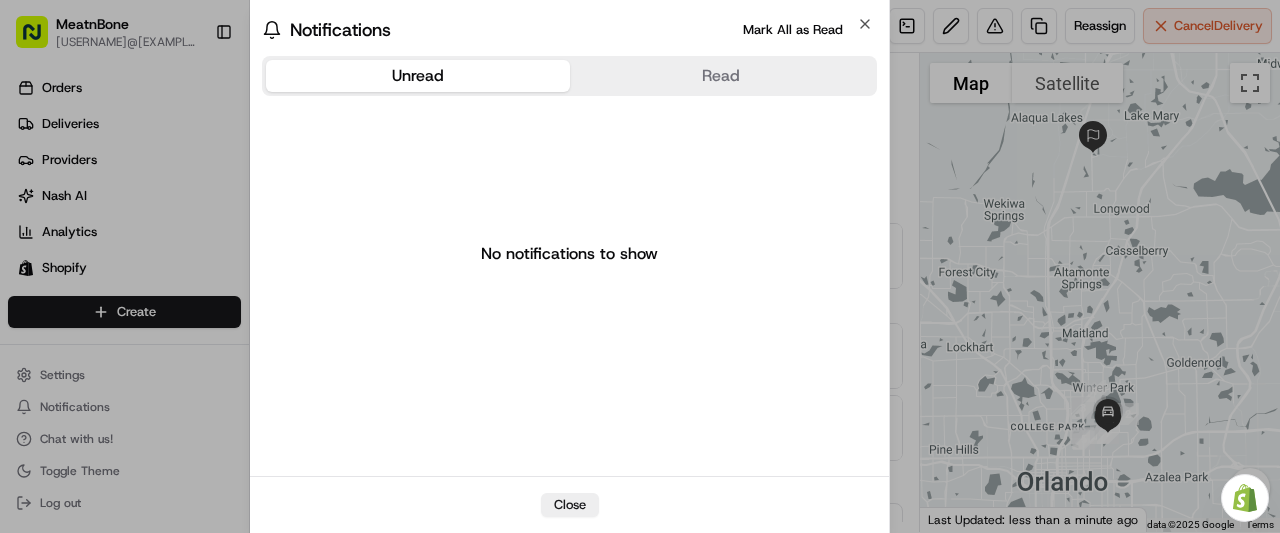 click on "Unread Read No notifications to show" at bounding box center (569, 264) 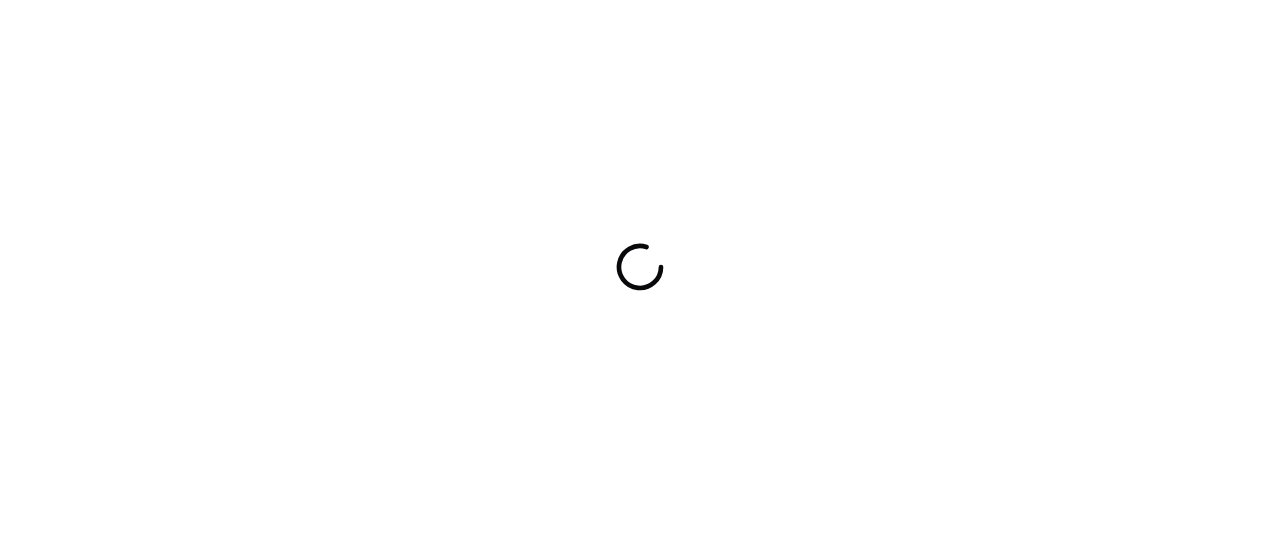 scroll, scrollTop: 0, scrollLeft: 0, axis: both 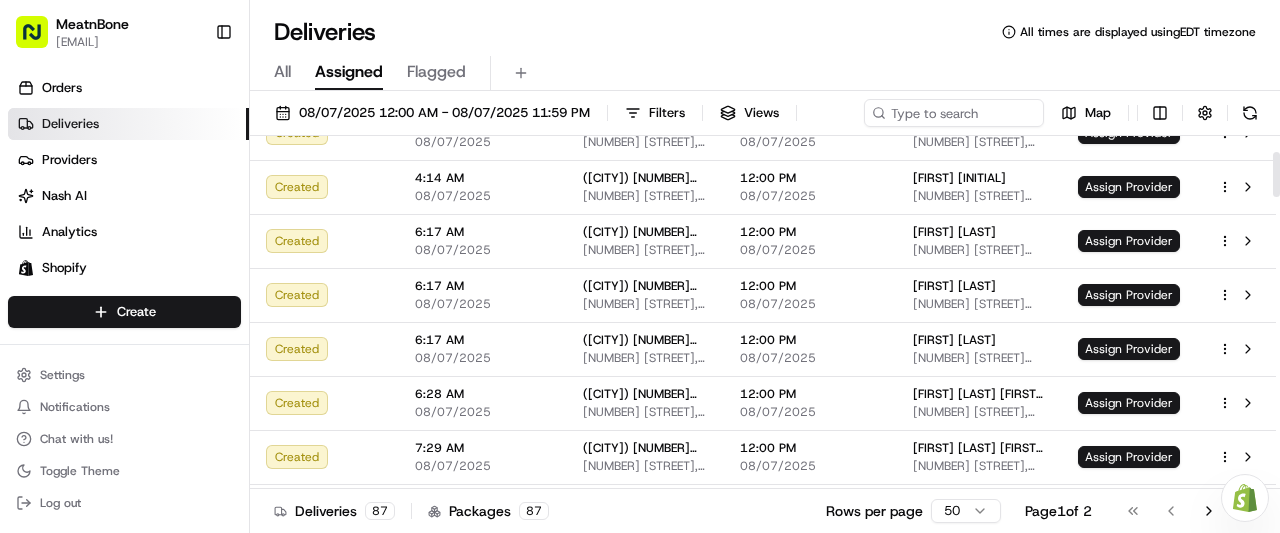 drag, startPoint x: 1279, startPoint y: 149, endPoint x: 1270, endPoint y: 165, distance: 18.35756 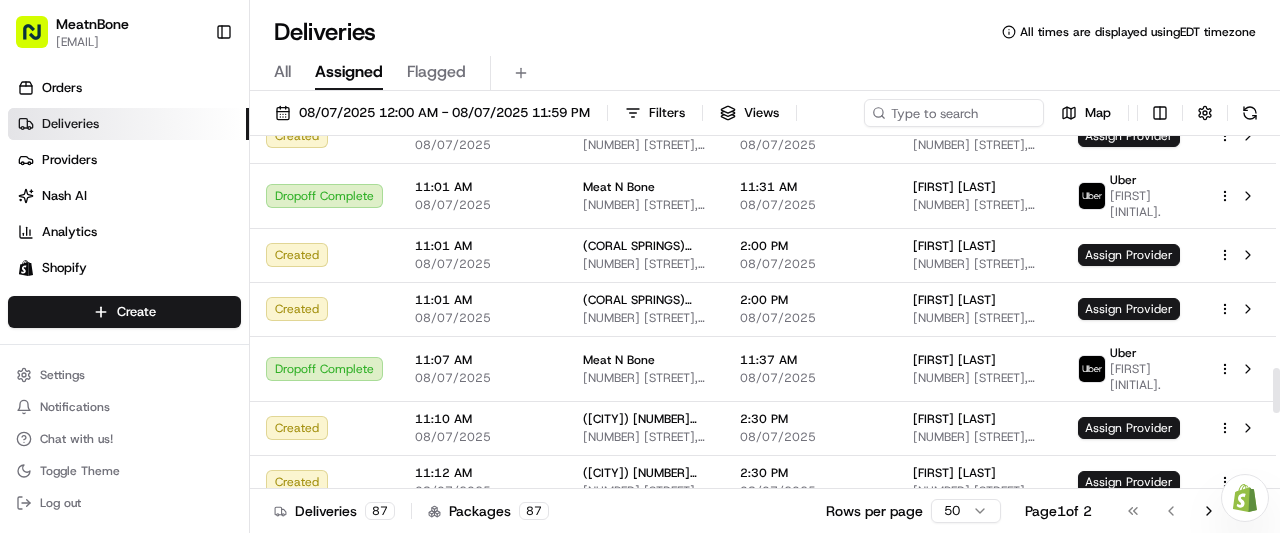 scroll, scrollTop: 1800, scrollLeft: 0, axis: vertical 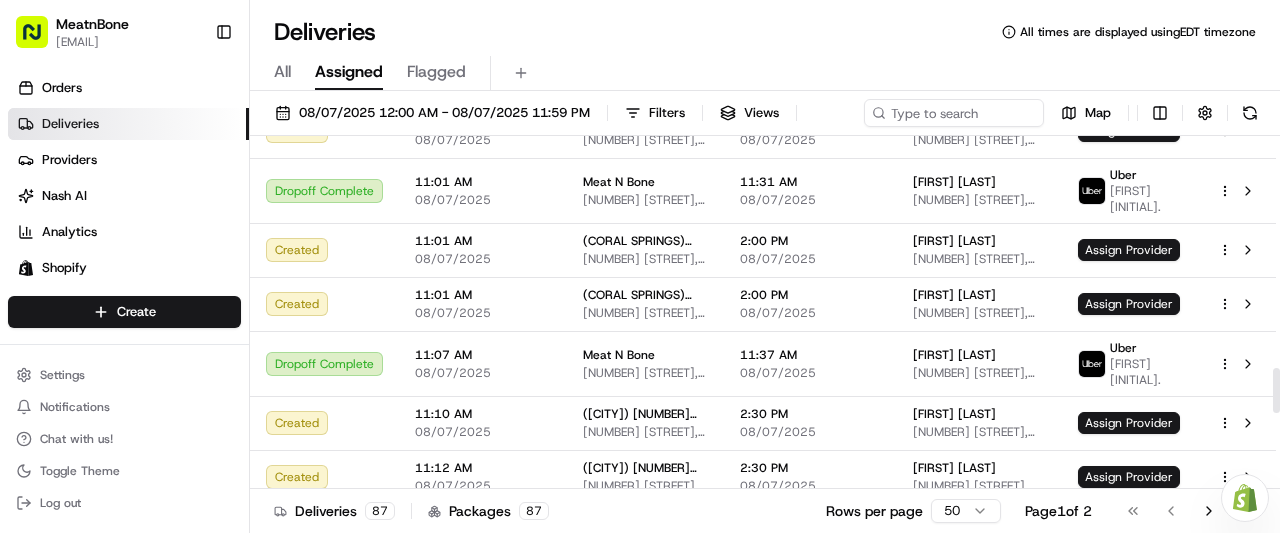 drag, startPoint x: 1278, startPoint y: 183, endPoint x: 1252, endPoint y: 399, distance: 217.55919 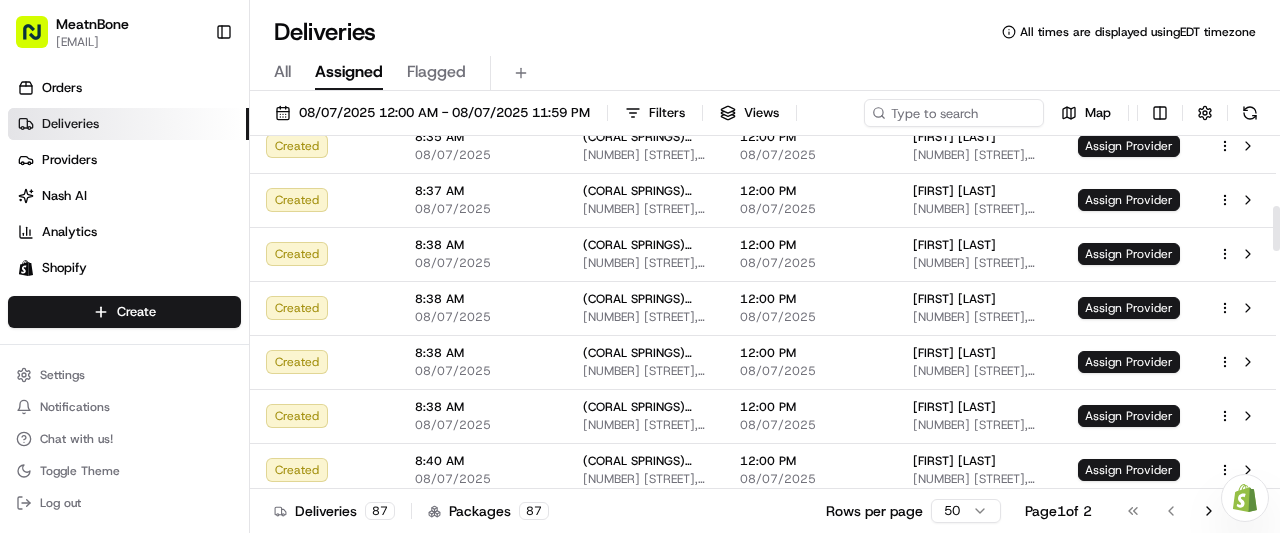 scroll, scrollTop: 0, scrollLeft: 0, axis: both 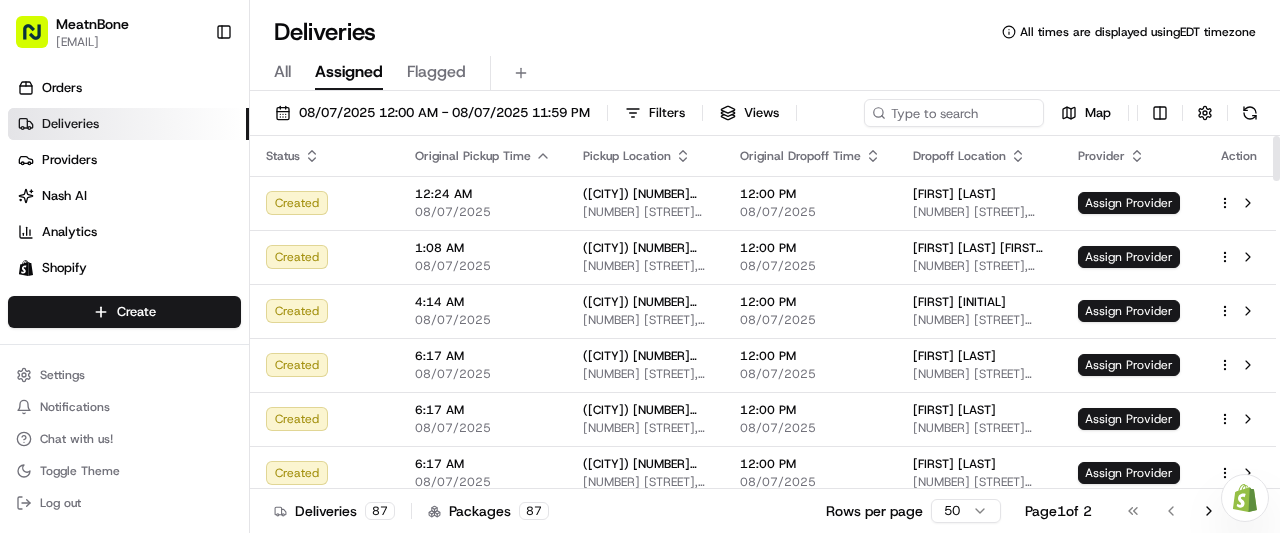 drag, startPoint x: 1276, startPoint y: 382, endPoint x: 1194, endPoint y: 25, distance: 366.29633 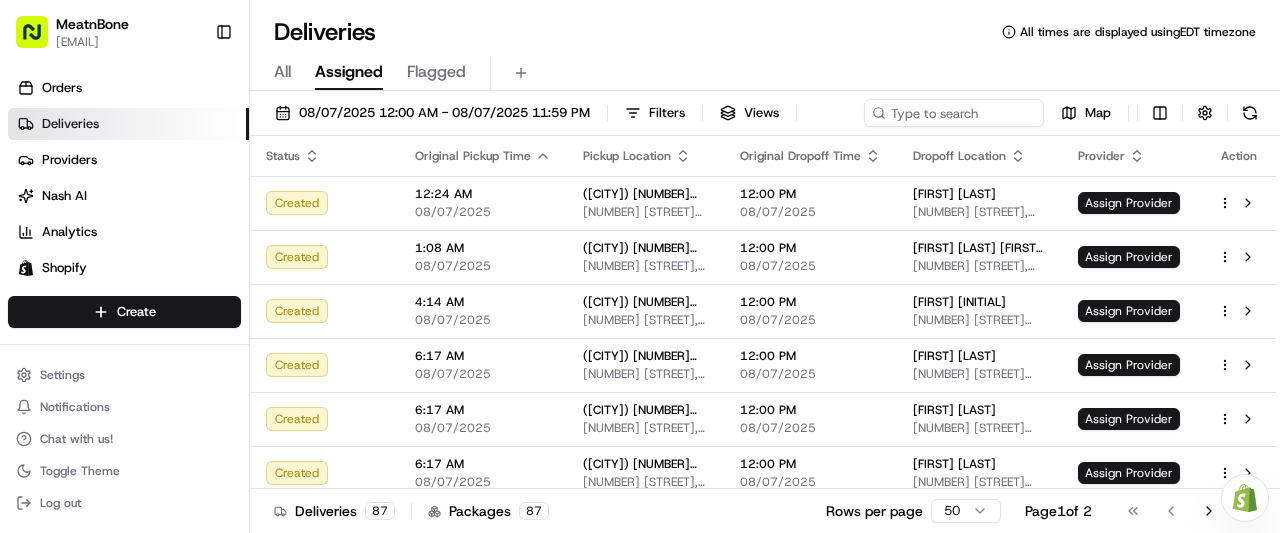 click on "All times are displayed using  EDT   timezone" at bounding box center (1138, 32) 